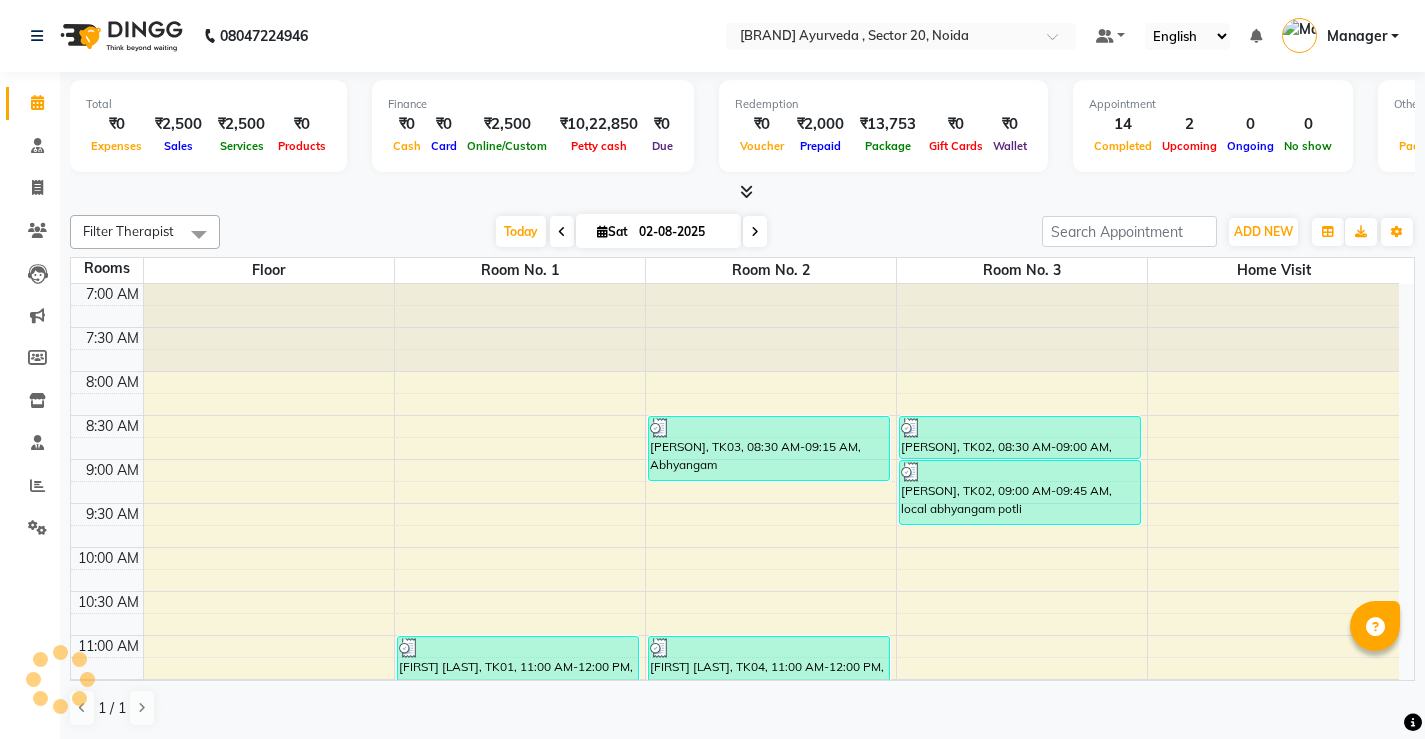 scroll, scrollTop: 0, scrollLeft: 0, axis: both 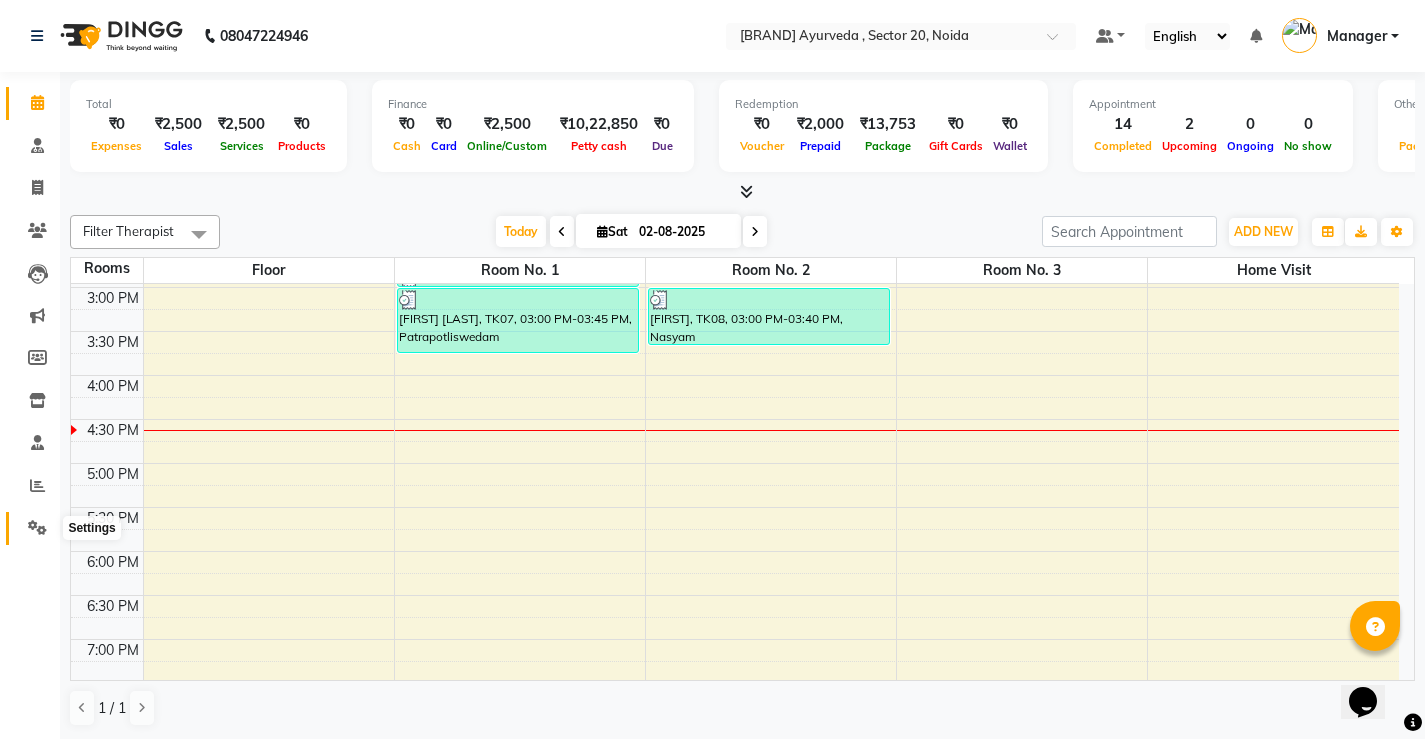 click 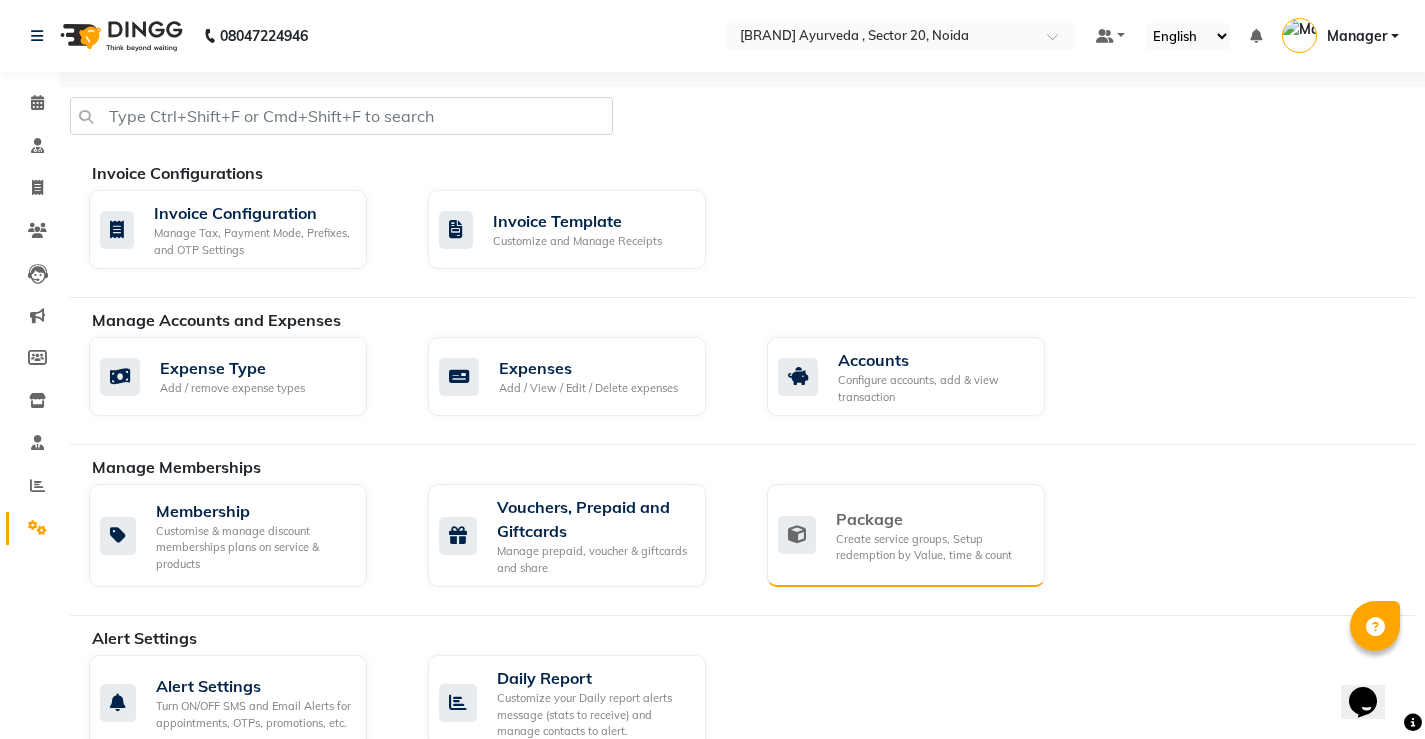 click on "Package" 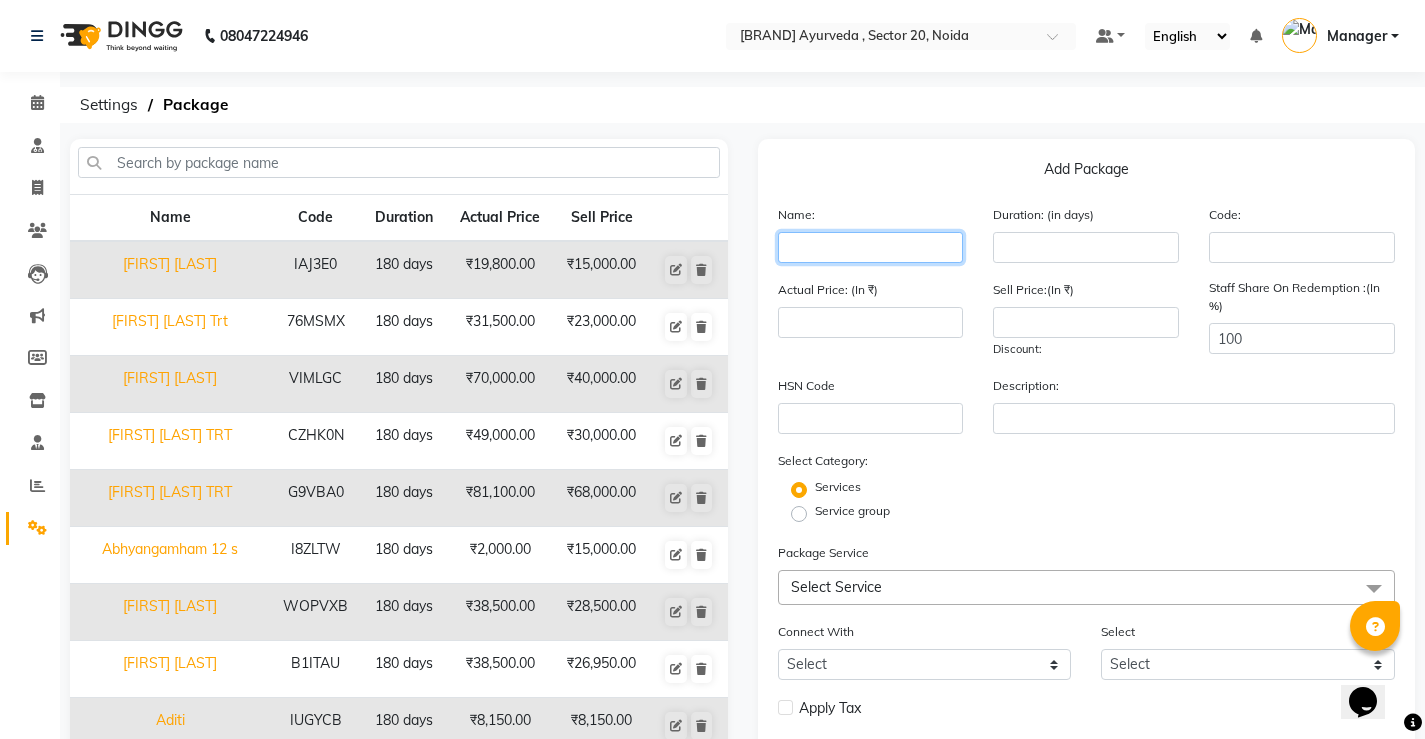 click 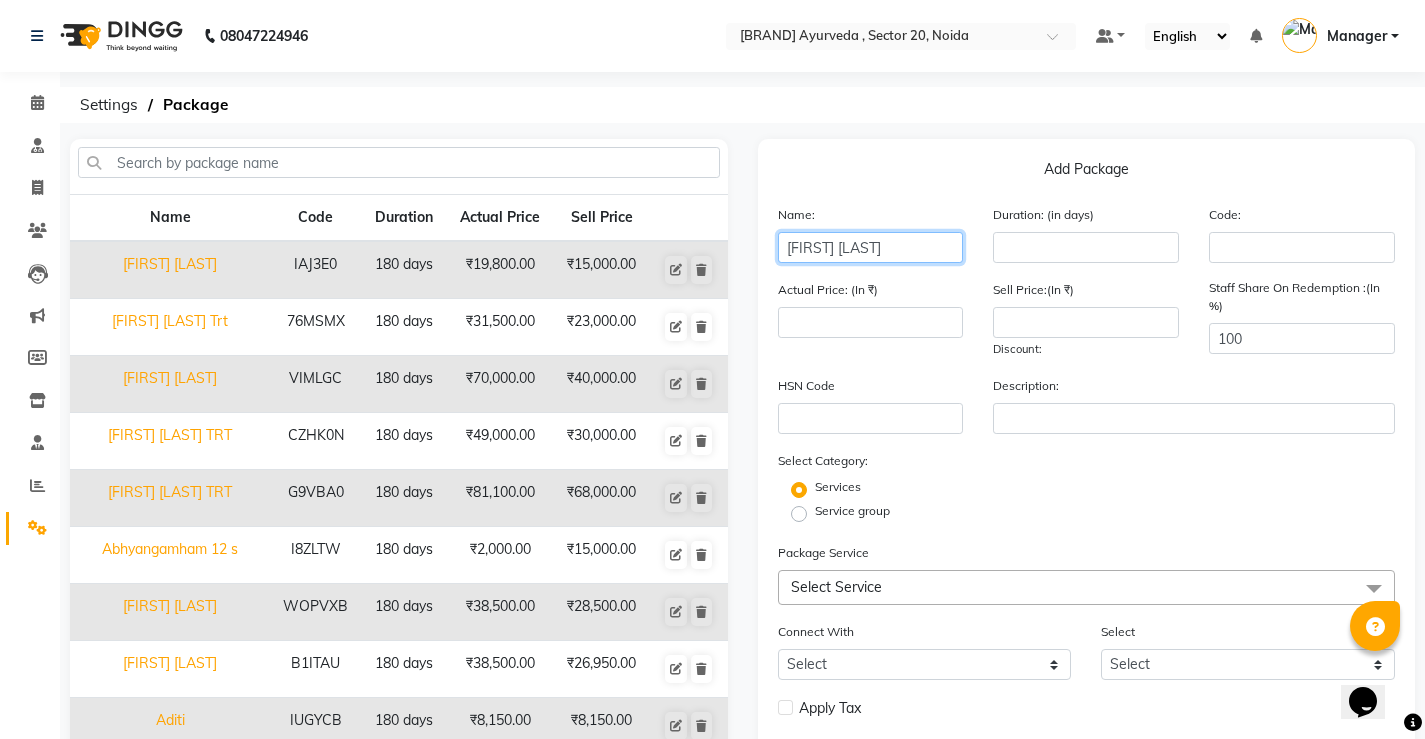 type on "[FIRST] [LAST]" 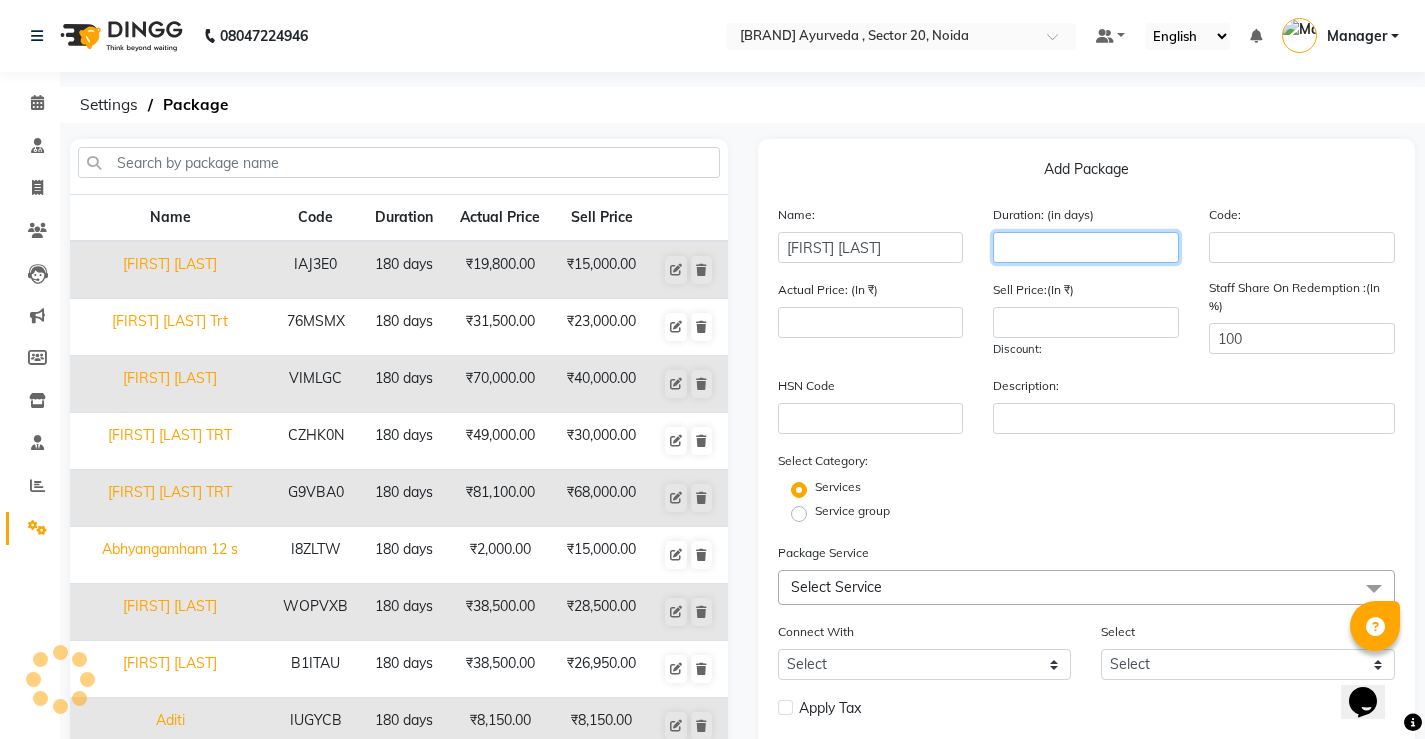 click 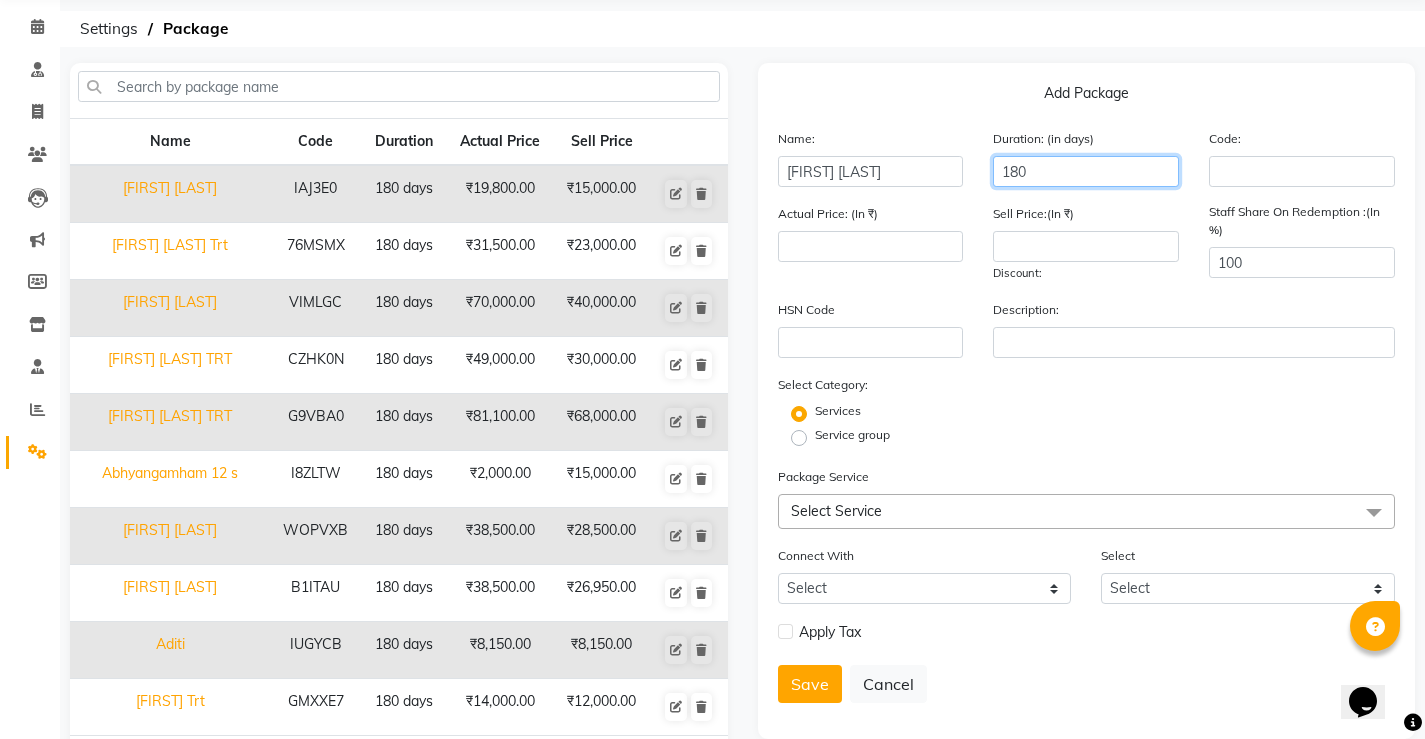 scroll, scrollTop: 167, scrollLeft: 0, axis: vertical 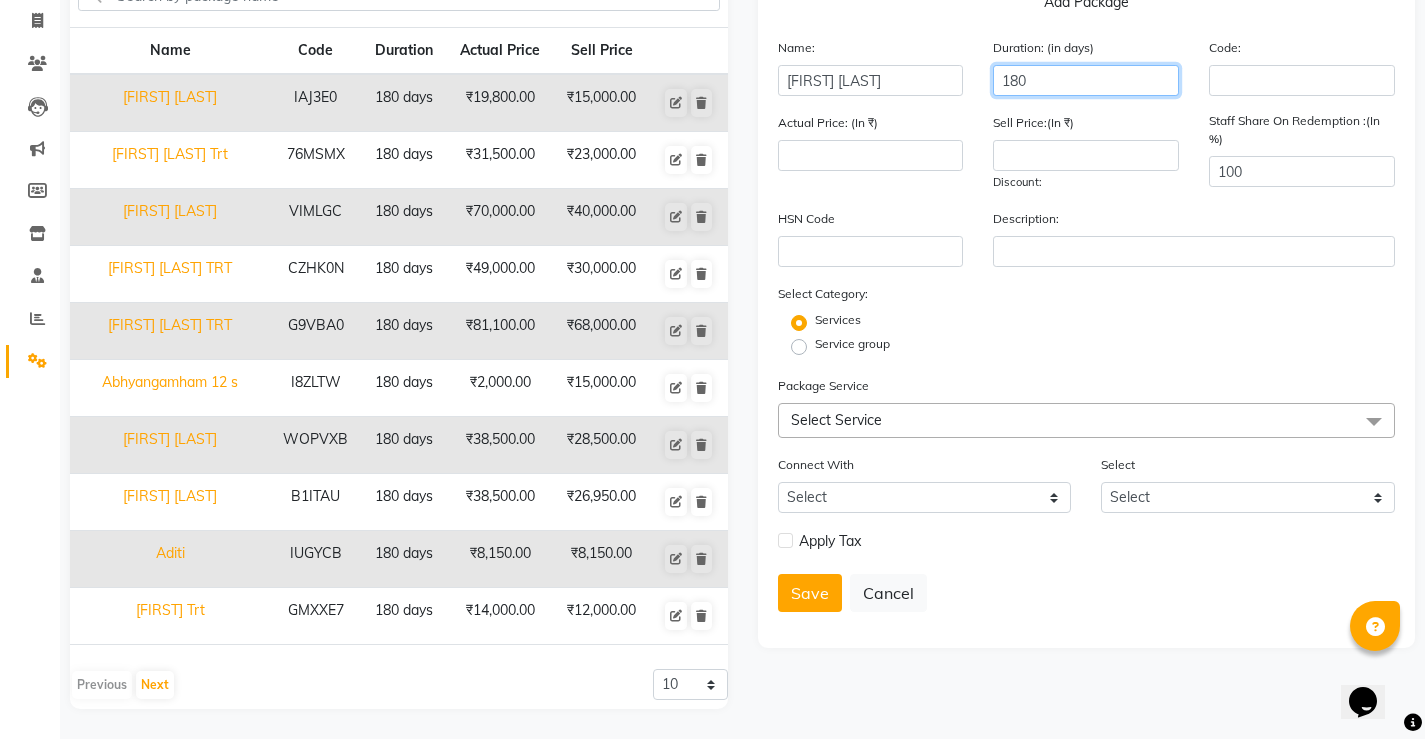 type on "180" 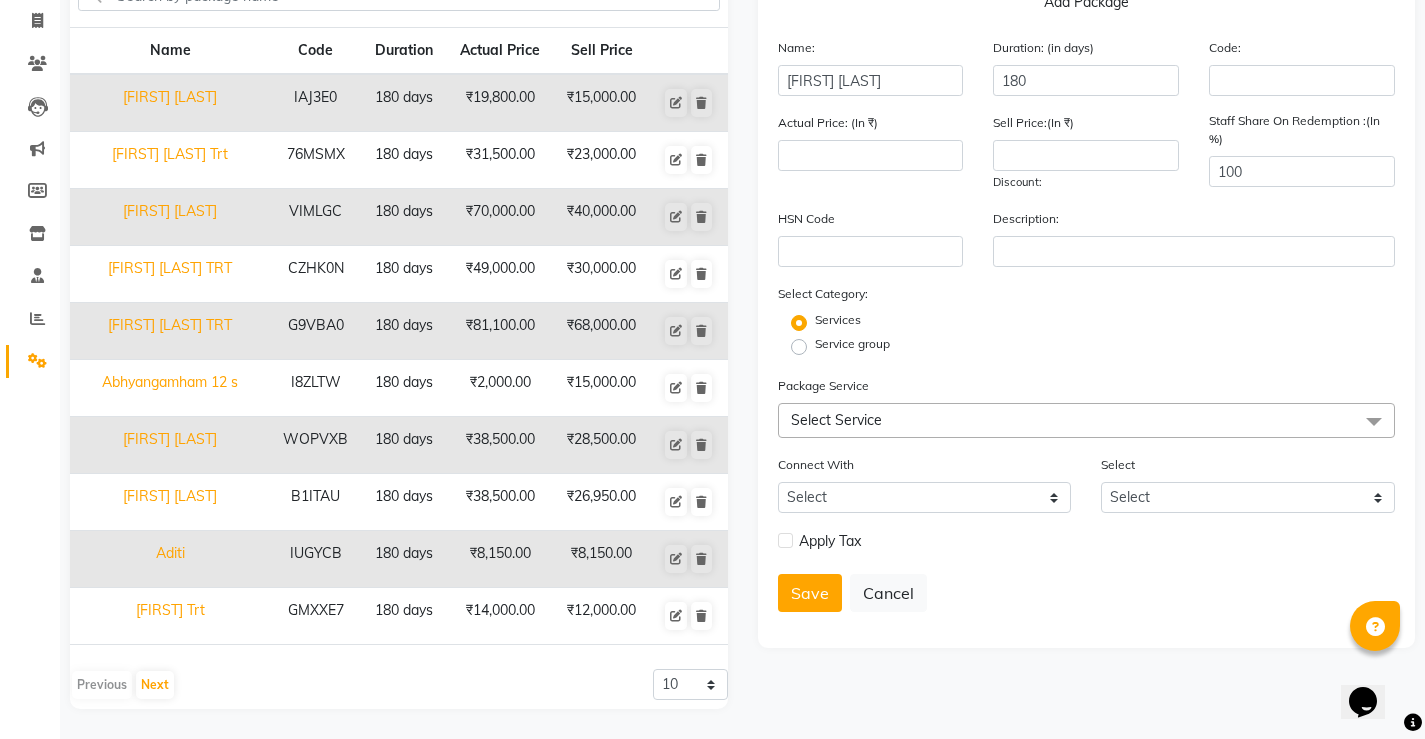 click on "Select Service" 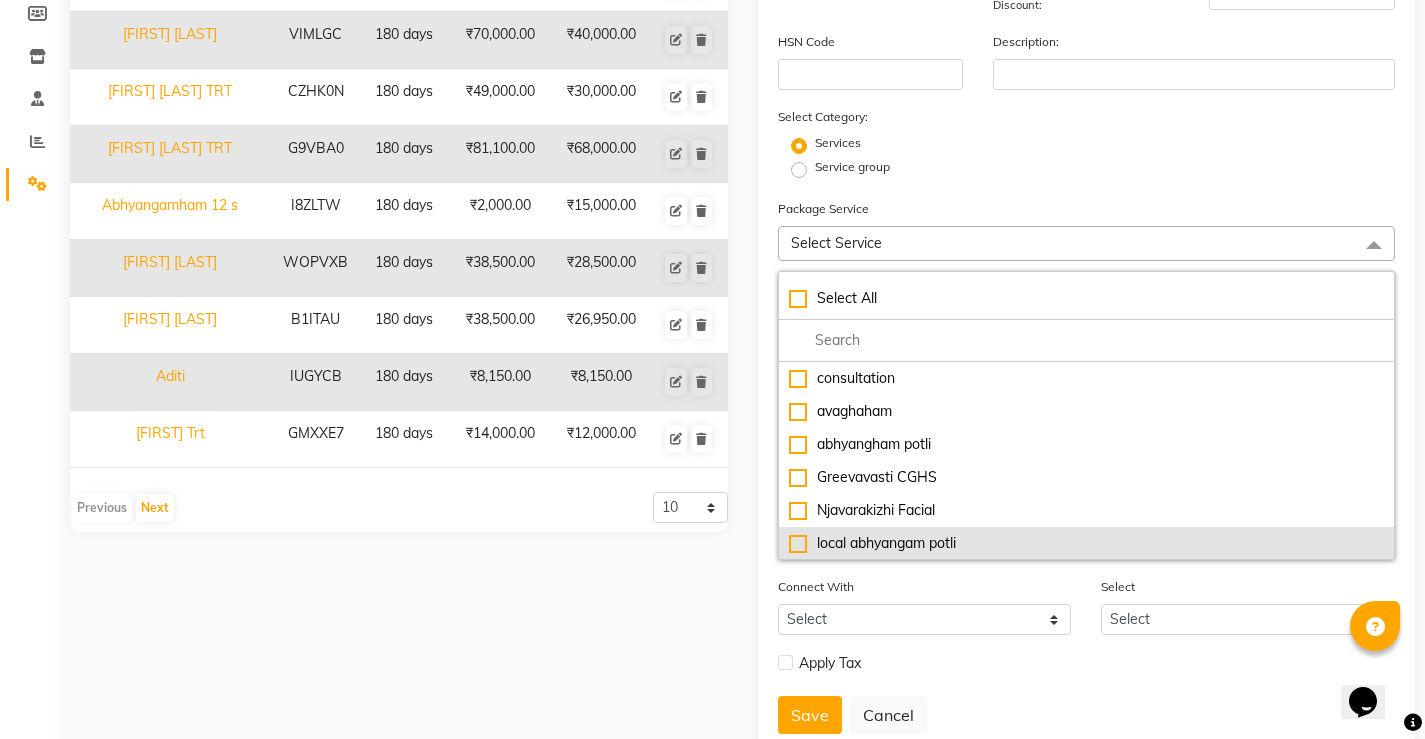 scroll, scrollTop: 367, scrollLeft: 0, axis: vertical 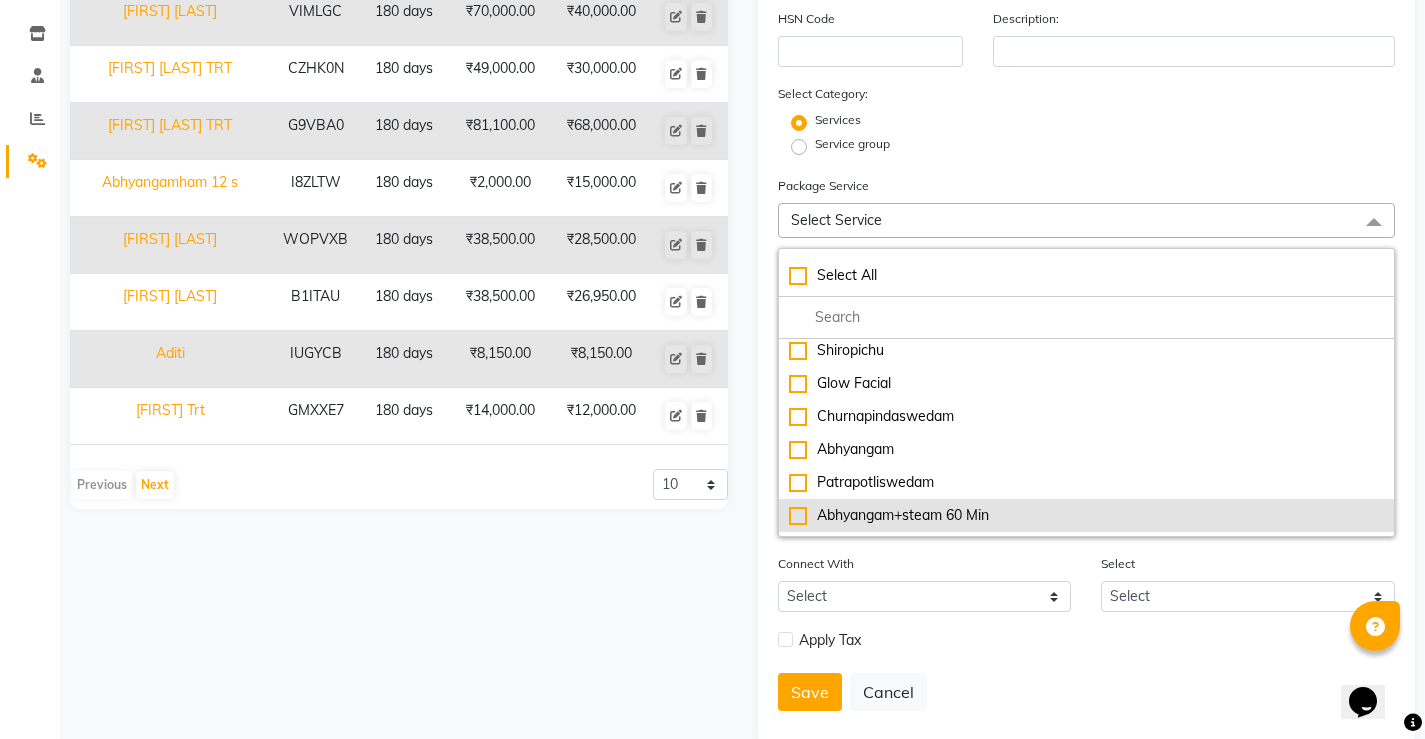 click on "Abhyangam+steam 60 Min" 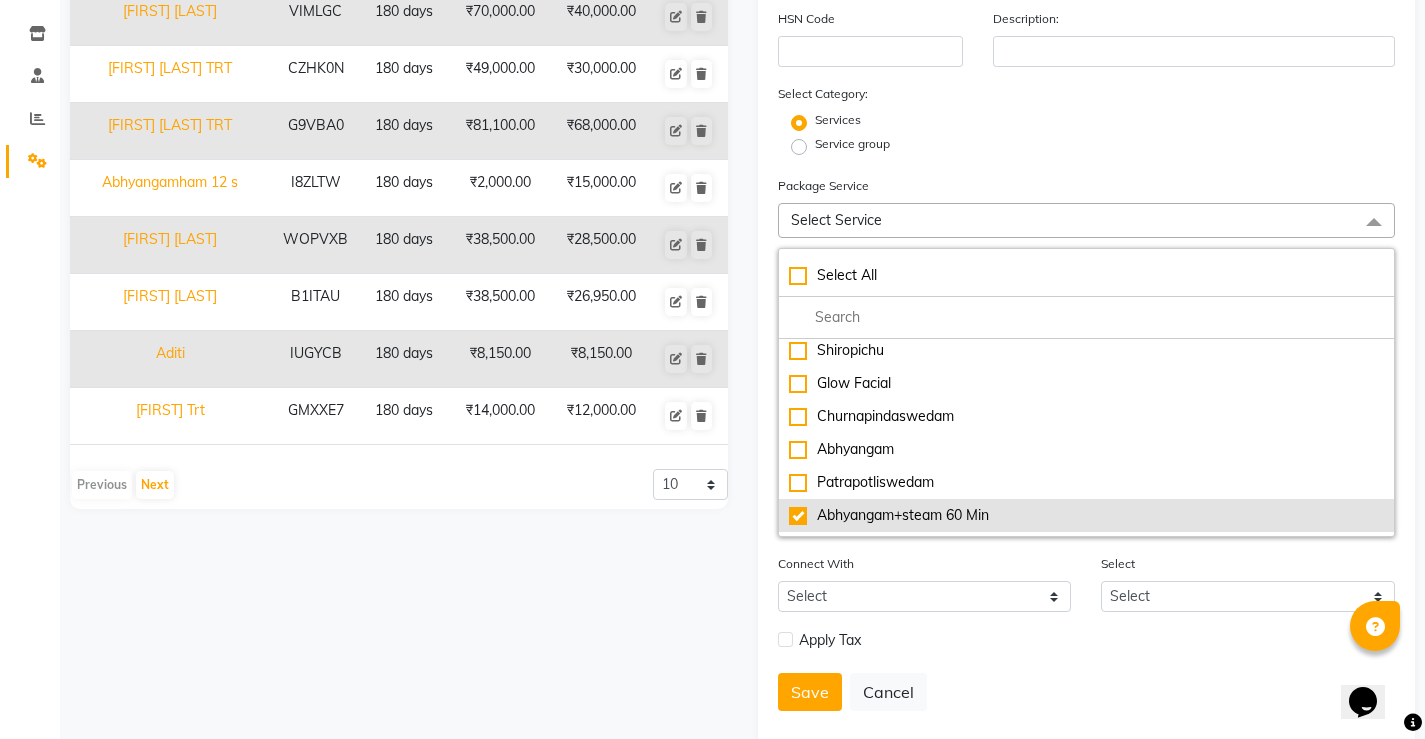 type on "2000" 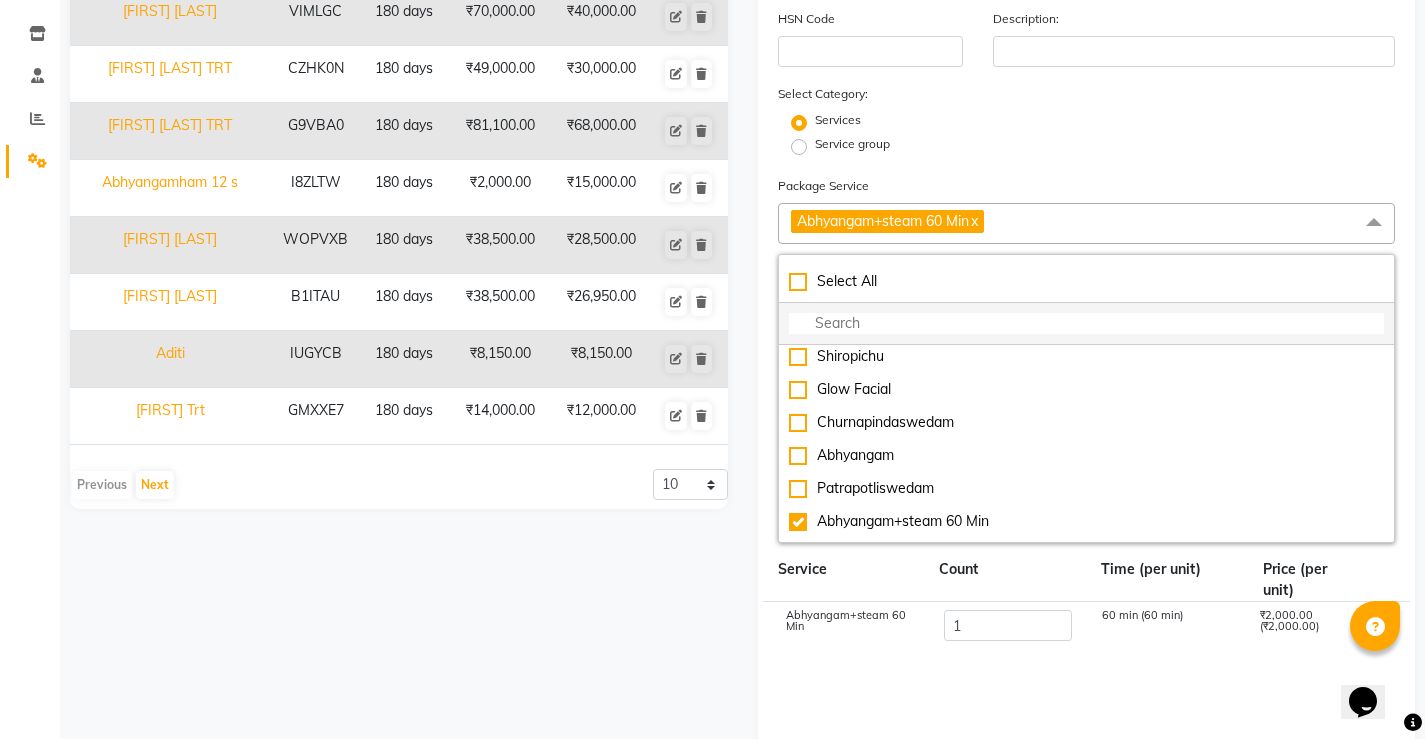 click 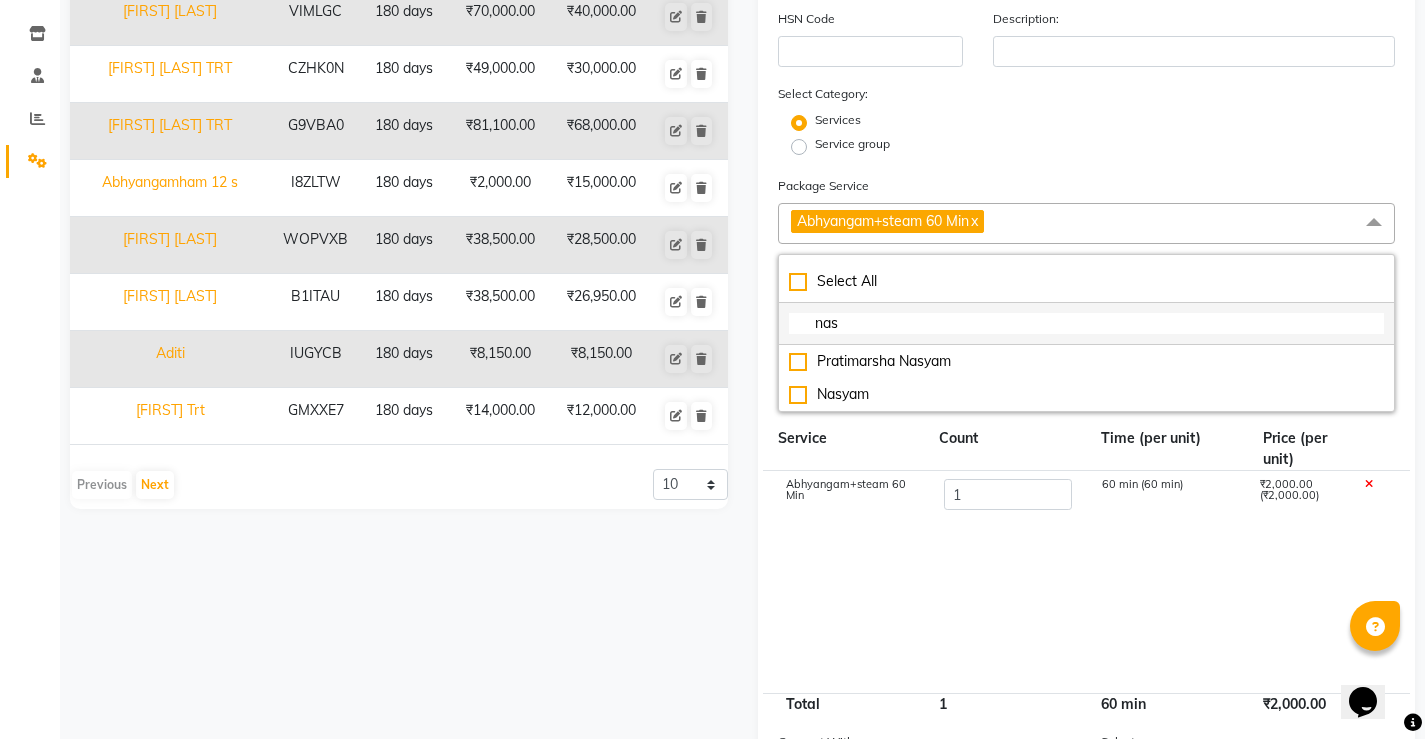 scroll, scrollTop: 0, scrollLeft: 0, axis: both 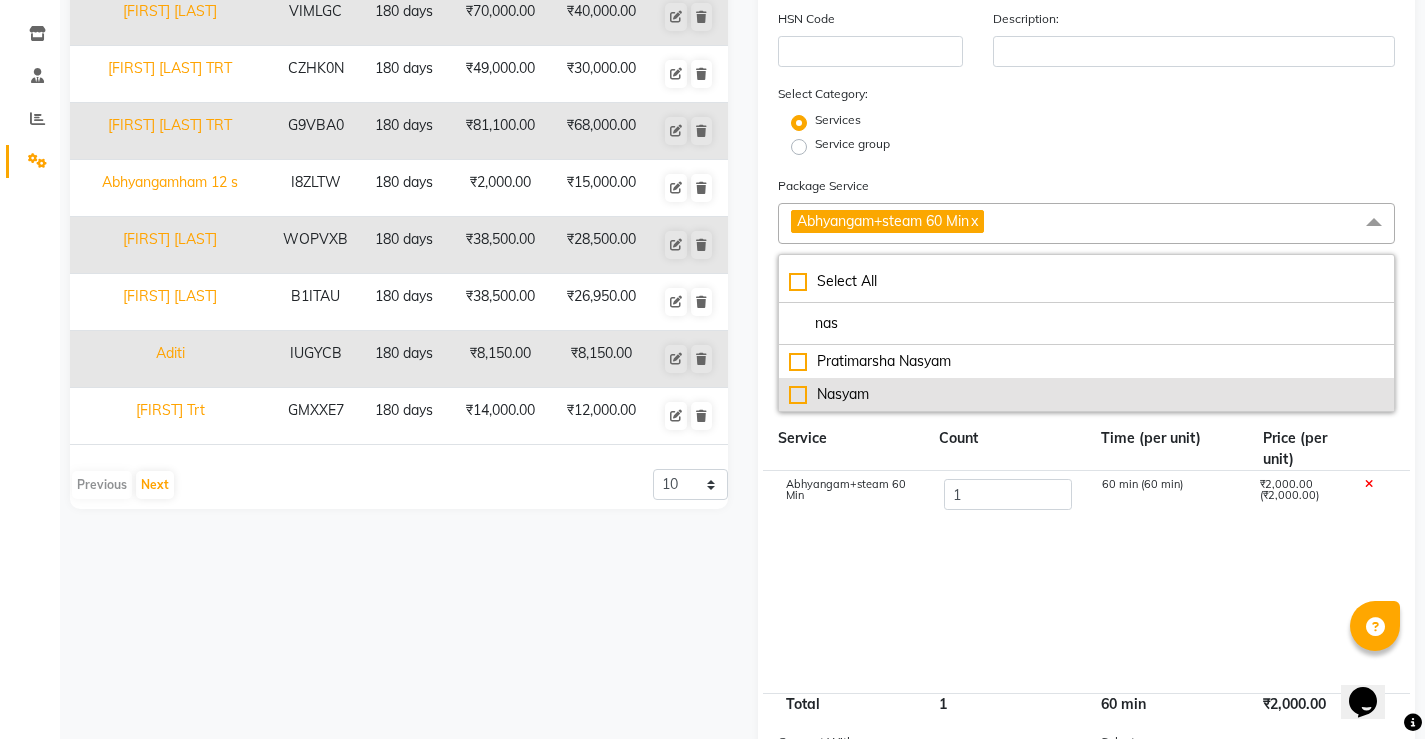 type on "nas" 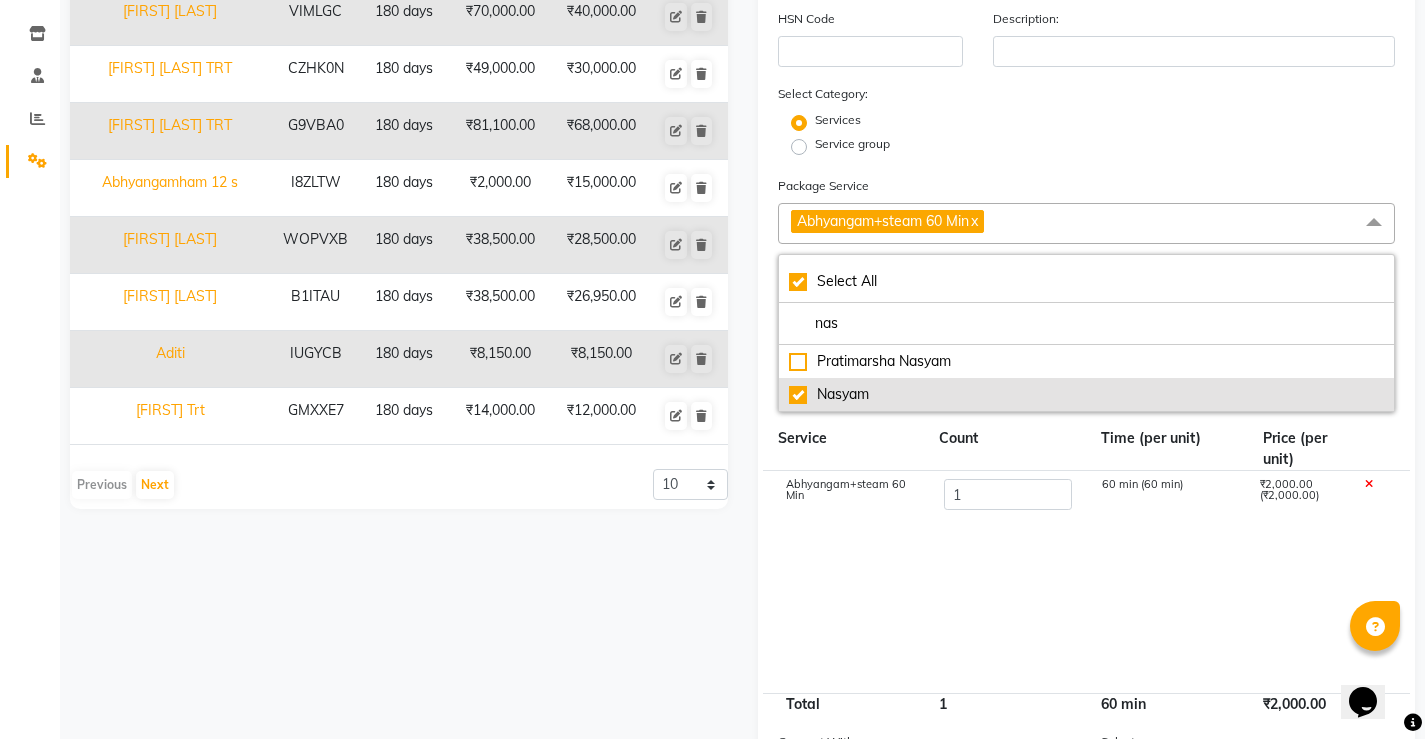 type on "4000" 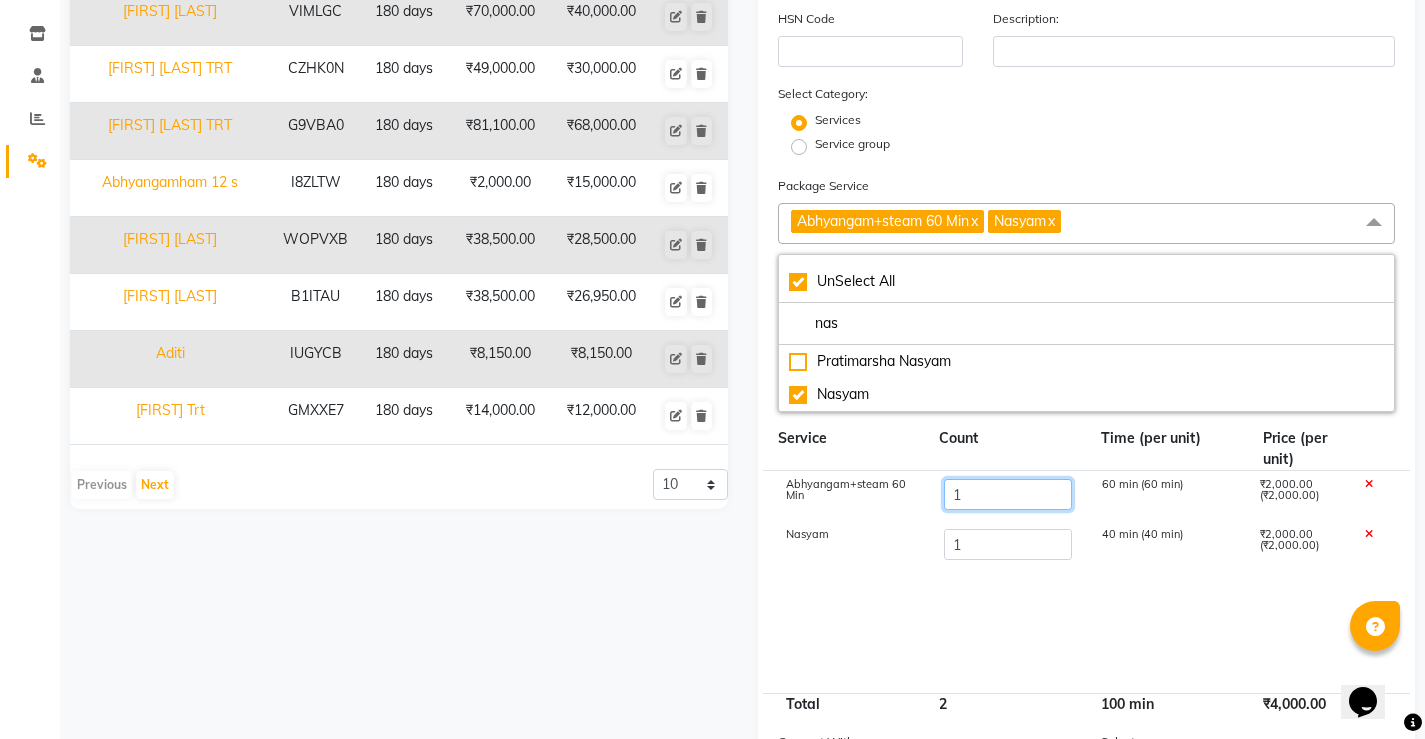 click on "1" 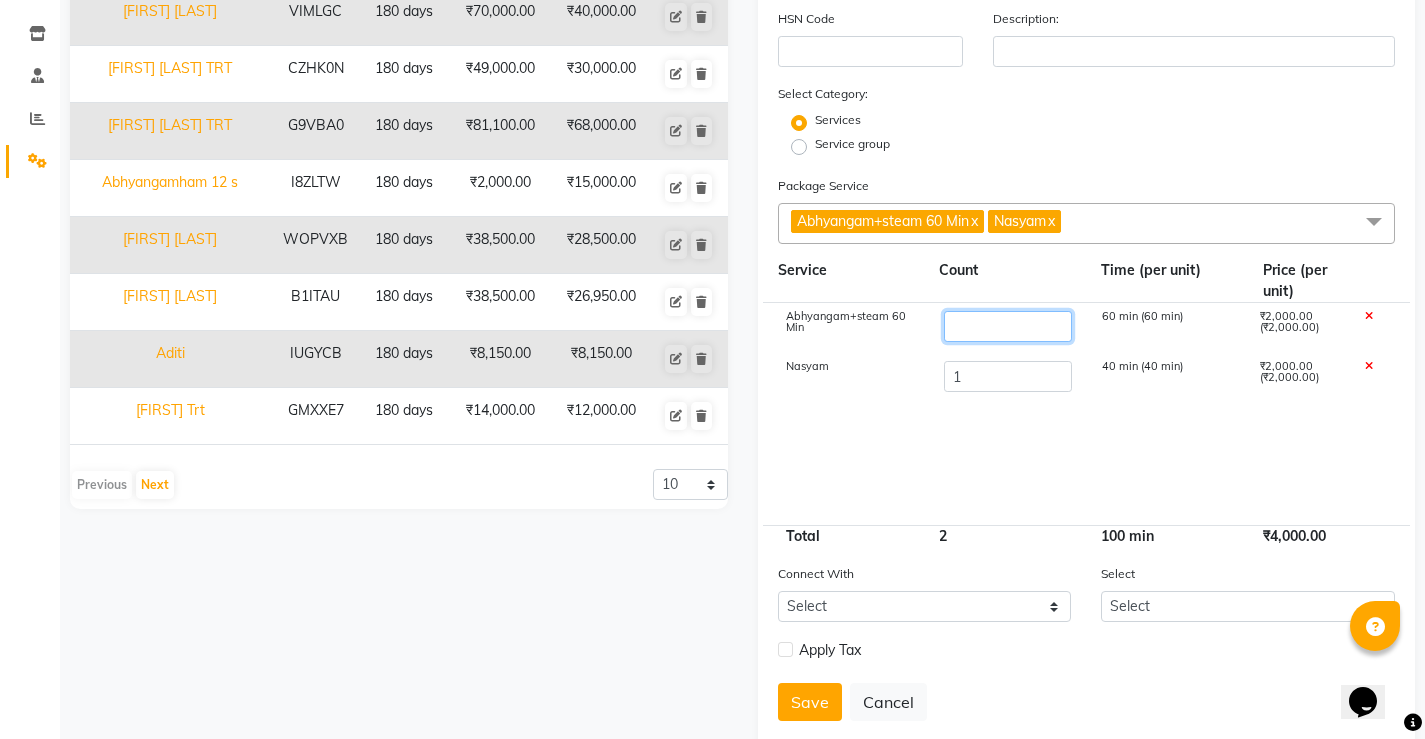 type on "7" 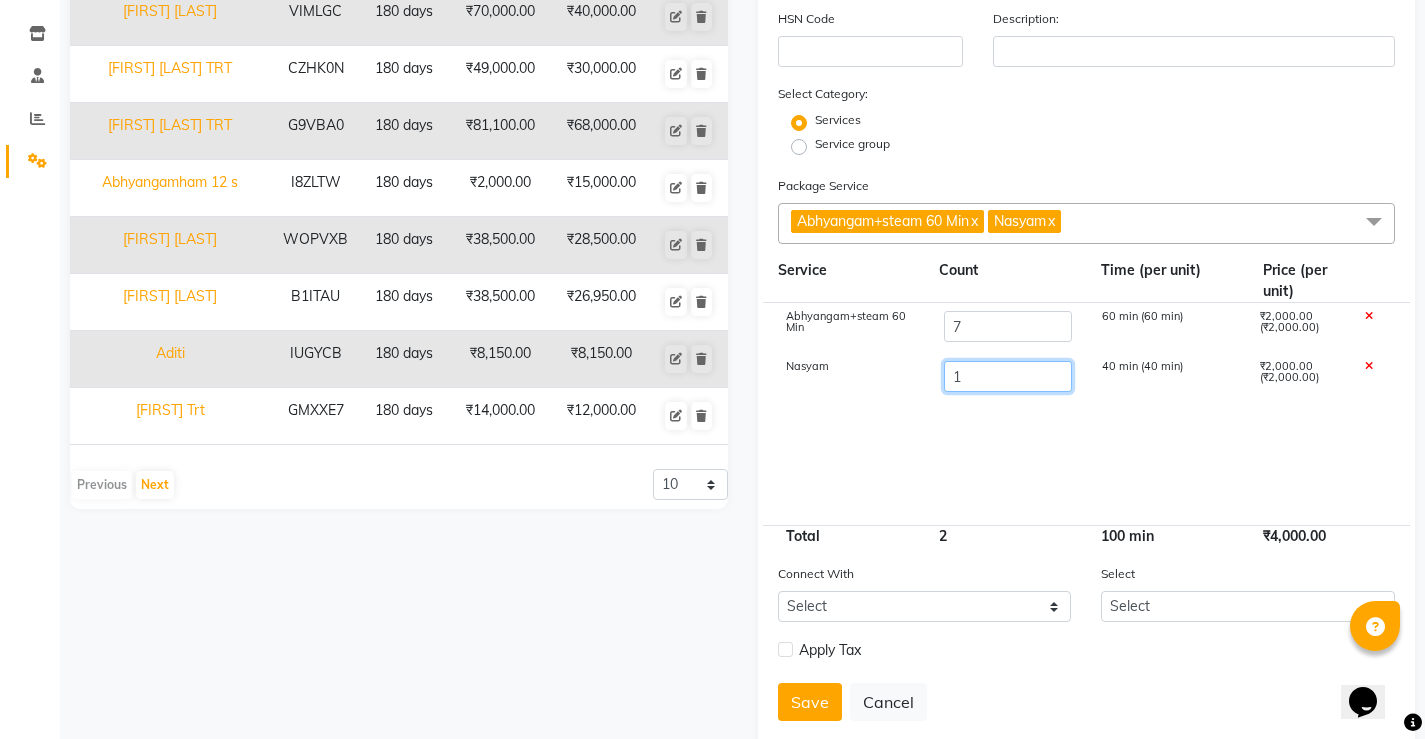 type on "16000" 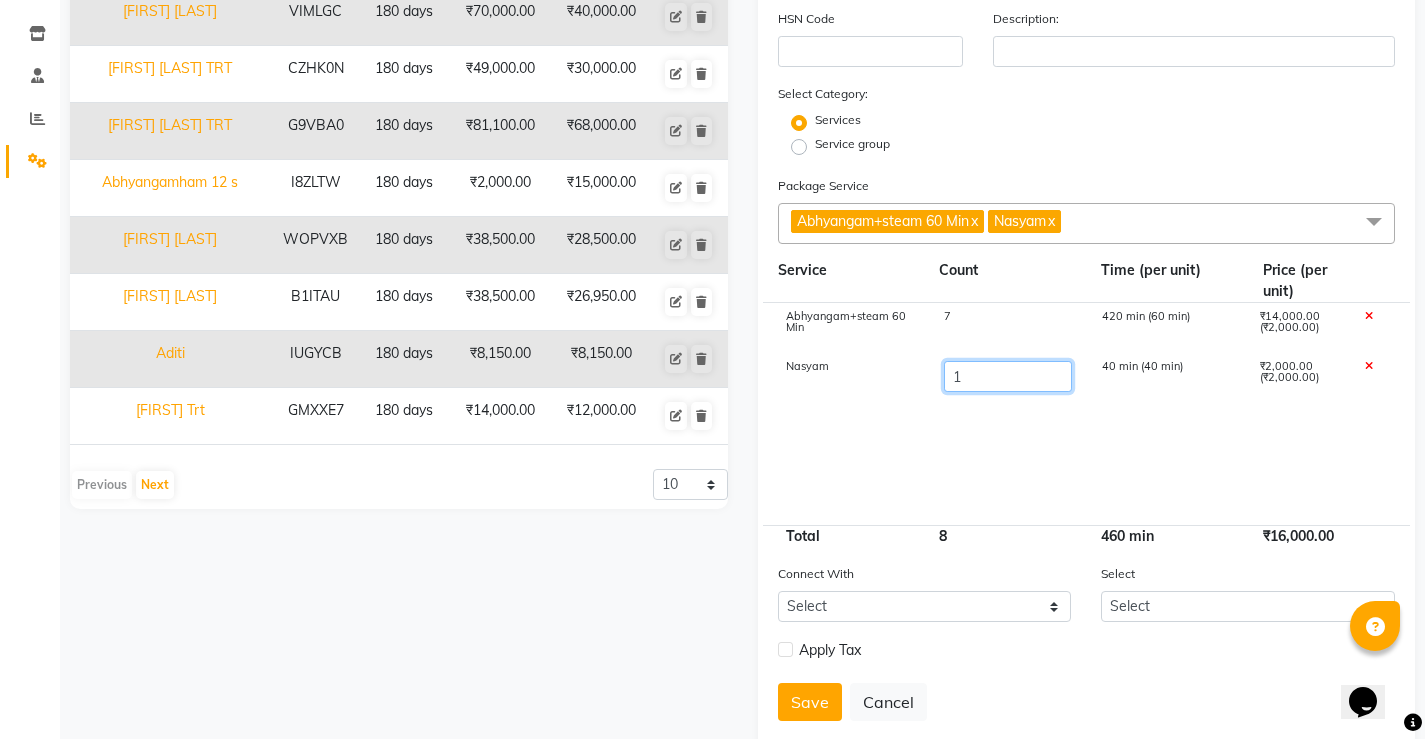 click on "1" 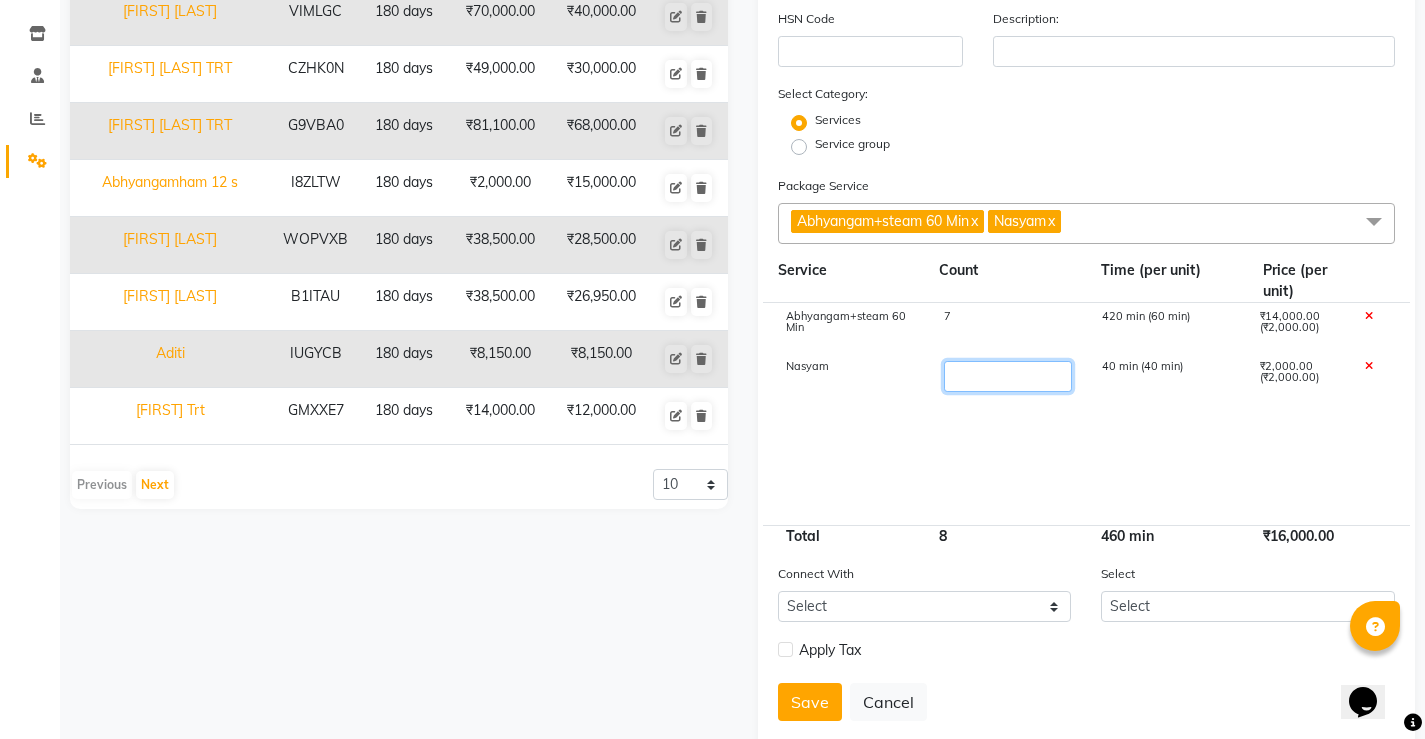 type on "7" 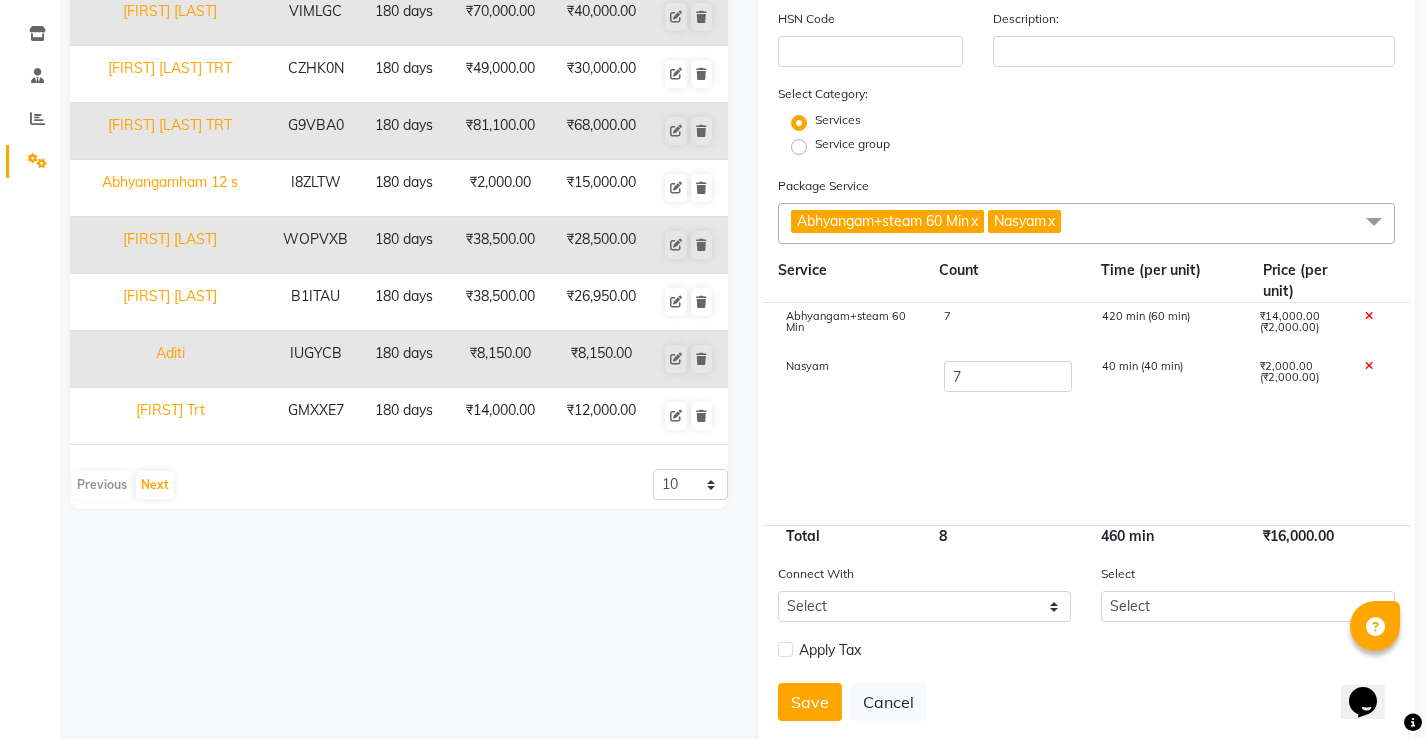 type on "28000" 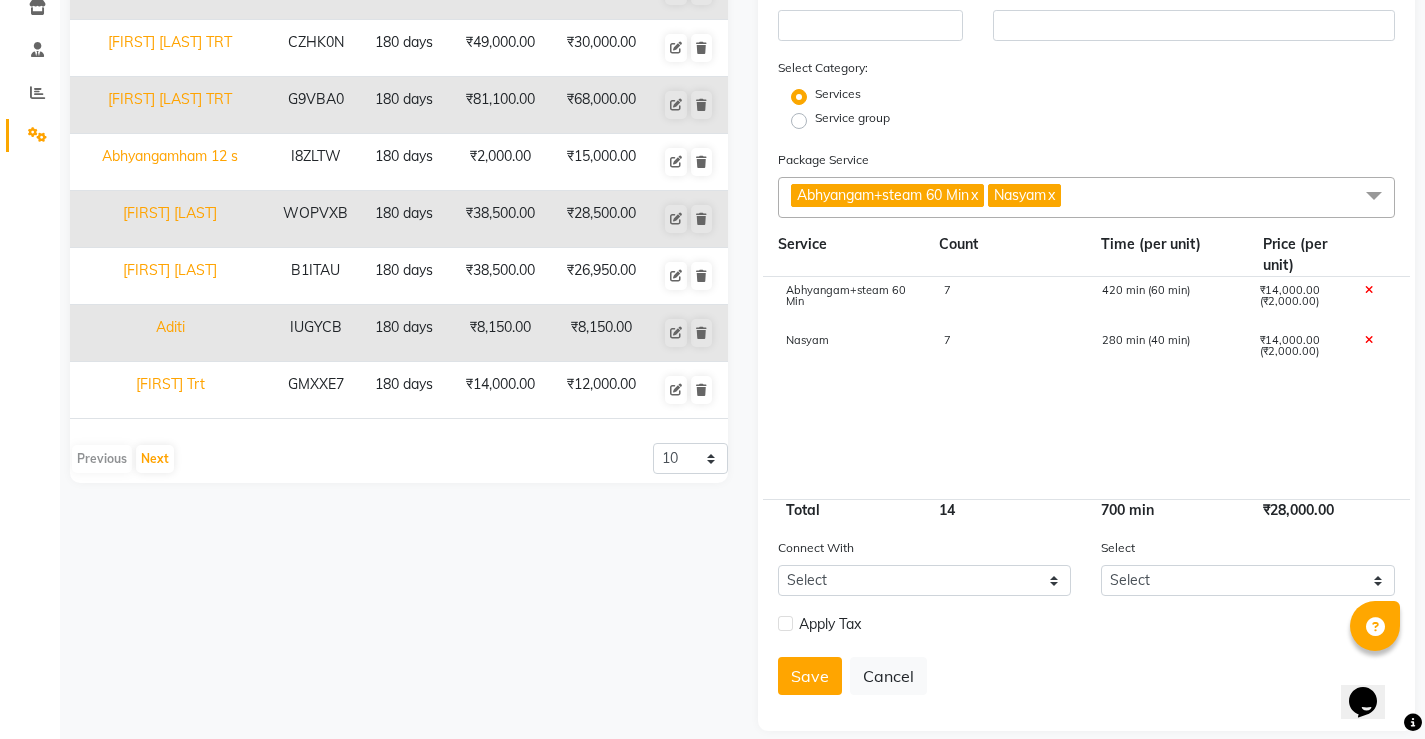 scroll, scrollTop: 415, scrollLeft: 0, axis: vertical 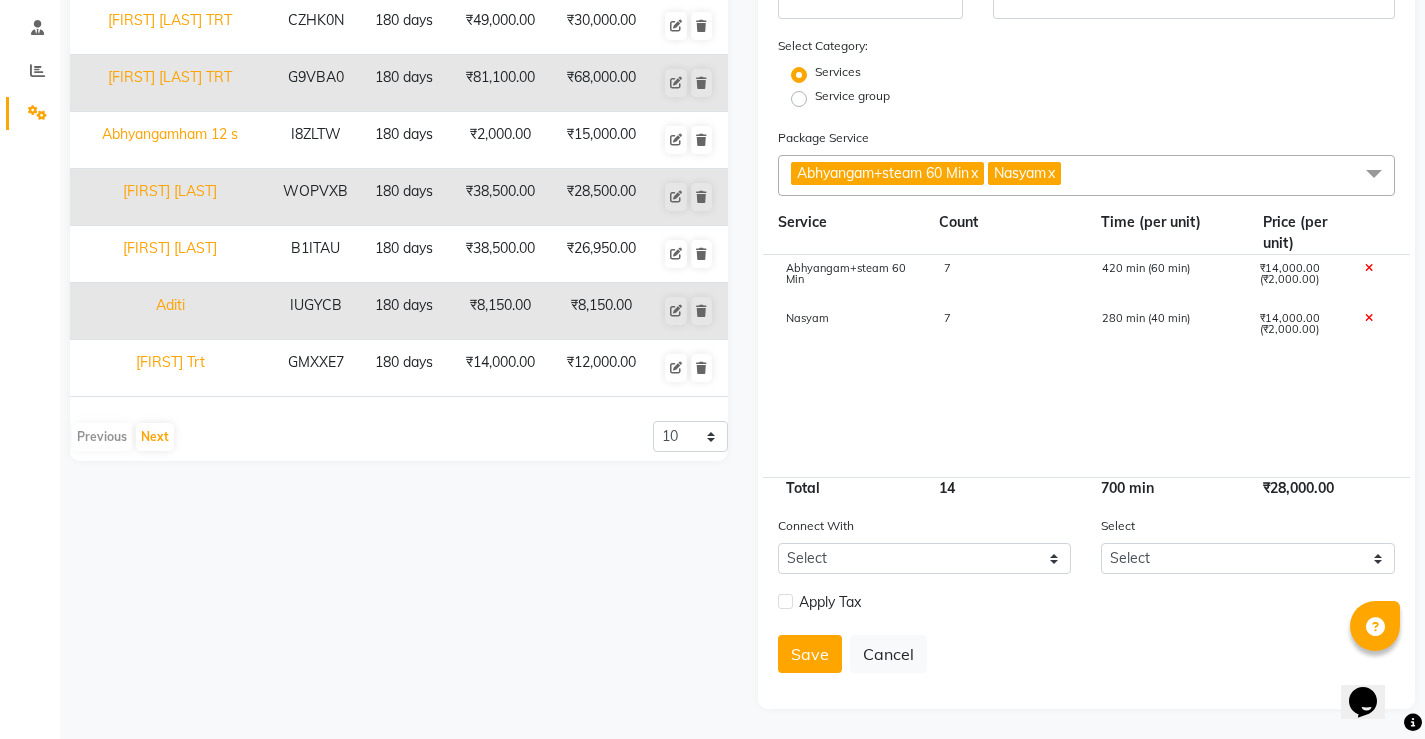 click 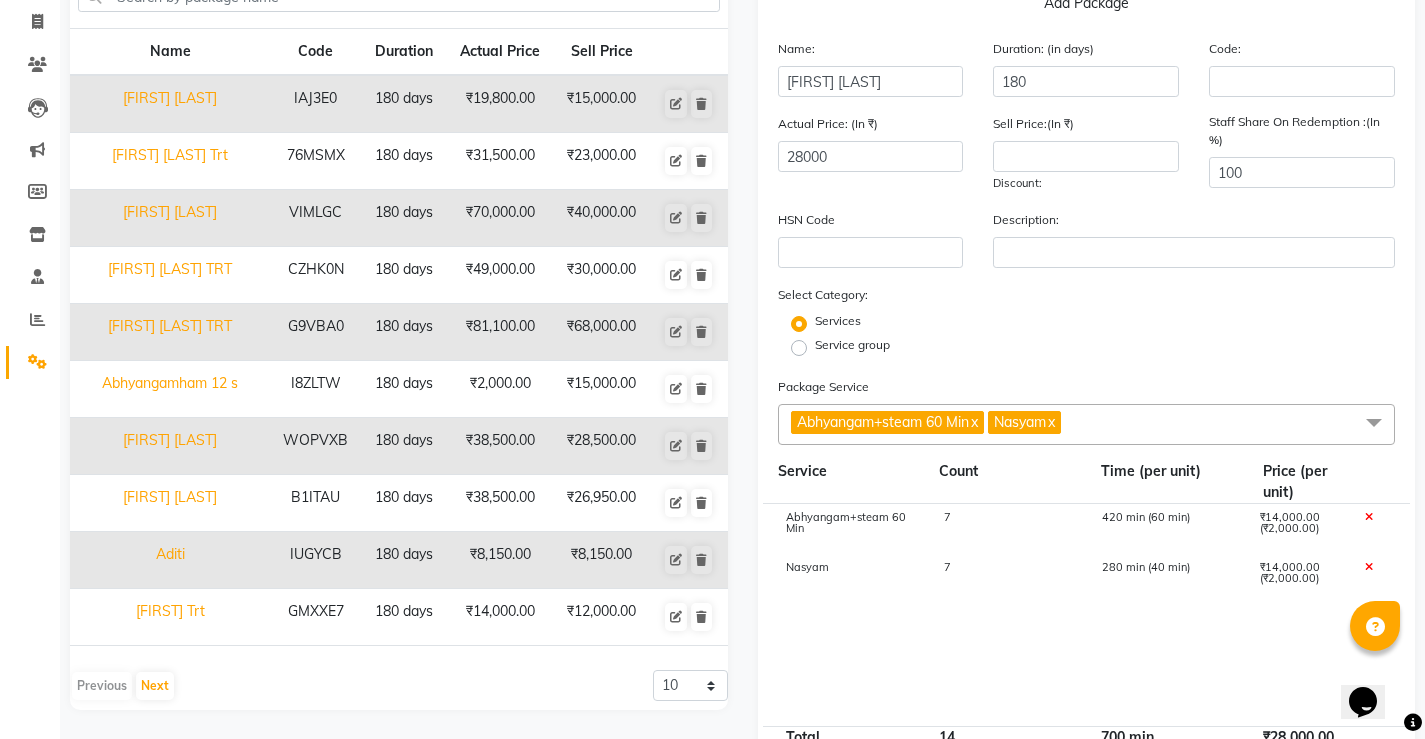 scroll, scrollTop: 215, scrollLeft: 0, axis: vertical 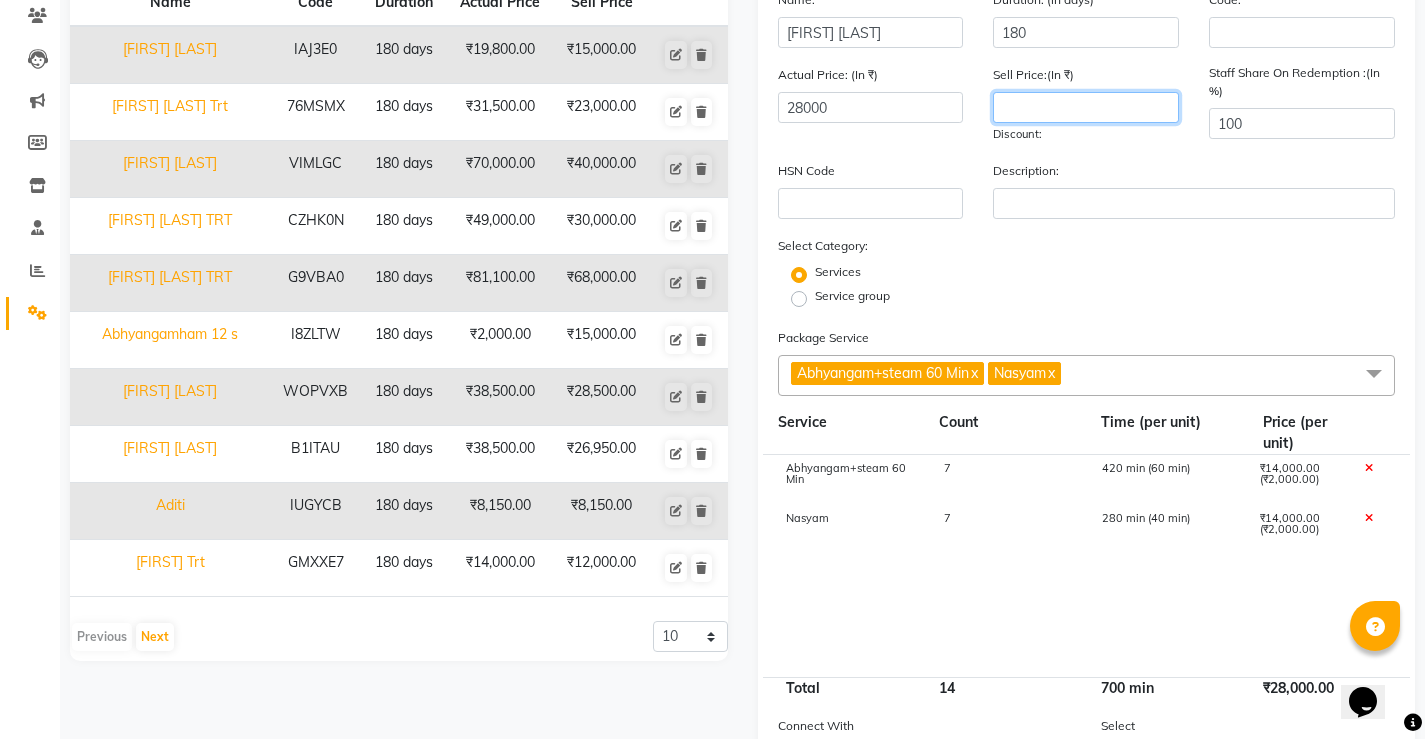 click 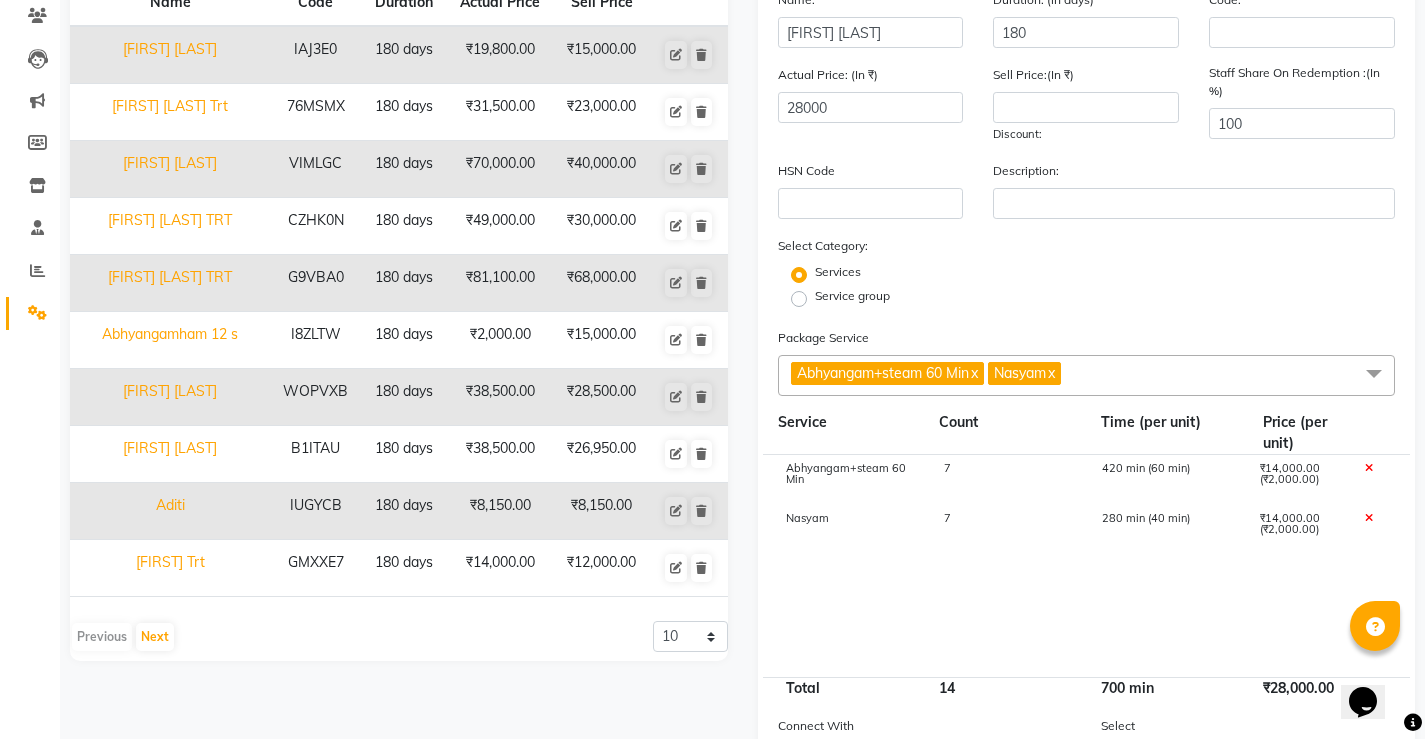 click on "x" 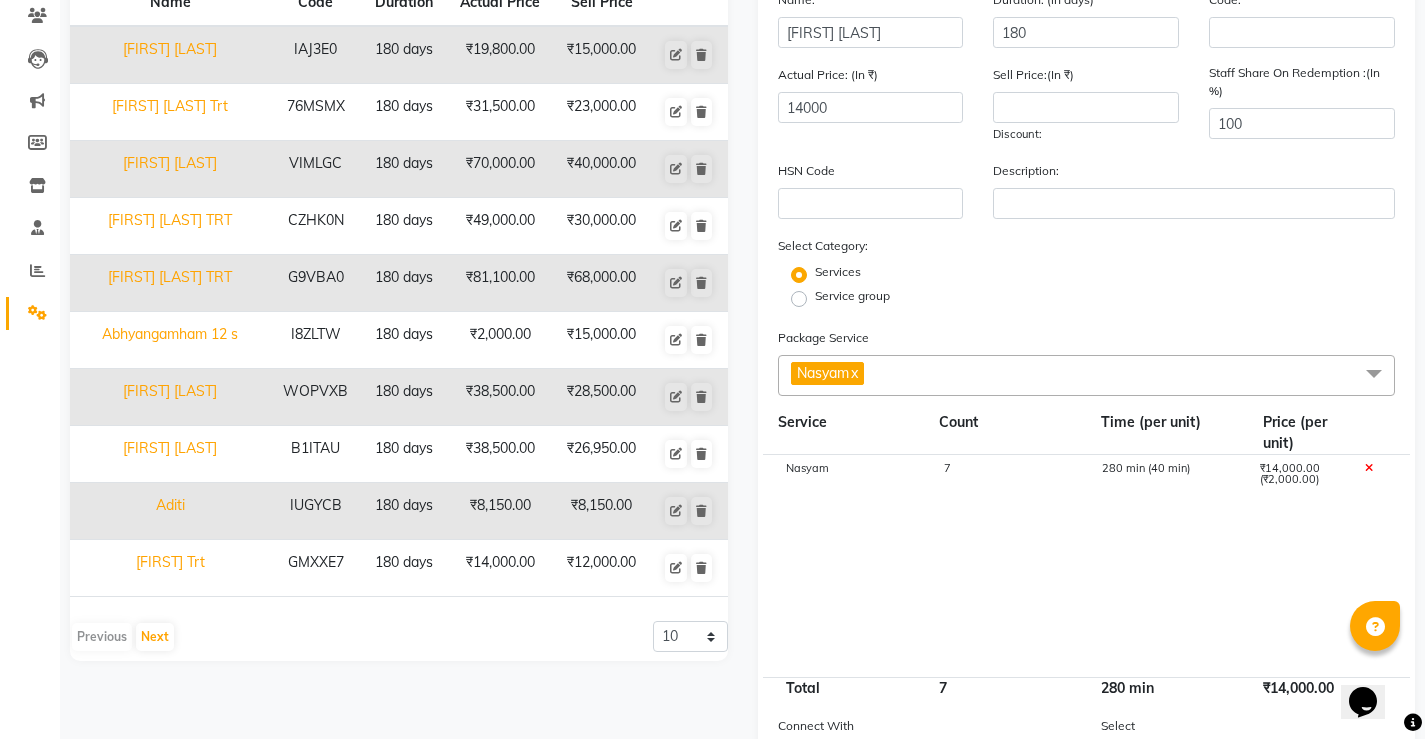 click on "Nasyam  x" 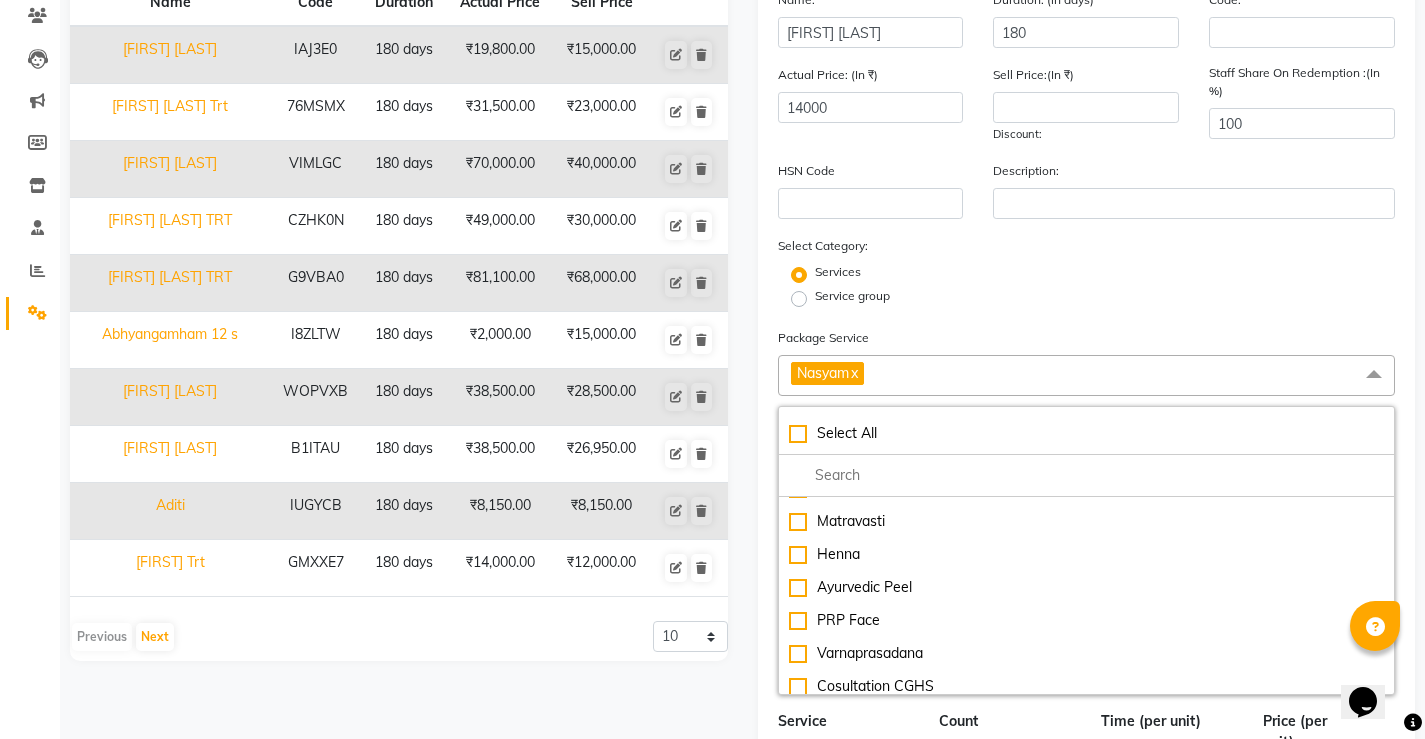 scroll, scrollTop: 2600, scrollLeft: 0, axis: vertical 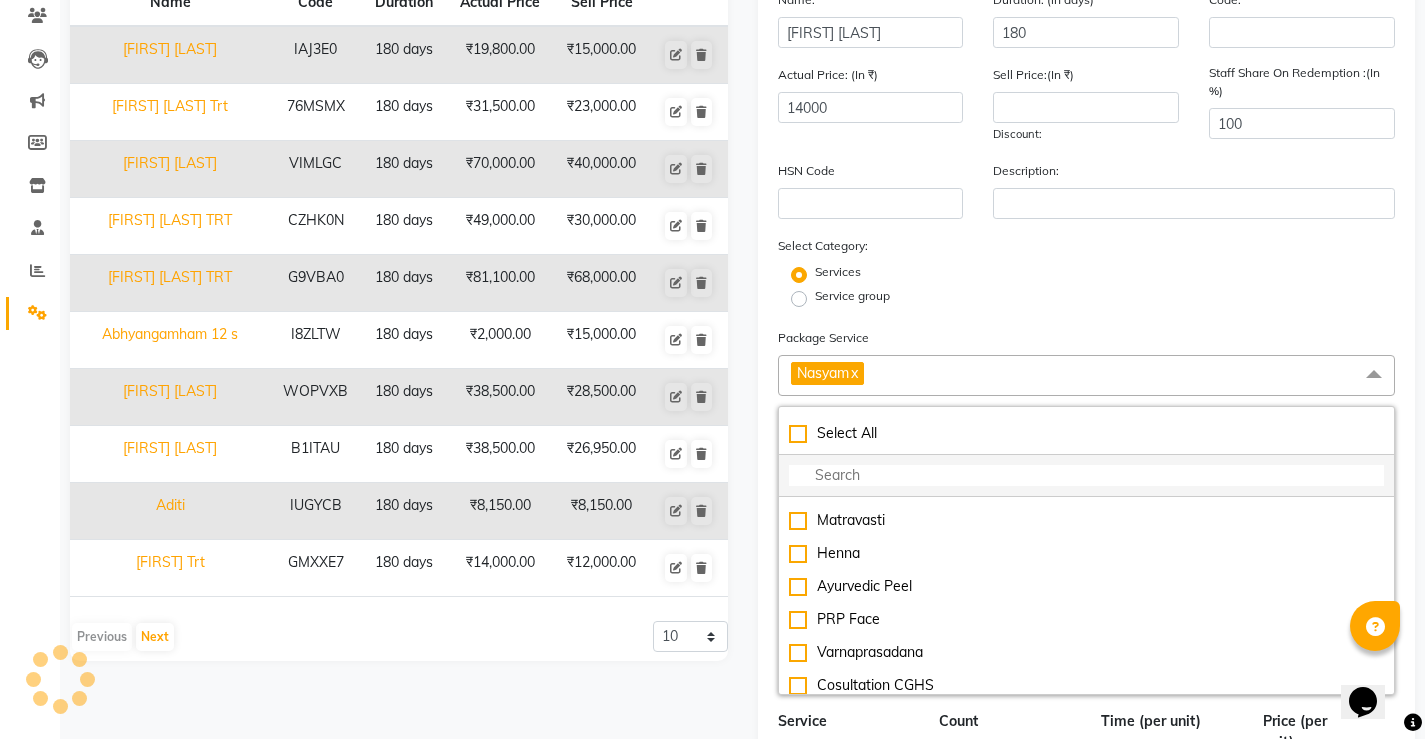 click 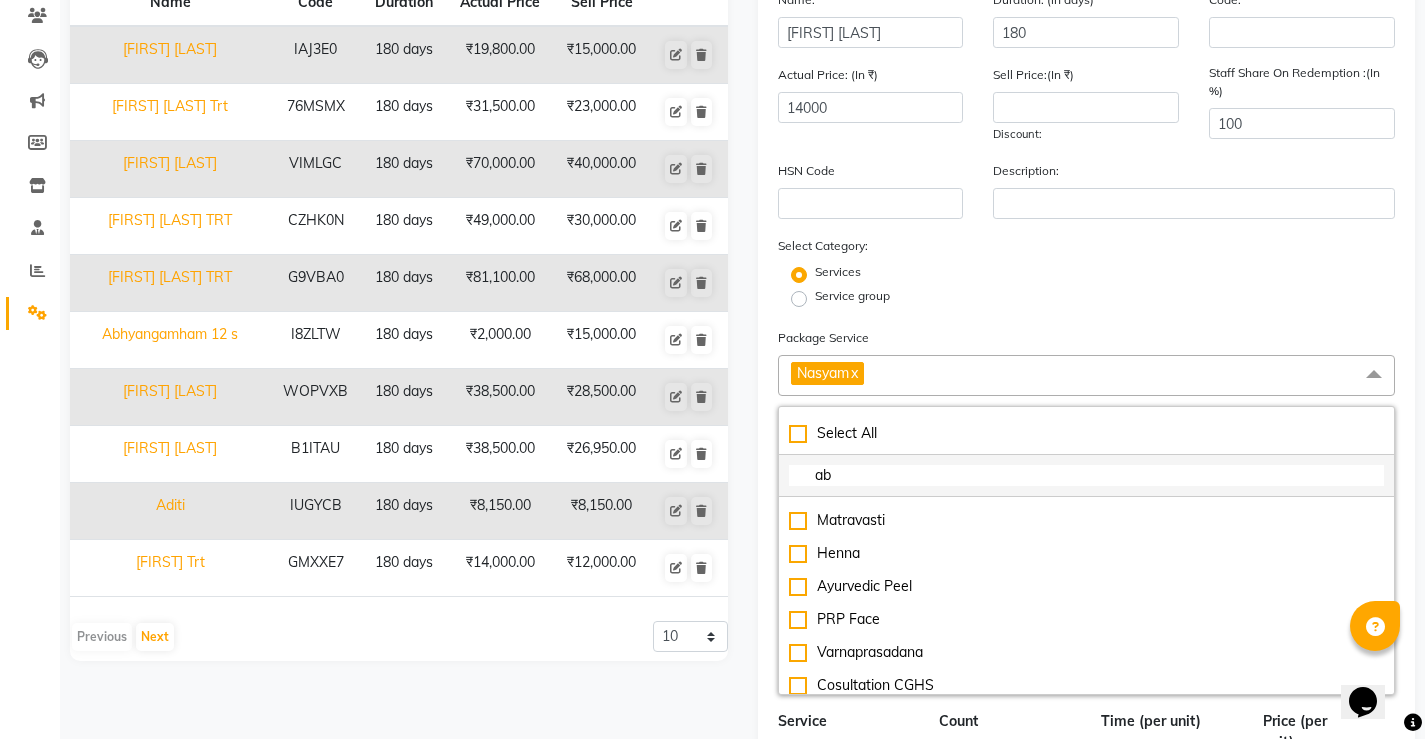 scroll, scrollTop: 496, scrollLeft: 0, axis: vertical 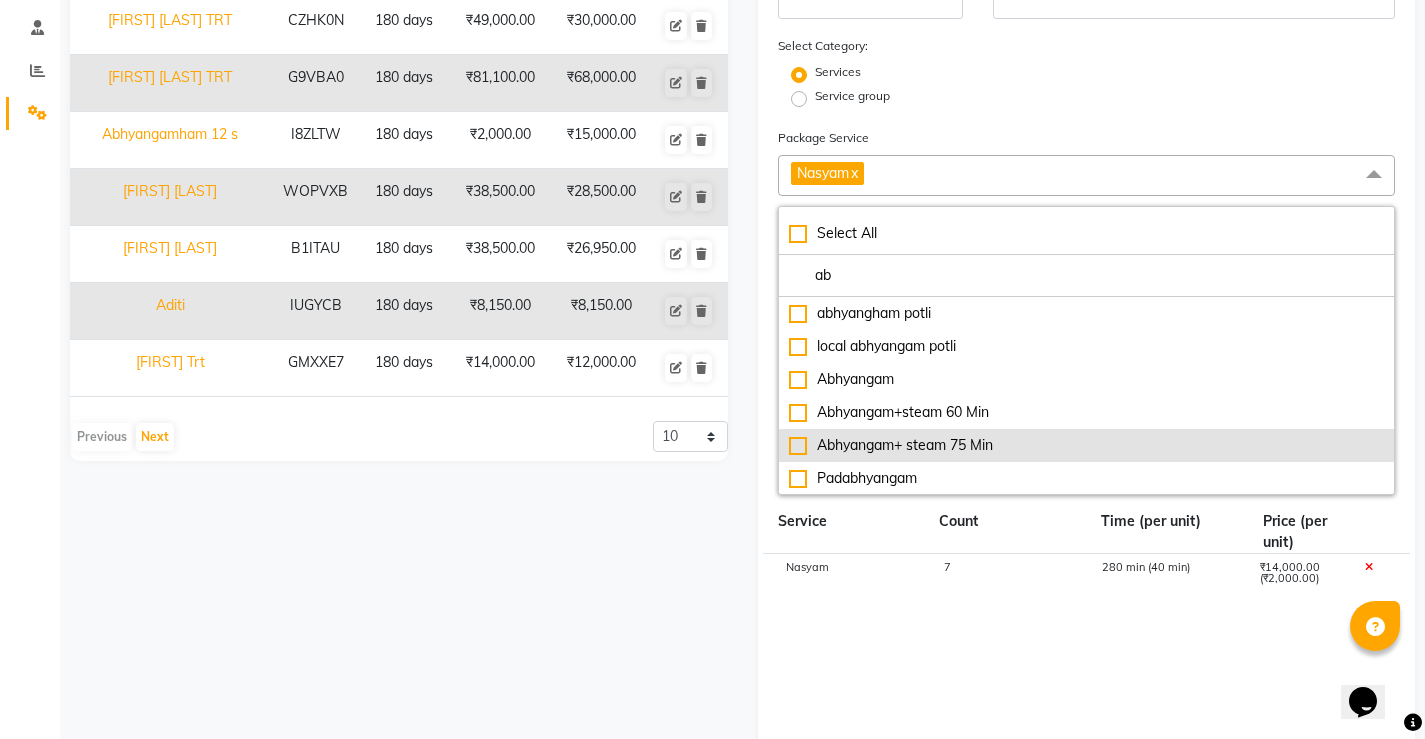 type on "ab" 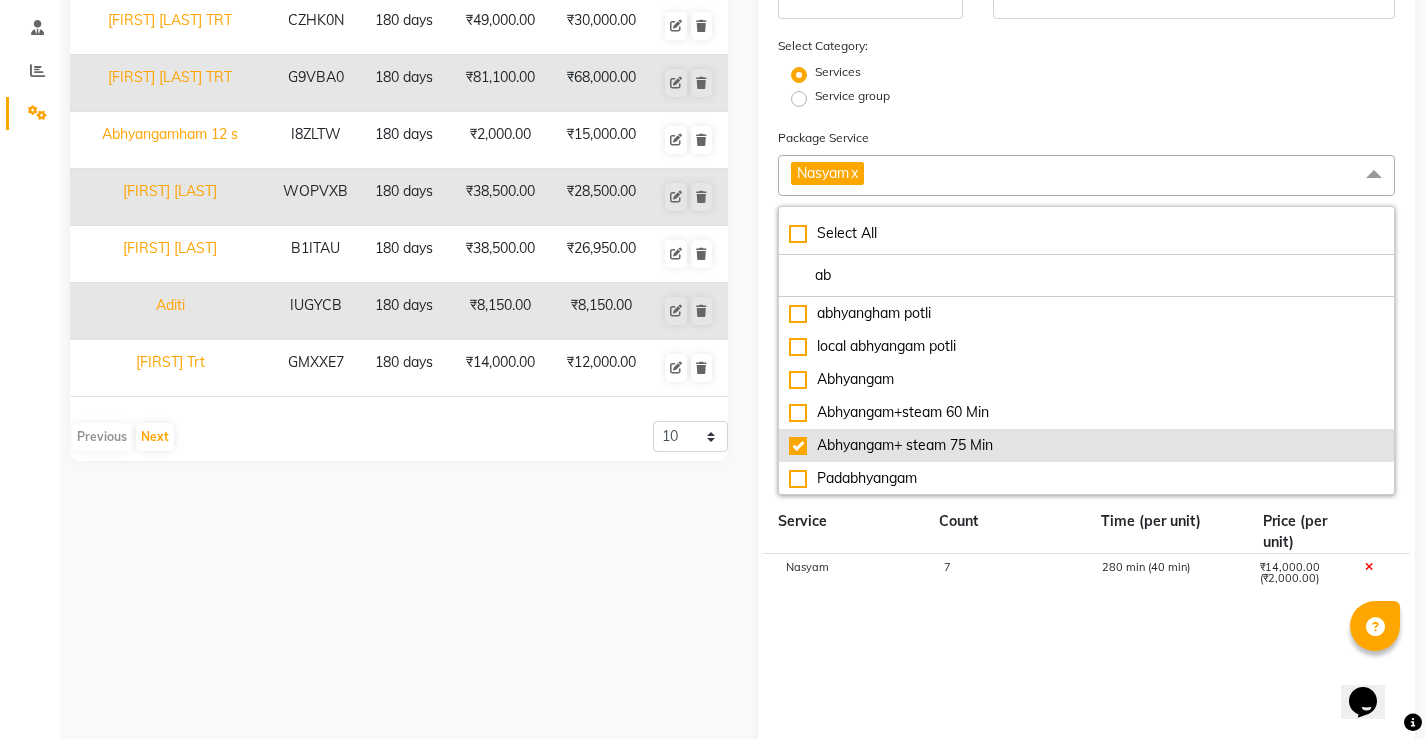 type on "16500" 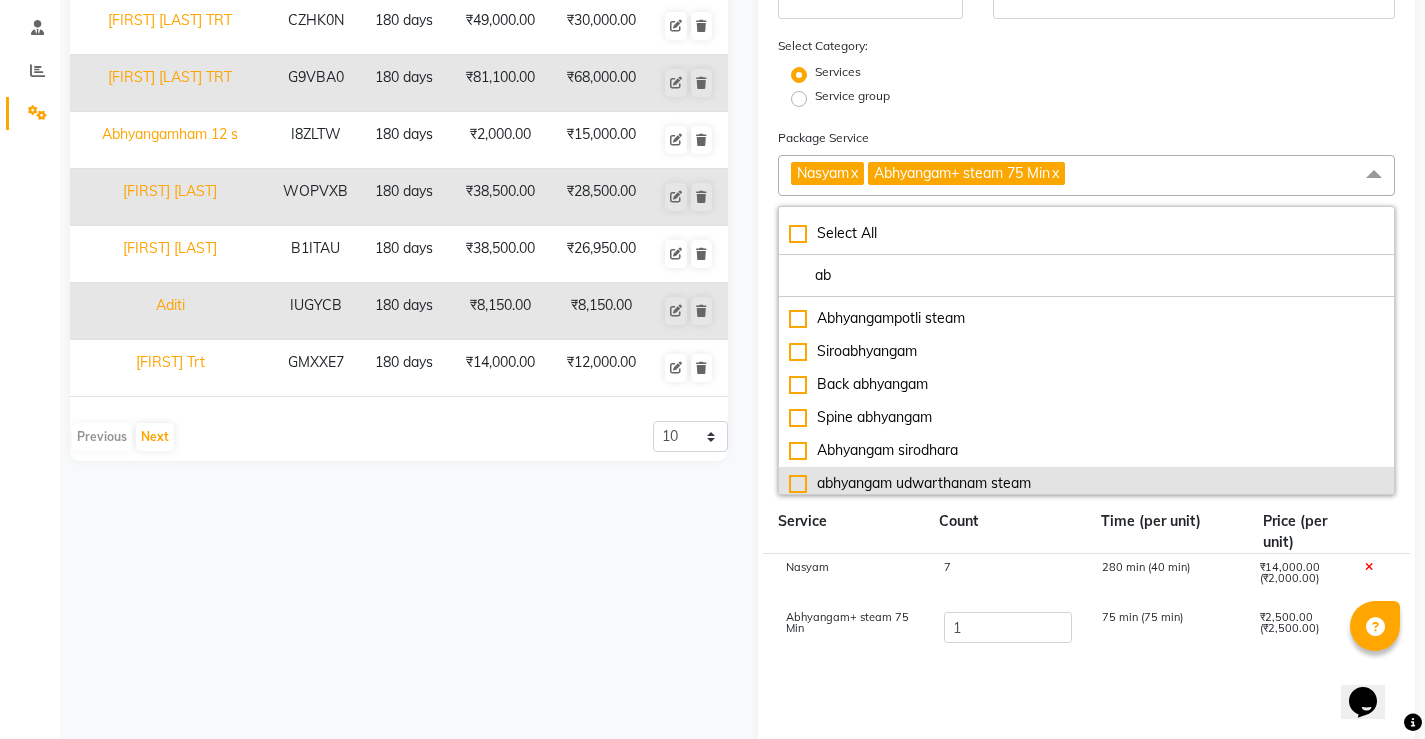 scroll, scrollTop: 200, scrollLeft: 0, axis: vertical 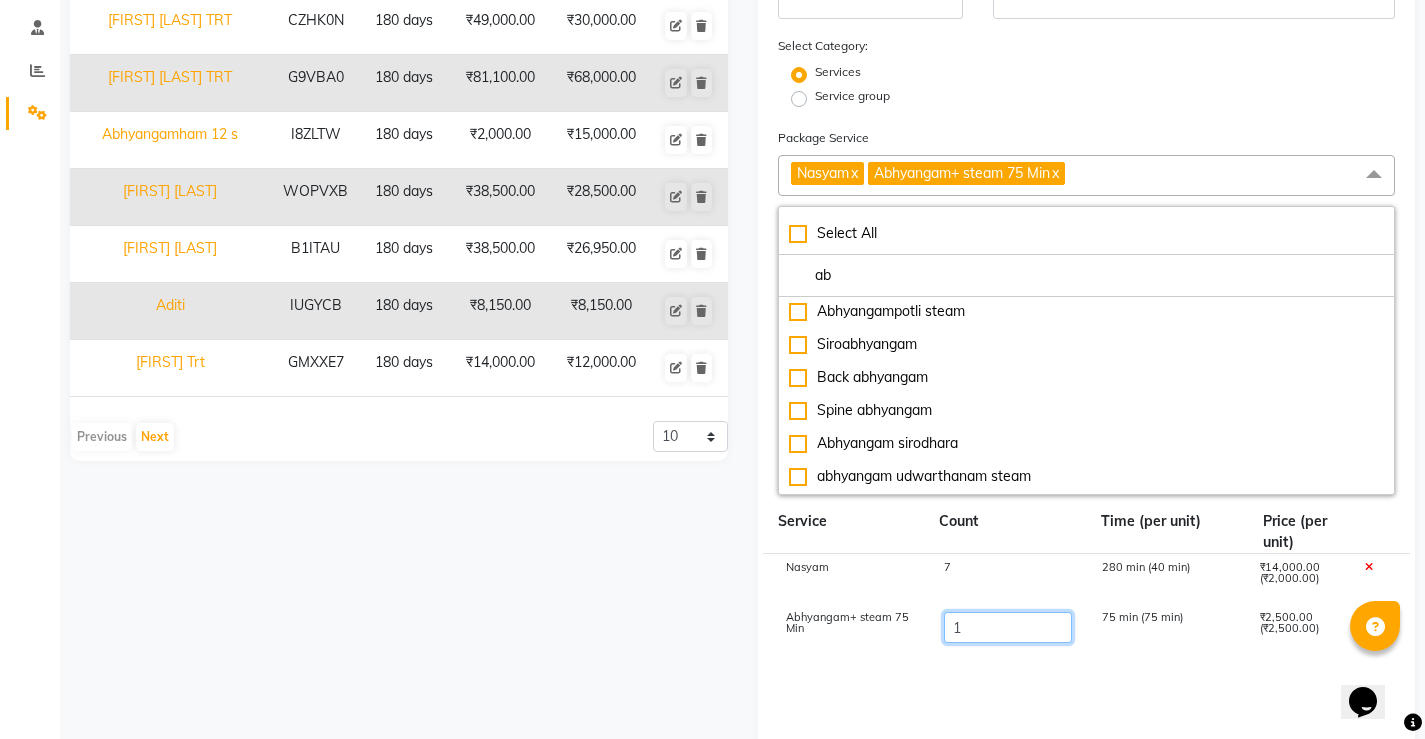click on "1" 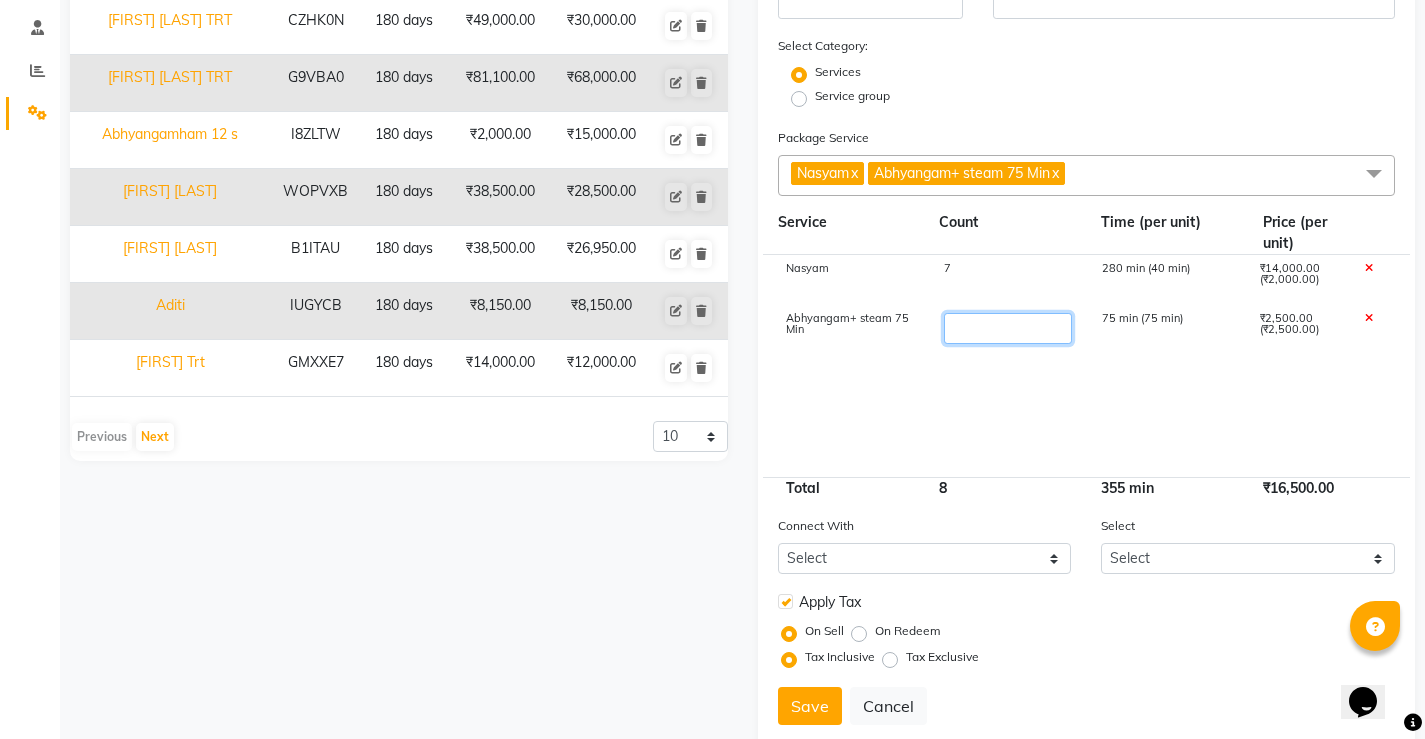type on "7" 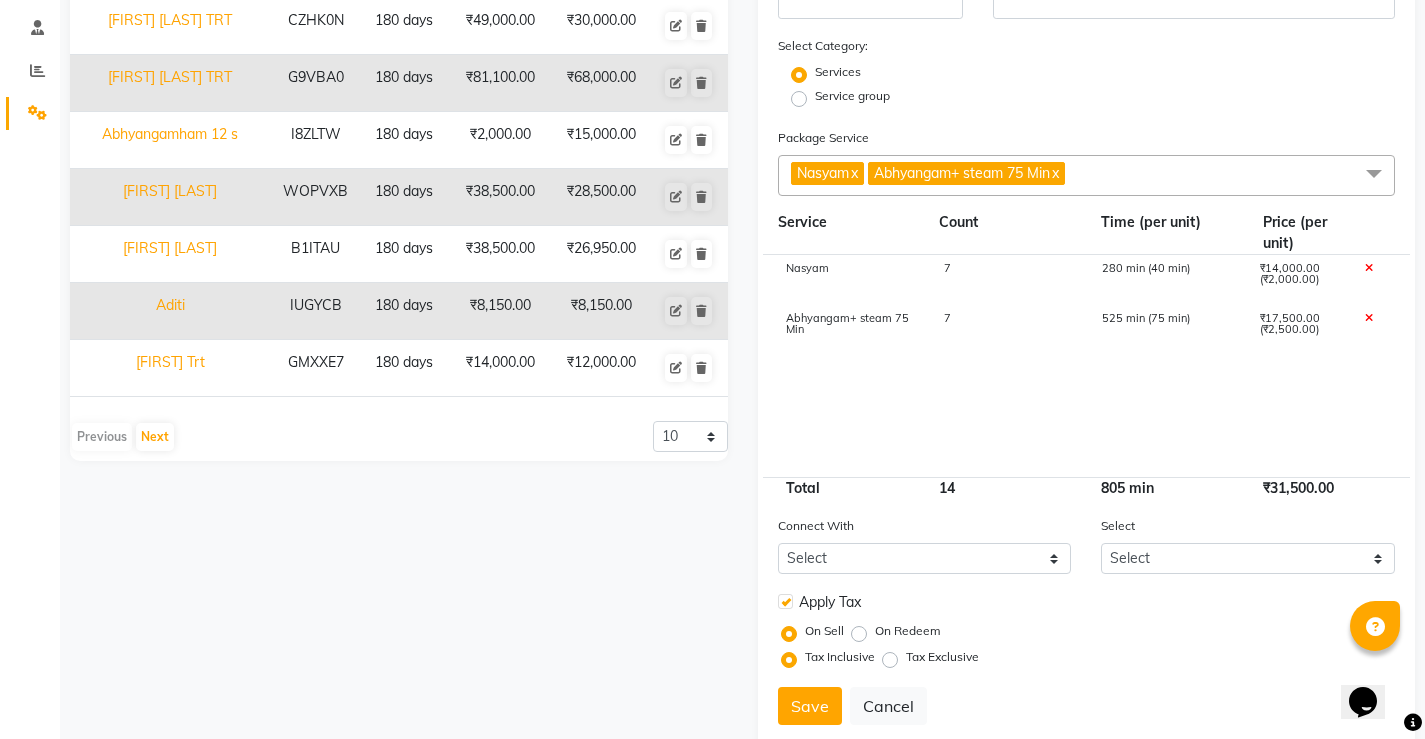 click on "Name: [FIRST] [LAST] Duration: (in days) 180 Code: Actual Price: (In ₹) 31500 Sell Price:(In ₹) Discount:  Staff Share On Redemption :(In %) 100 HSN Code Description: Select Category: Services Service group Package Service Nasyam  x Select All consultation avaghaham abhyanham potli Greevavasti CGHS Njavarakizhi Facial local abhyangam potli Home Visit Consultation Pratimarsha Nasyam Thalam Triphalavasti Thalapothichil Nasyam Ksharakarma Steam Uttravasti Shiropichu Glow Facial Churnapindaswedam Abhyangam Patrapotliswedam Abhyangam+steam 60 Min Njavarapotli massage Abhyangam+ steam 75 Min Padabhyangam Abhyangampotli steam Siroabhyangam Back abhyangam Spine abhyangam Sirodhara Abhyangam sirodhara Urovasti Sirovasti Prishta vasti Pichu(small) Pichu (large) Tharpanam Pizhichil Putapakam Kati vasti Januvasti (single) Januvasti(both) Greeva vasti Karnapuram Udwarthanam steam Lepam Lepam bandage Upanaham abhyangam udwarthanam steam Local Potli Kashayavasti Pizhichil + Potli Henna" 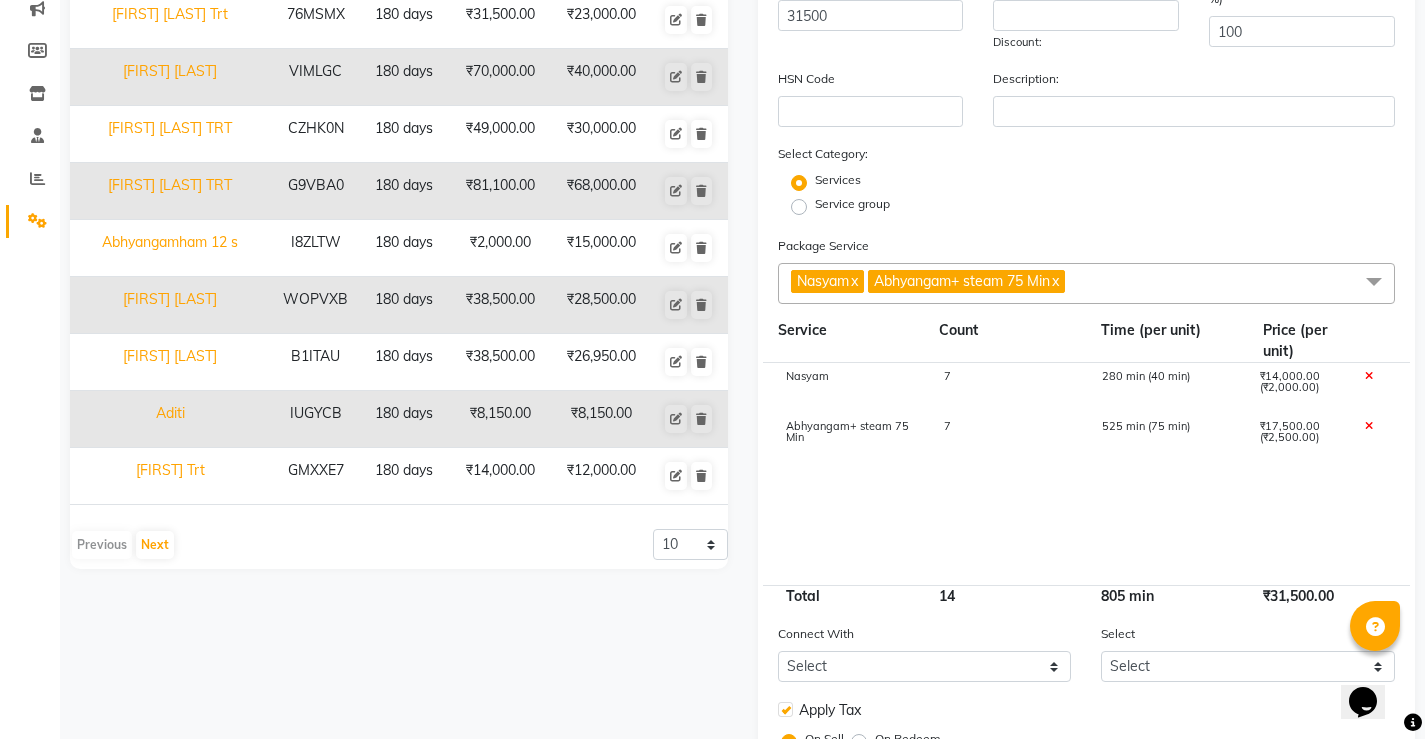 scroll, scrollTop: 415, scrollLeft: 0, axis: vertical 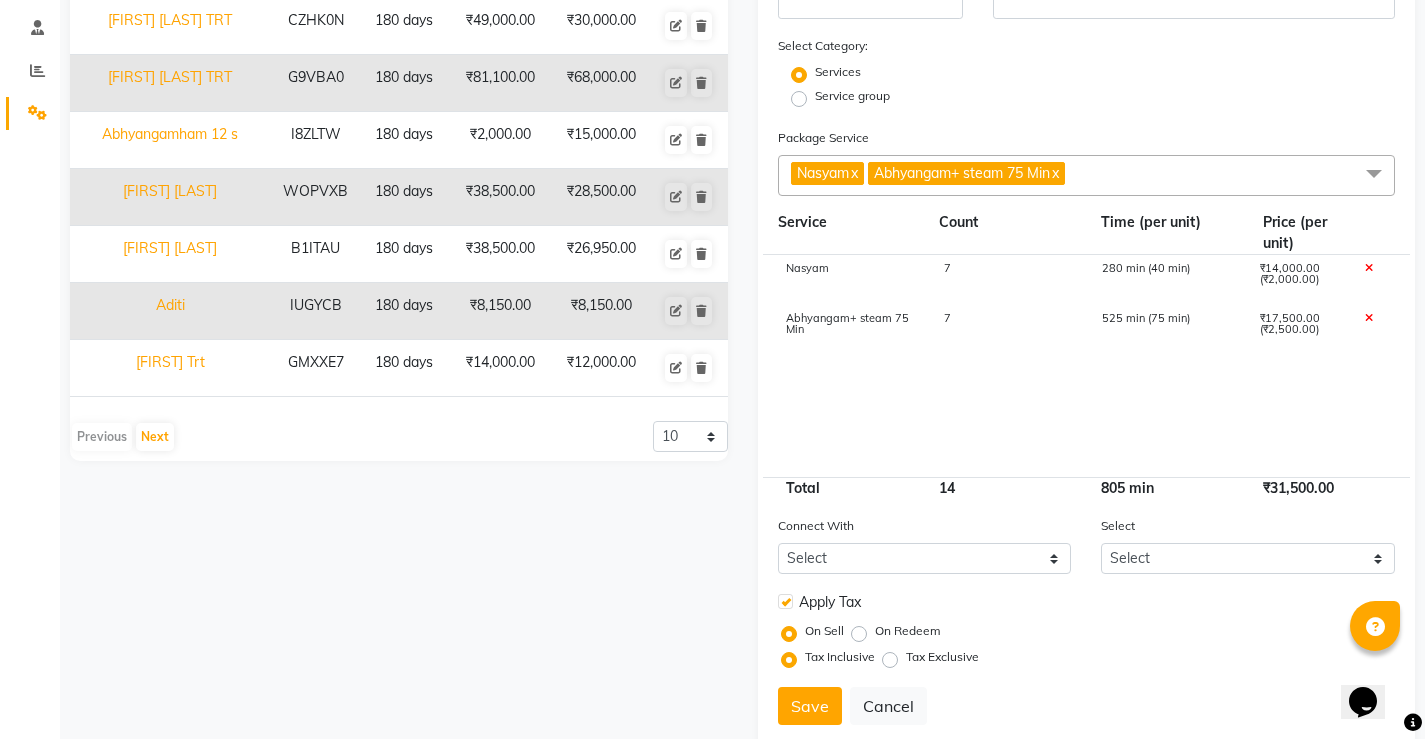 click on "x" 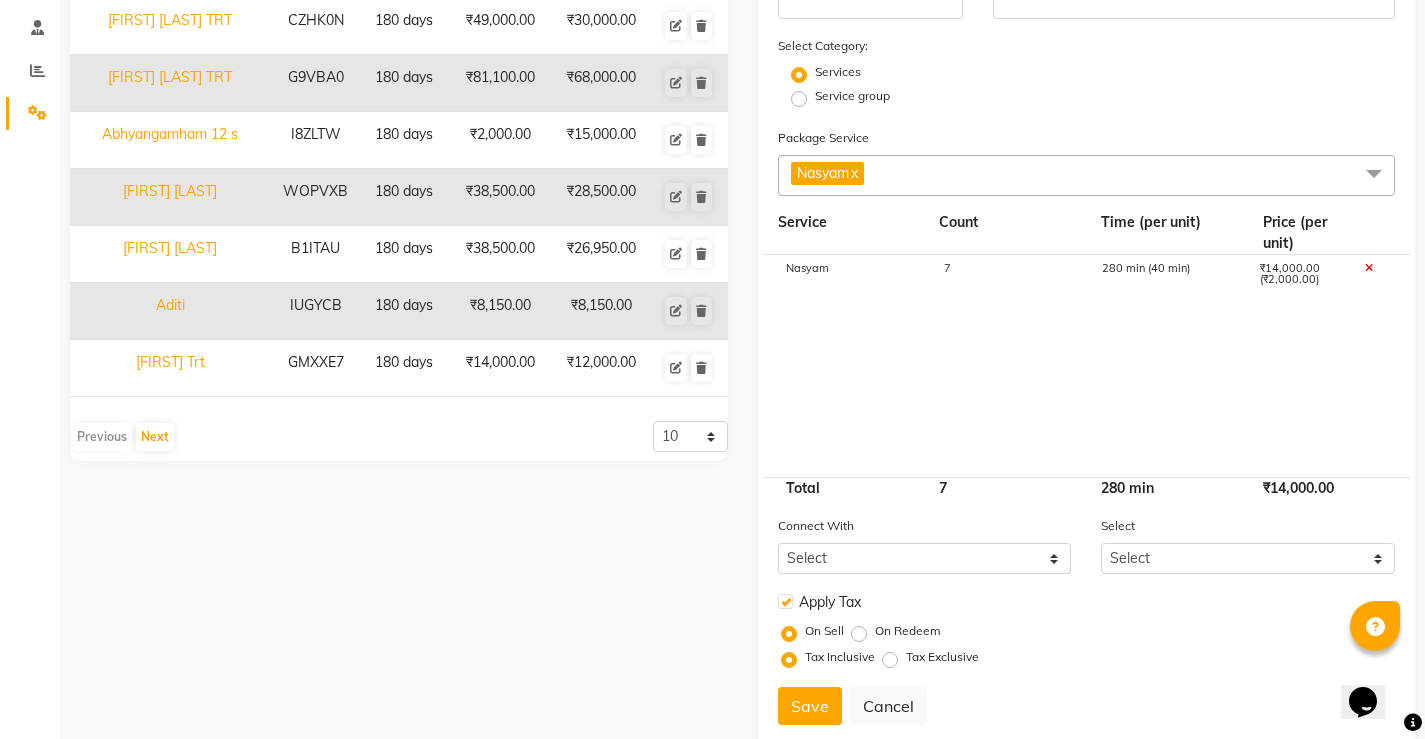 click on "Nasyam  x" 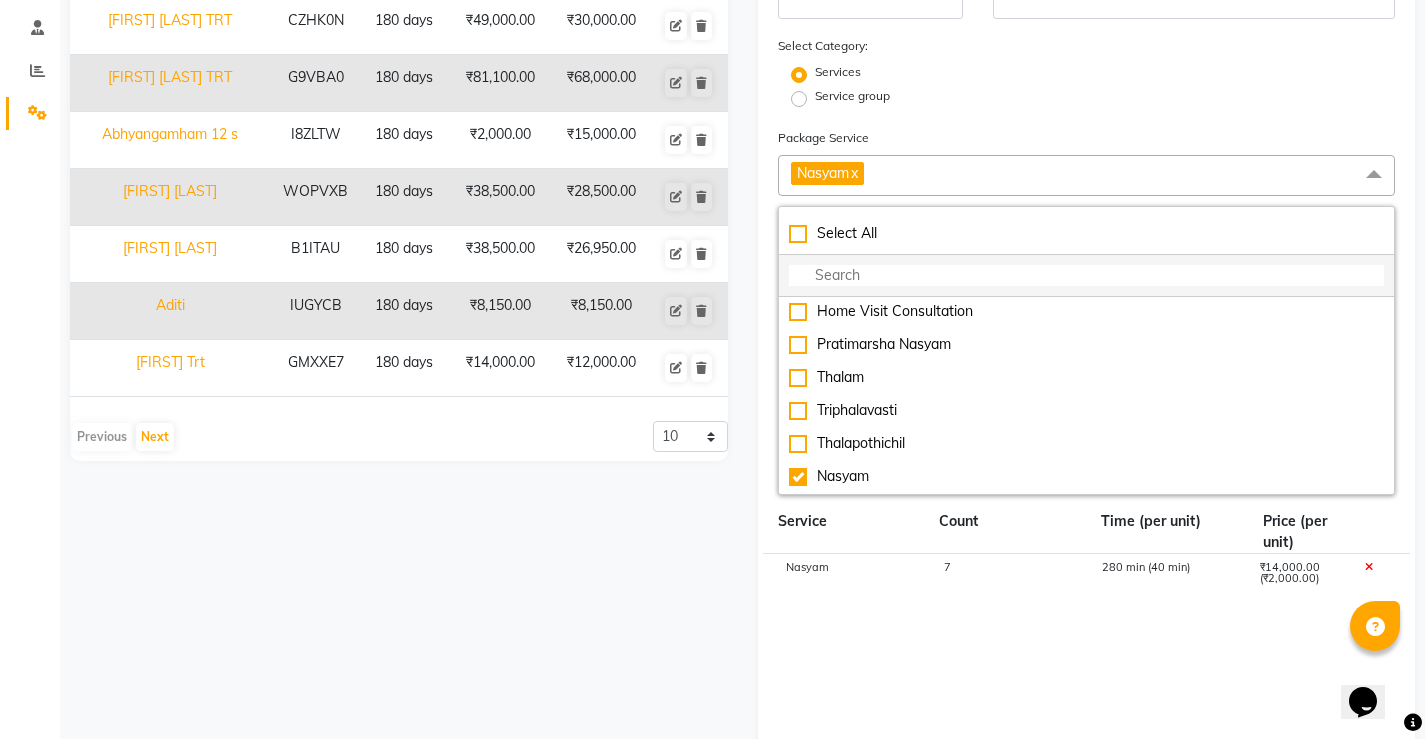 click 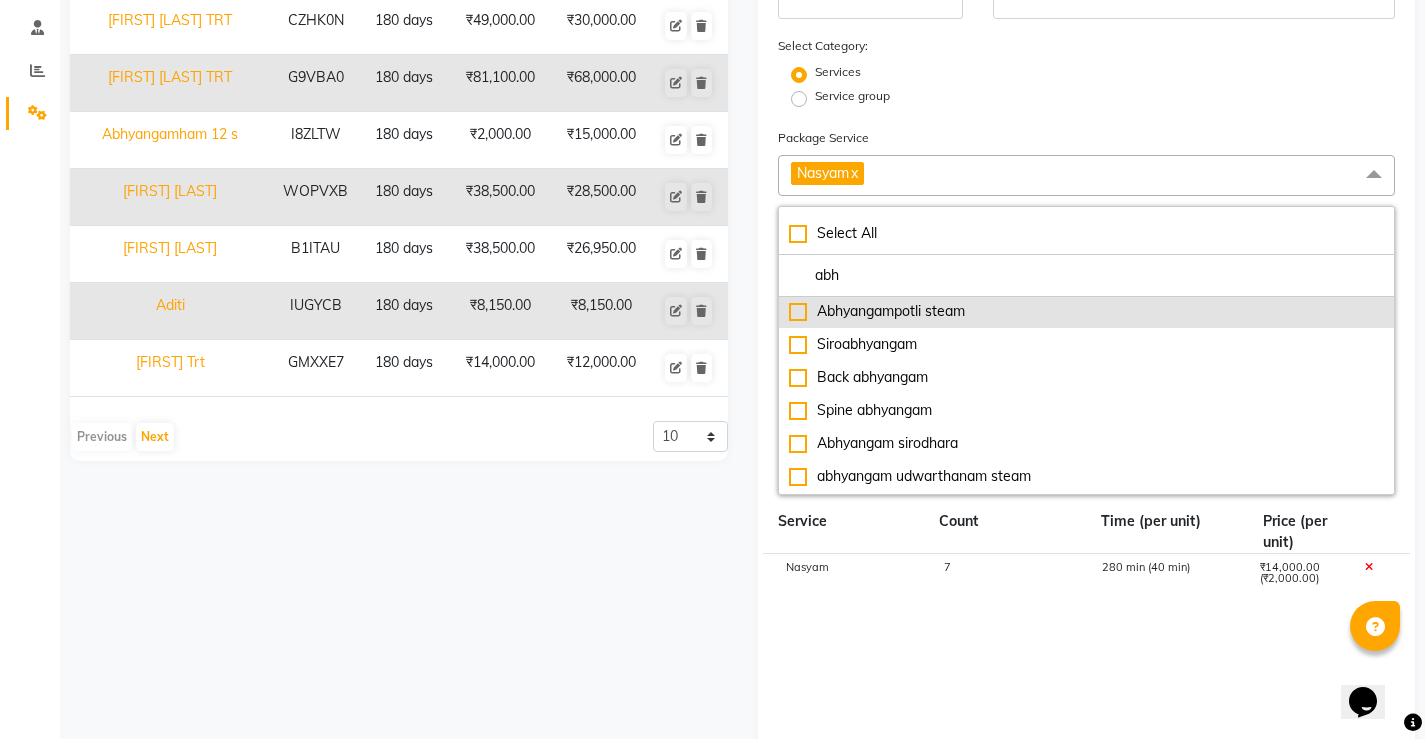 type on "abh" 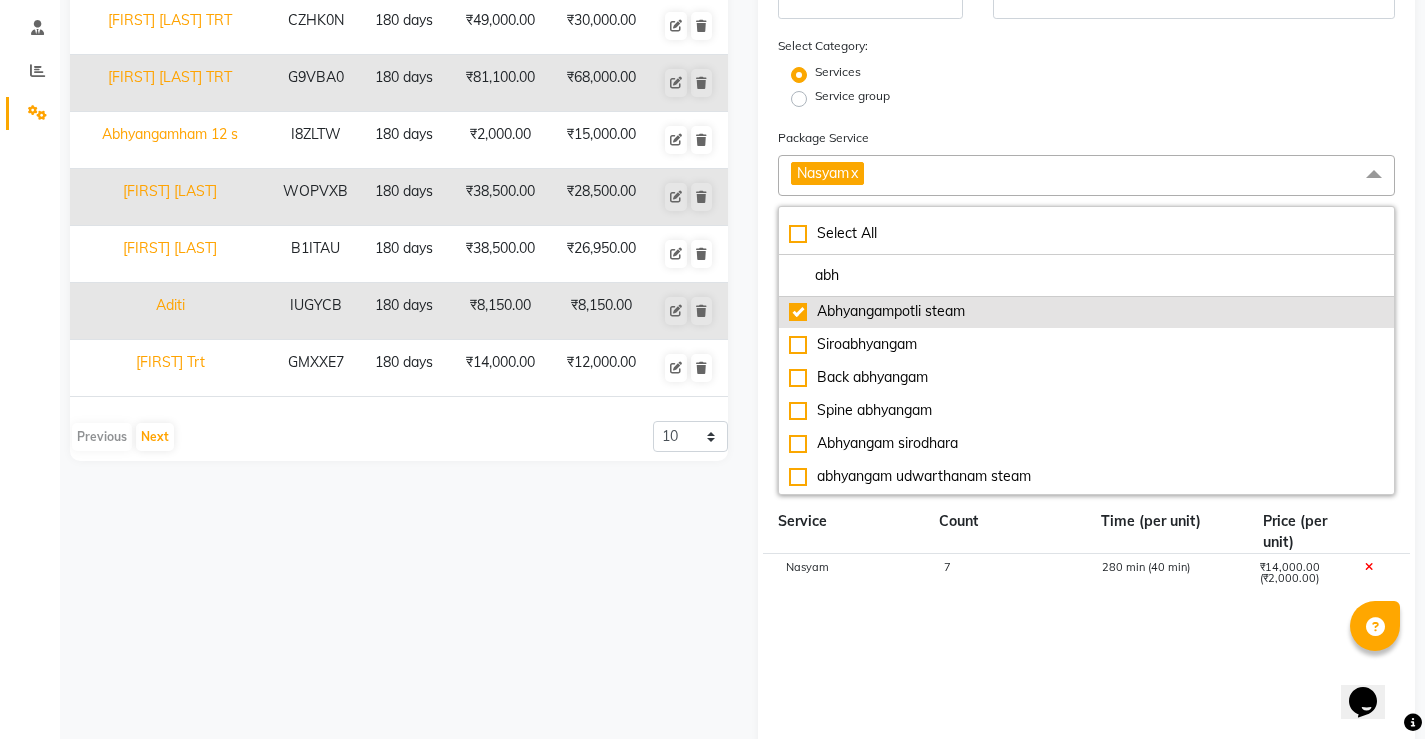 type on "17500" 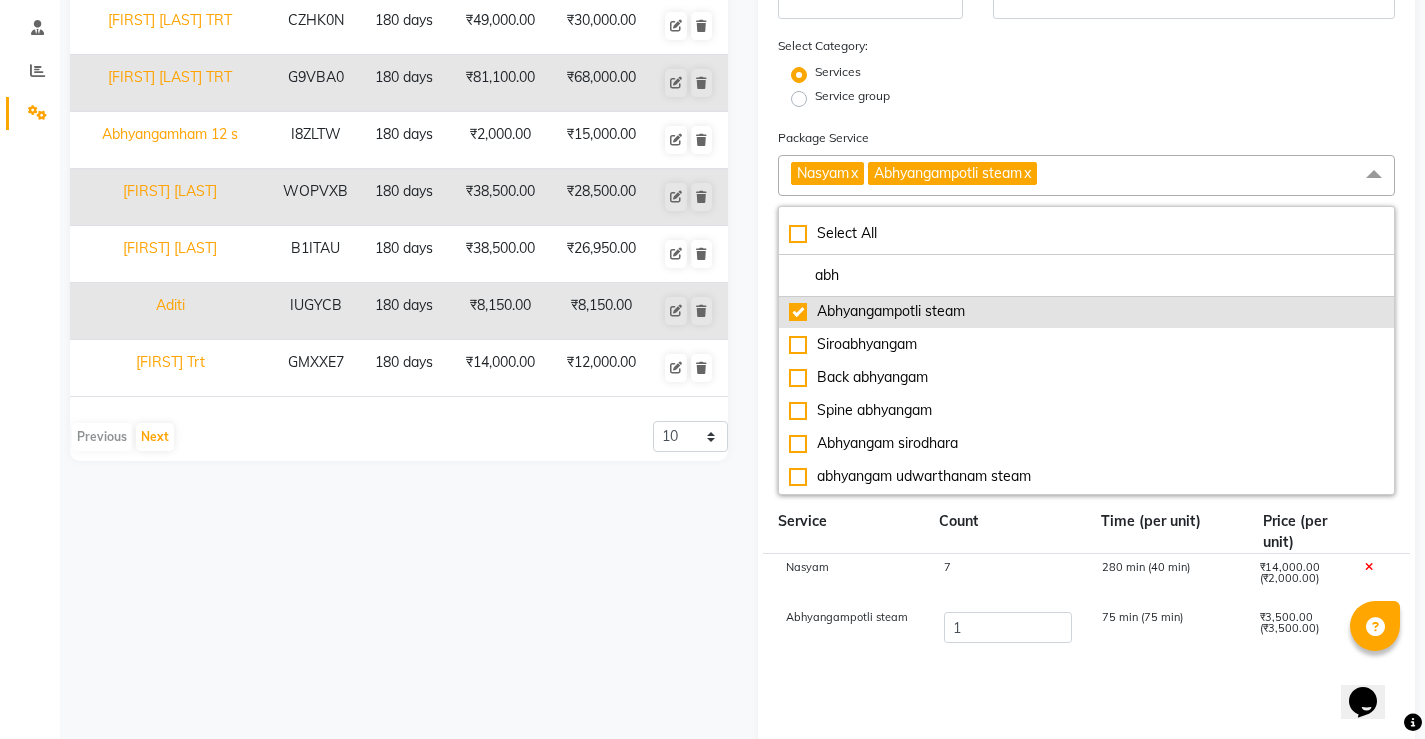 click on "Abhyangampotli steam" 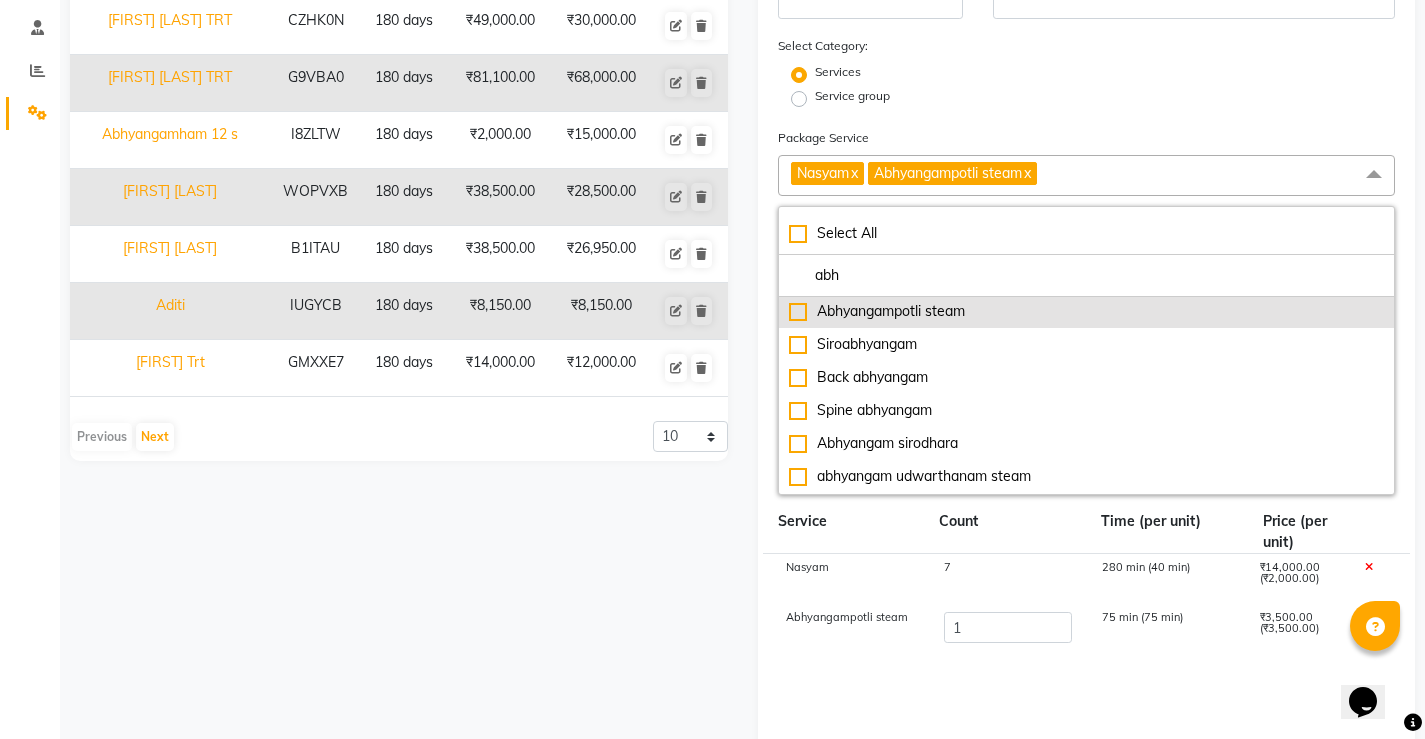 type on "14000" 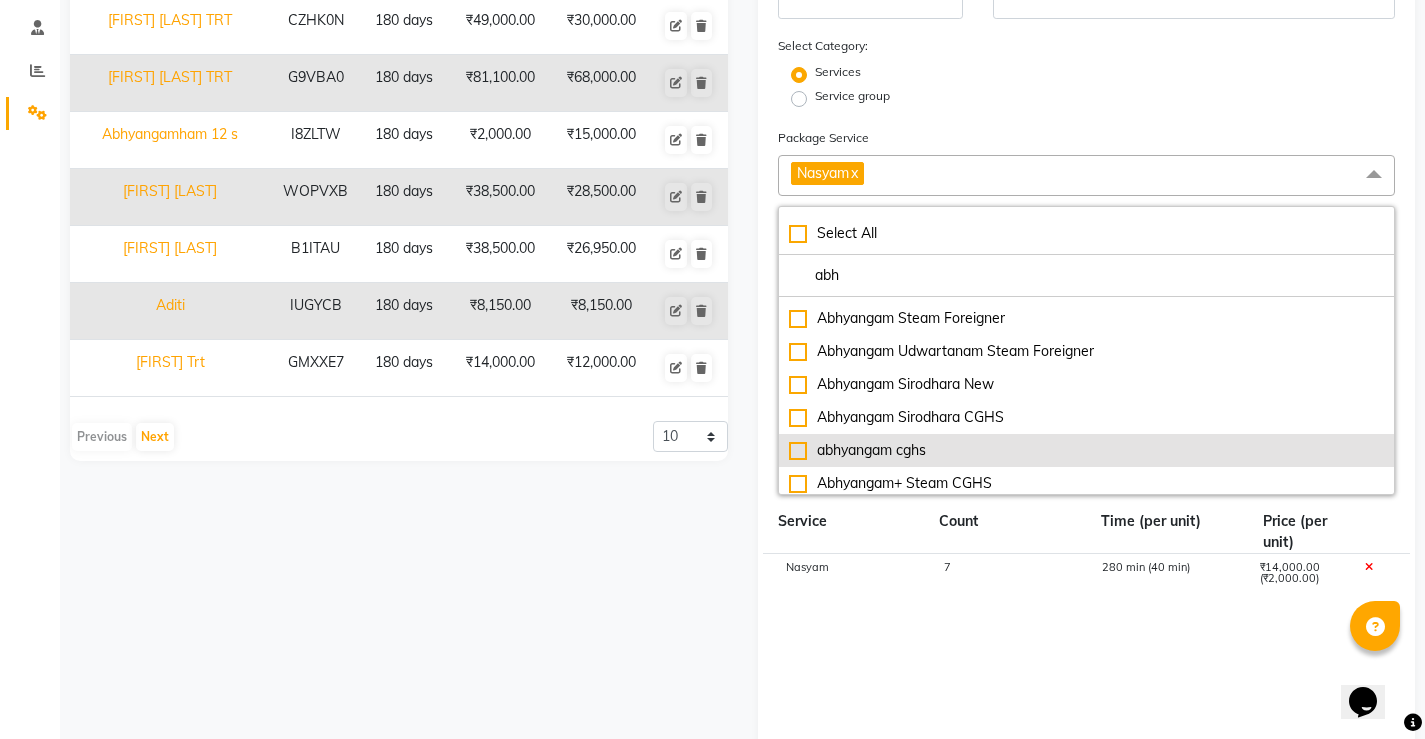 scroll, scrollTop: 430, scrollLeft: 0, axis: vertical 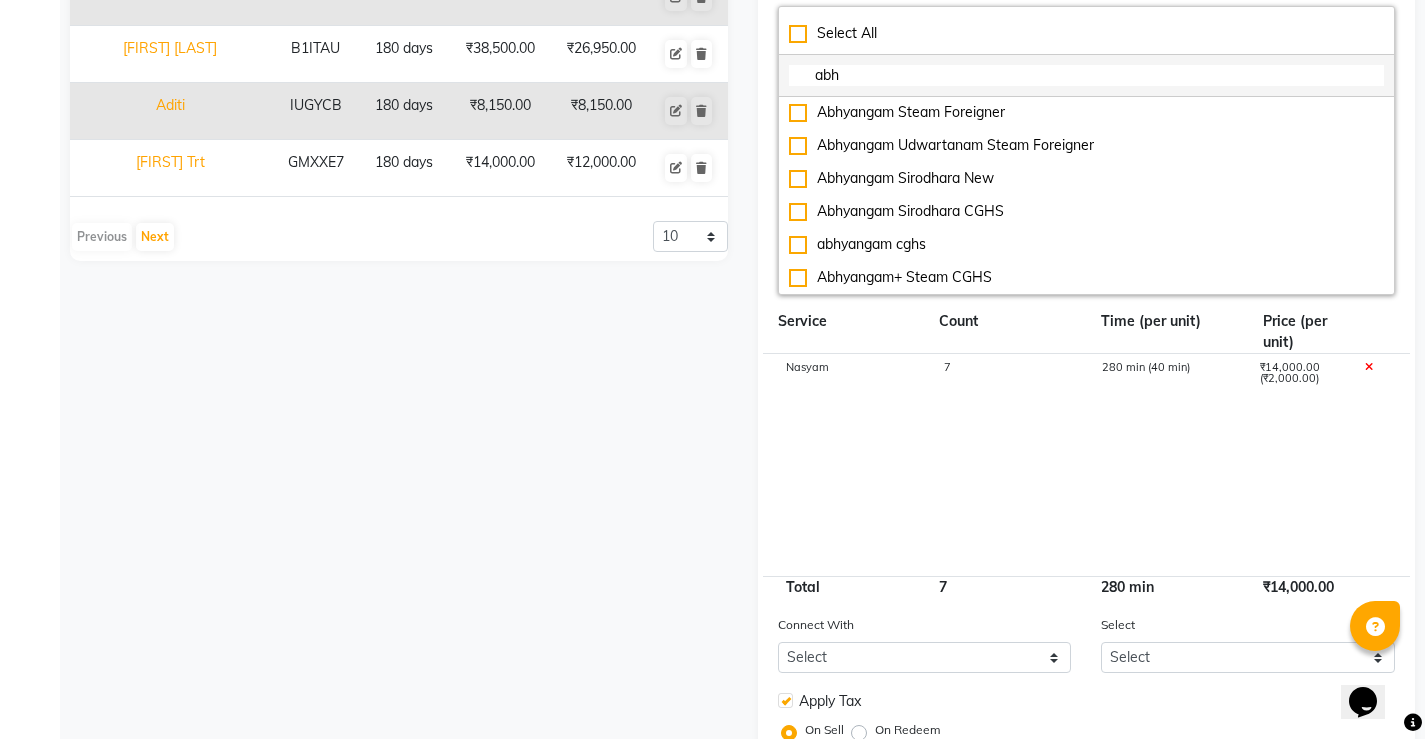 click on "abh" 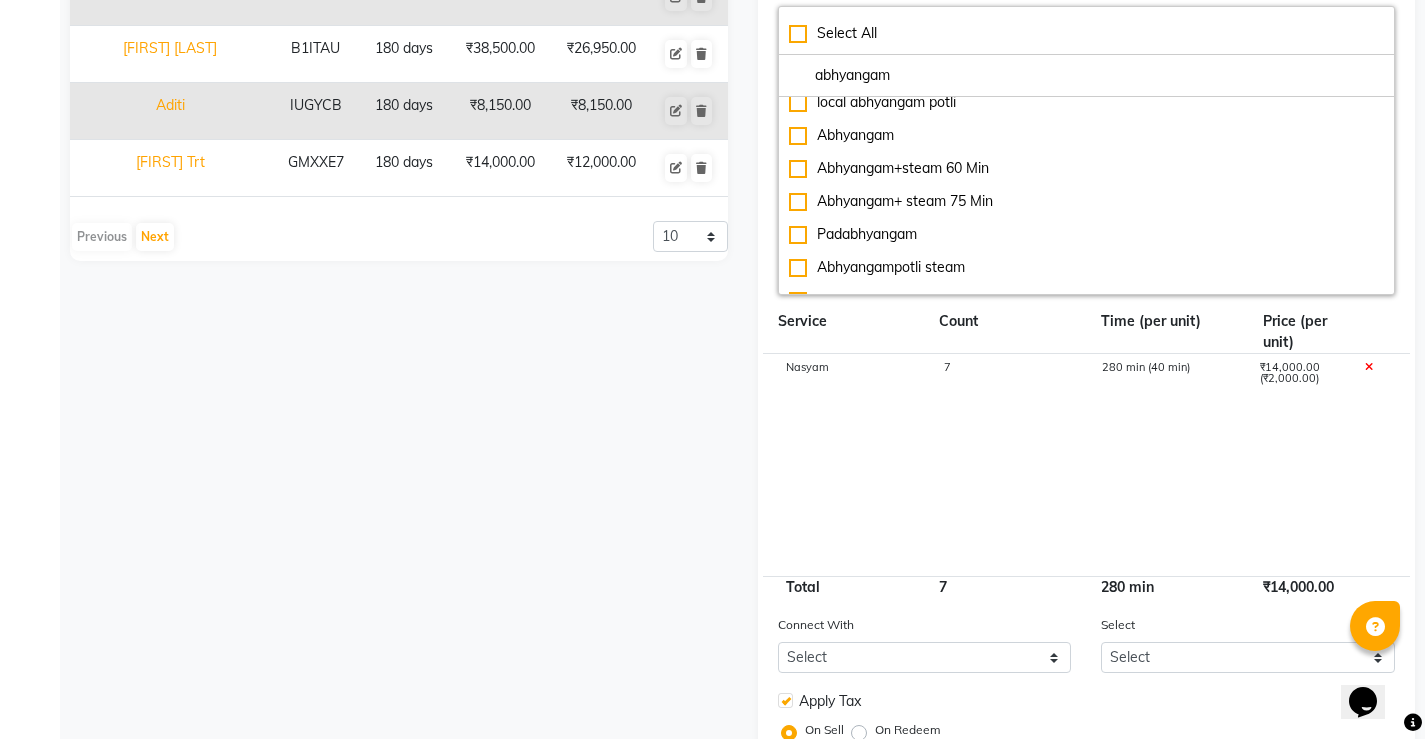 scroll, scrollTop: 0, scrollLeft: 0, axis: both 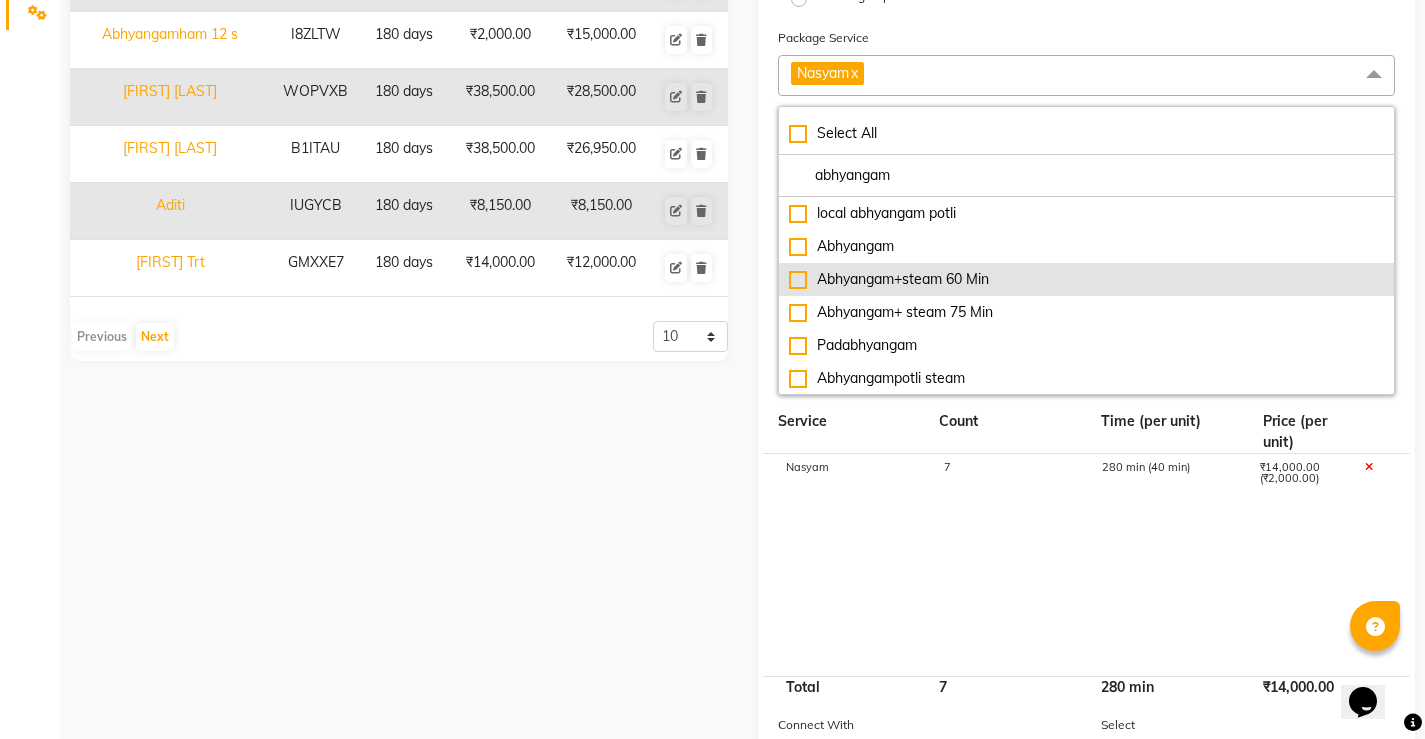 type on "abhyangam" 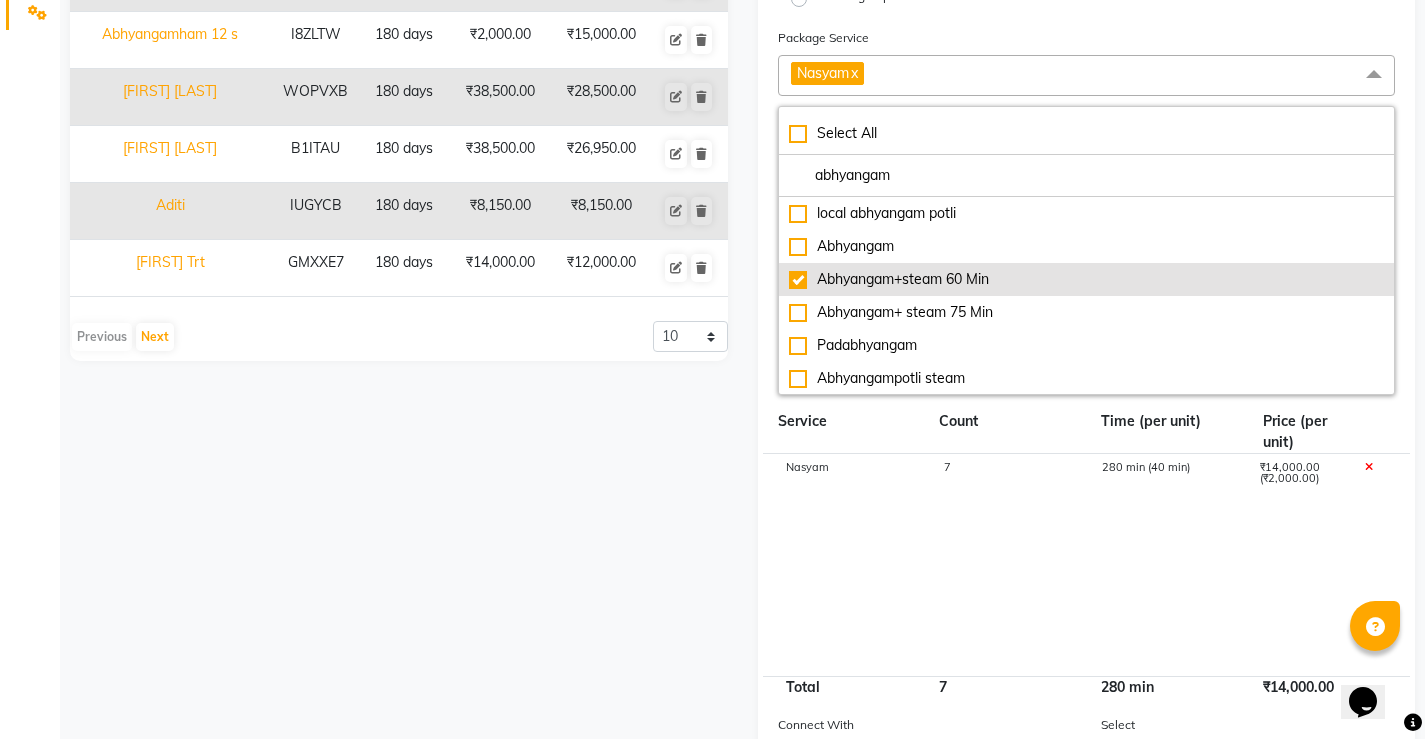 type on "16000" 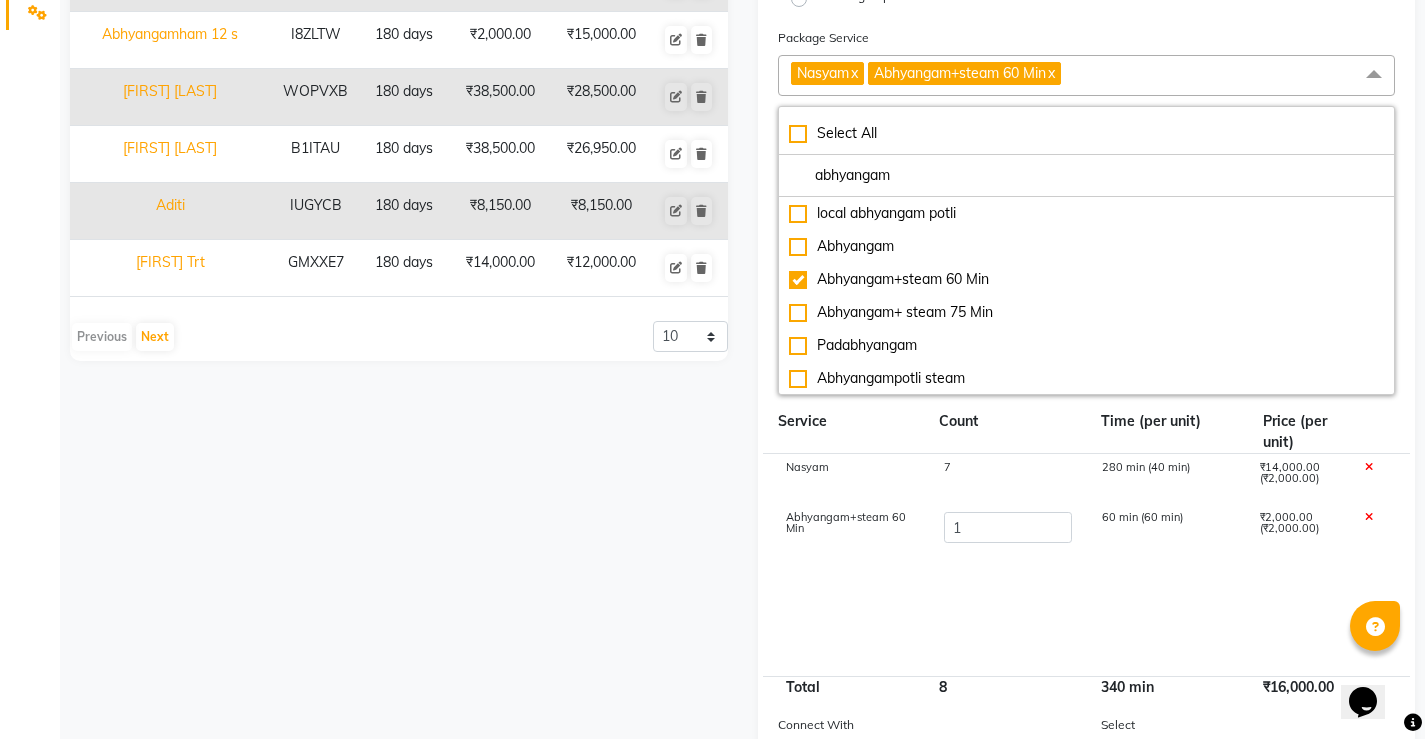 click on "Nasyam 7 280 min (40 min) ₹14,000.00 (₹2,000.00) Abhyangam+steam 60 Min 1 60 min (60 min) ₹2,000.00 (₹2,000.00)" 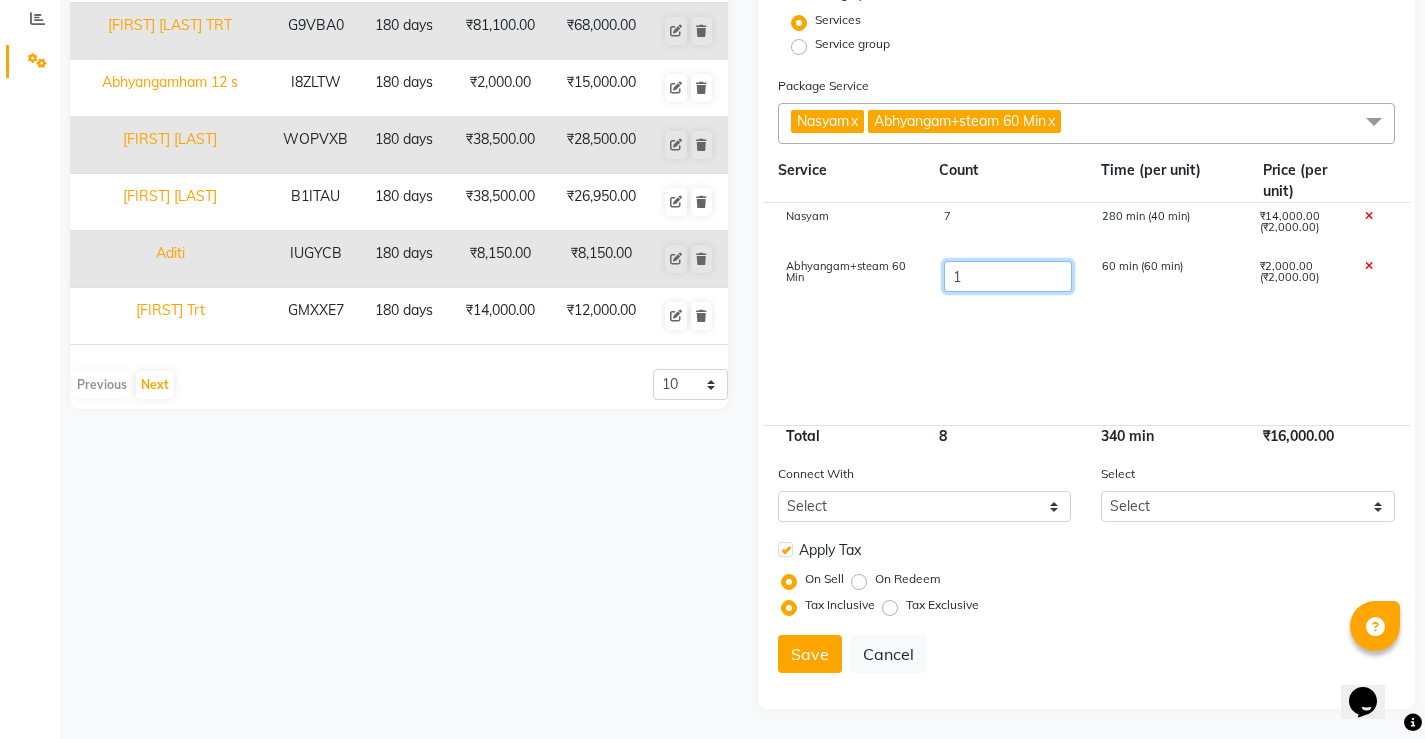 click on "1" 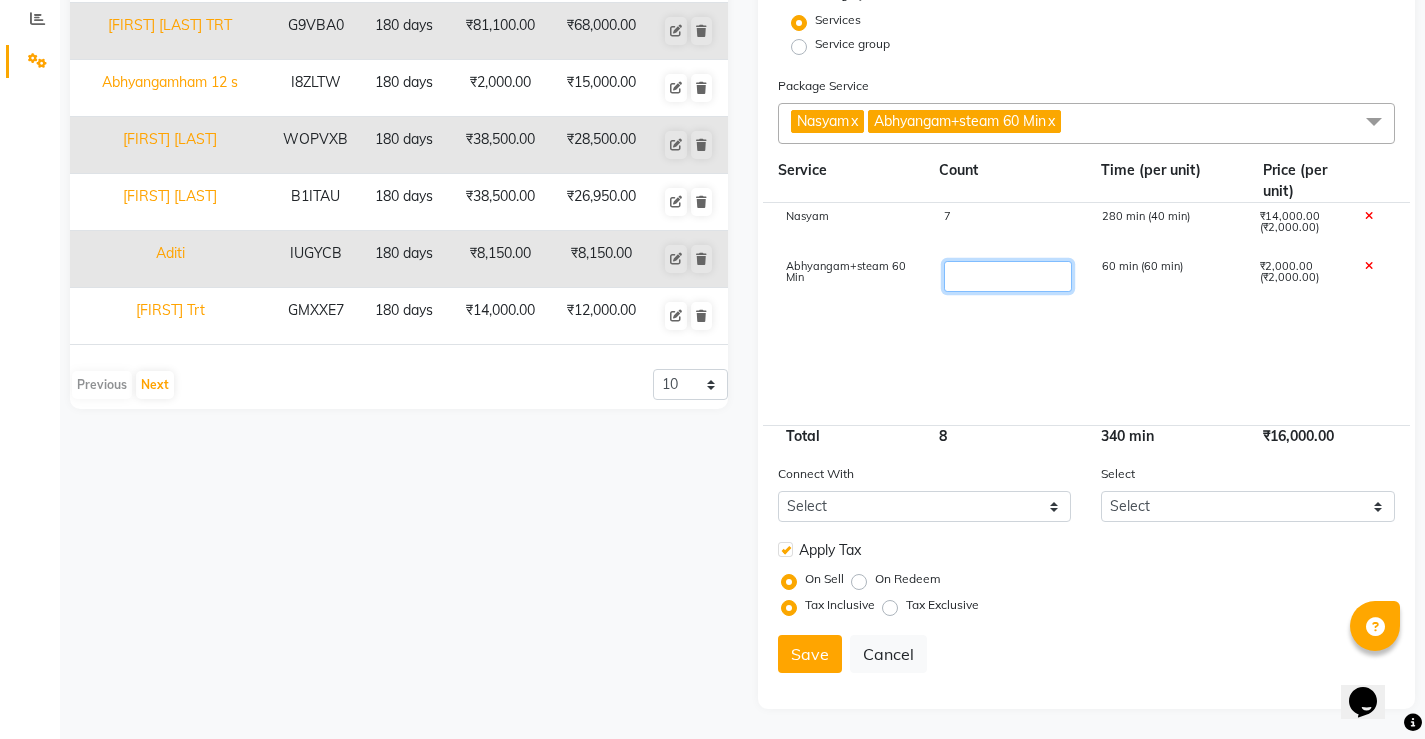 type on "7" 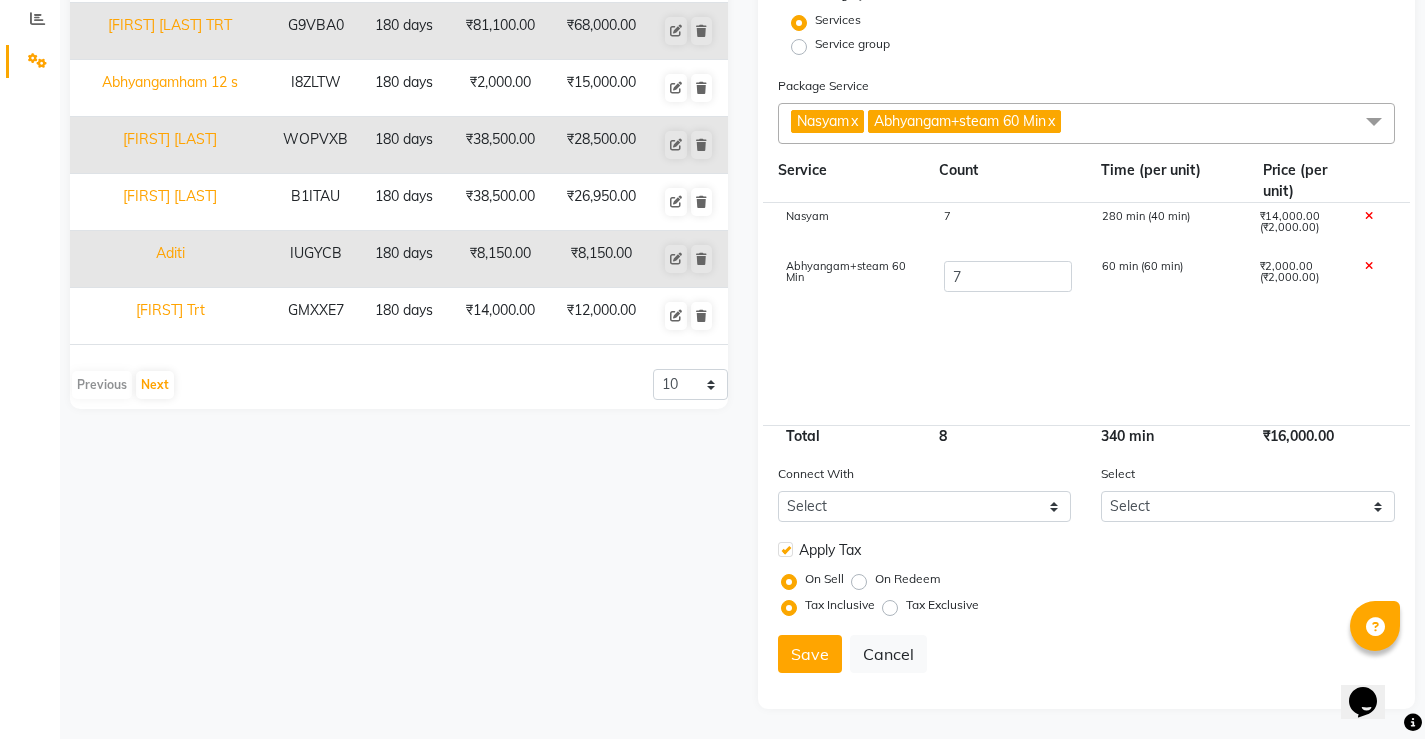 type on "28000" 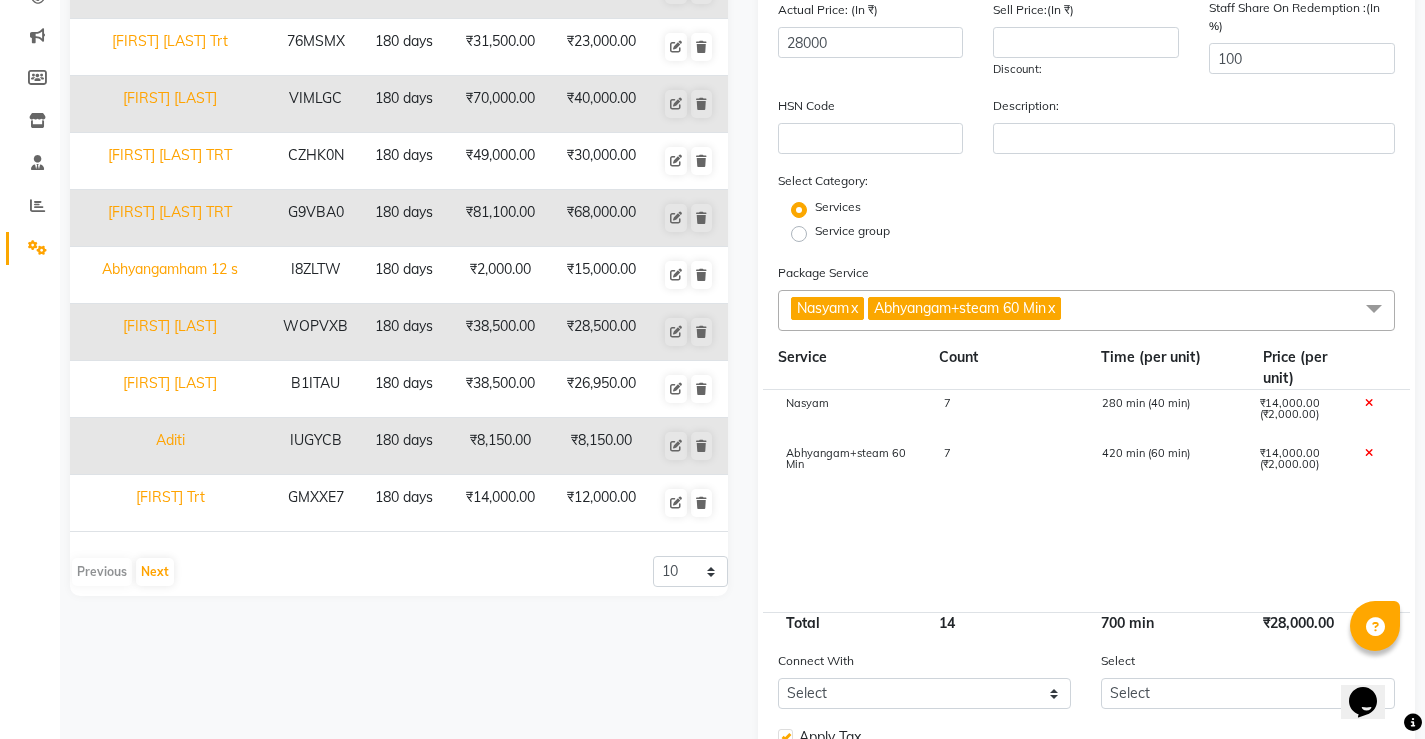 scroll, scrollTop: 0, scrollLeft: 0, axis: both 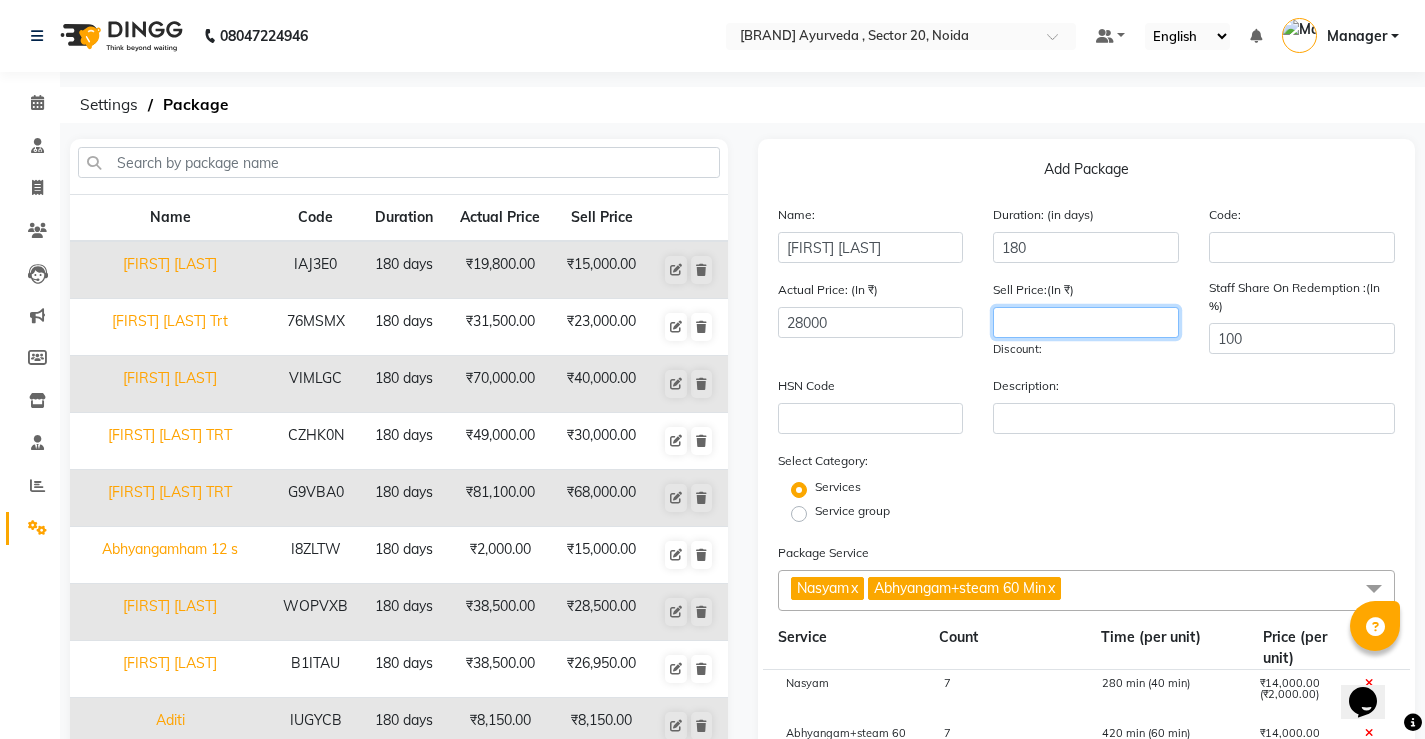click 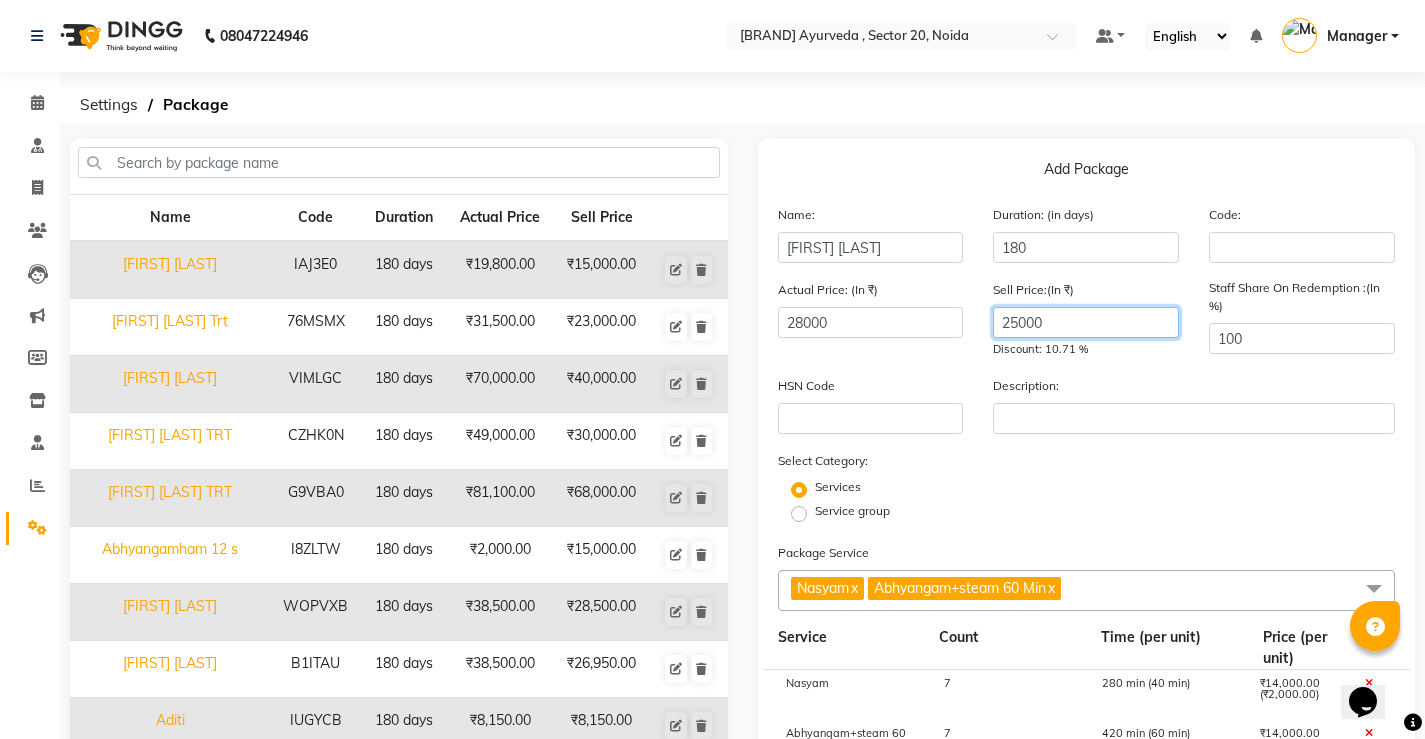click on "25000" 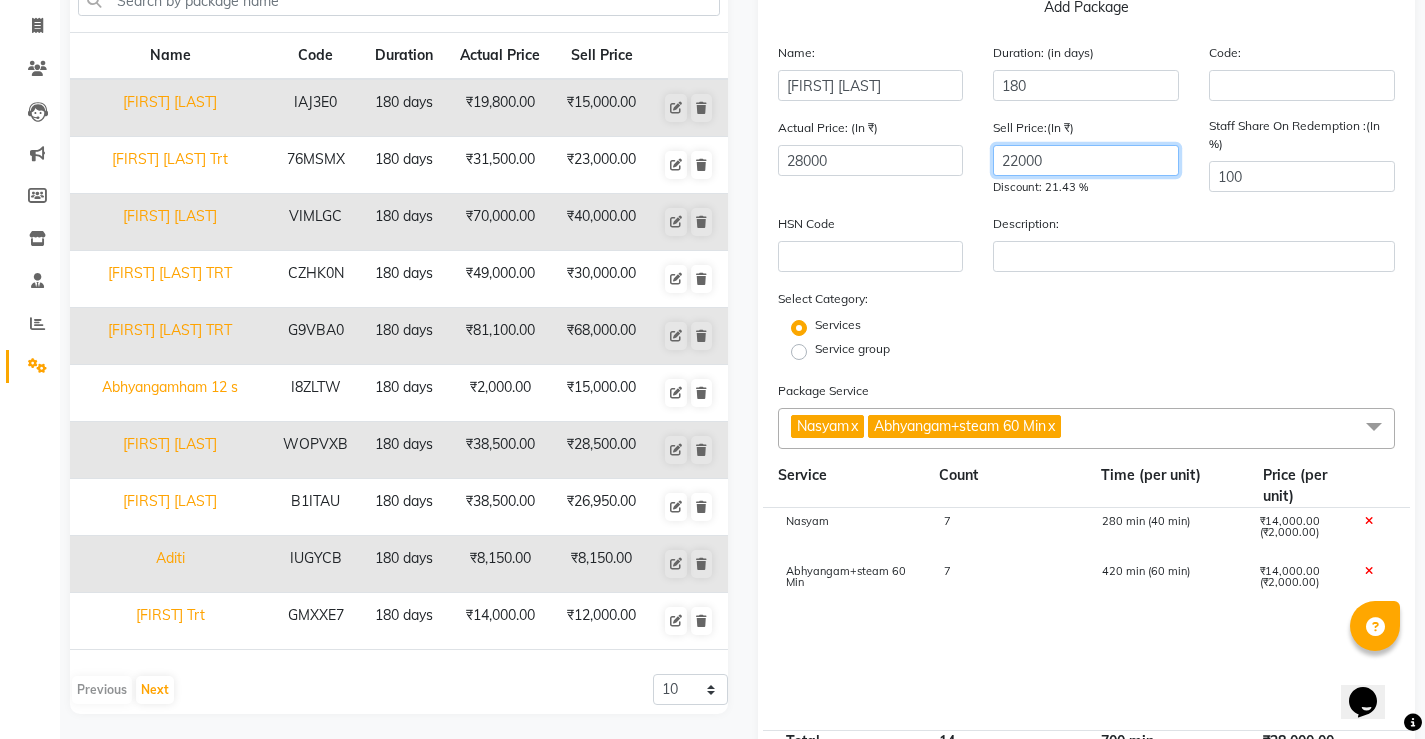 scroll, scrollTop: 200, scrollLeft: 0, axis: vertical 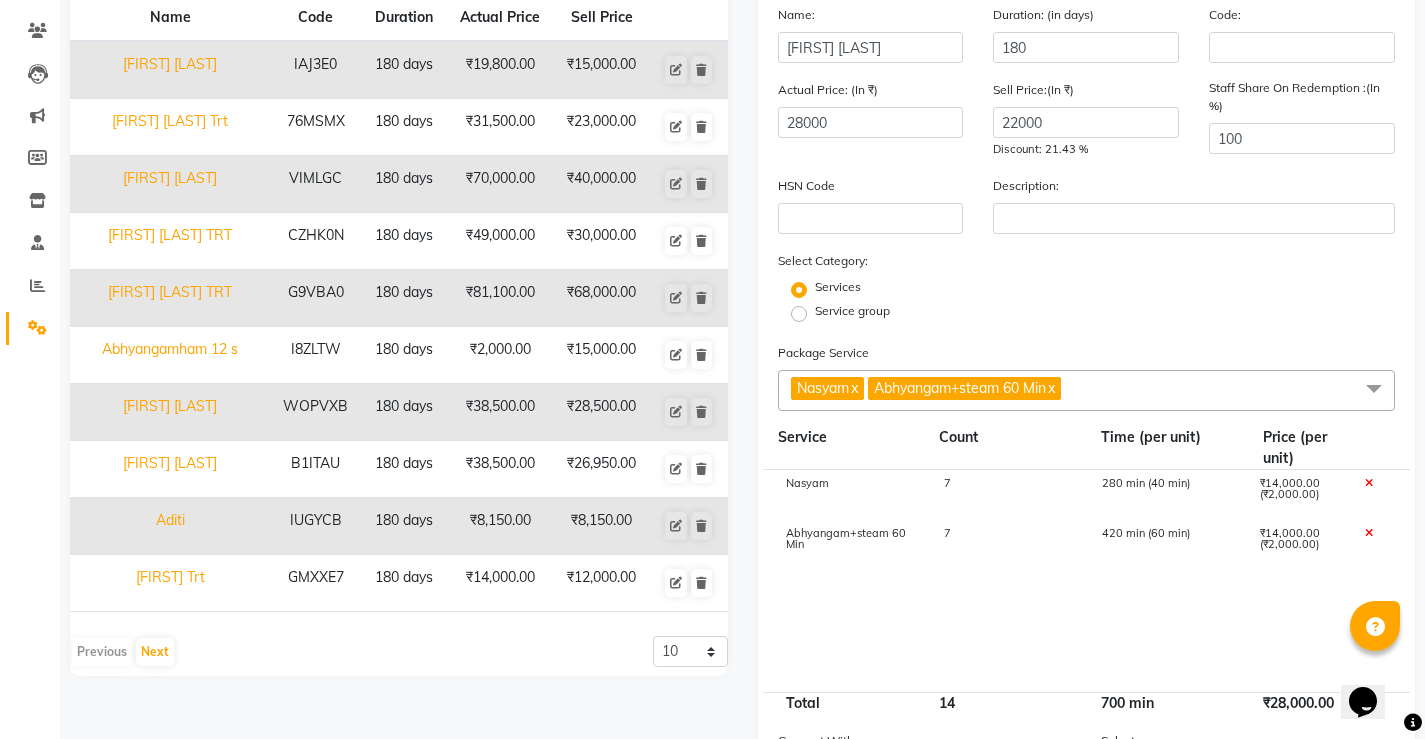 click on "Services" 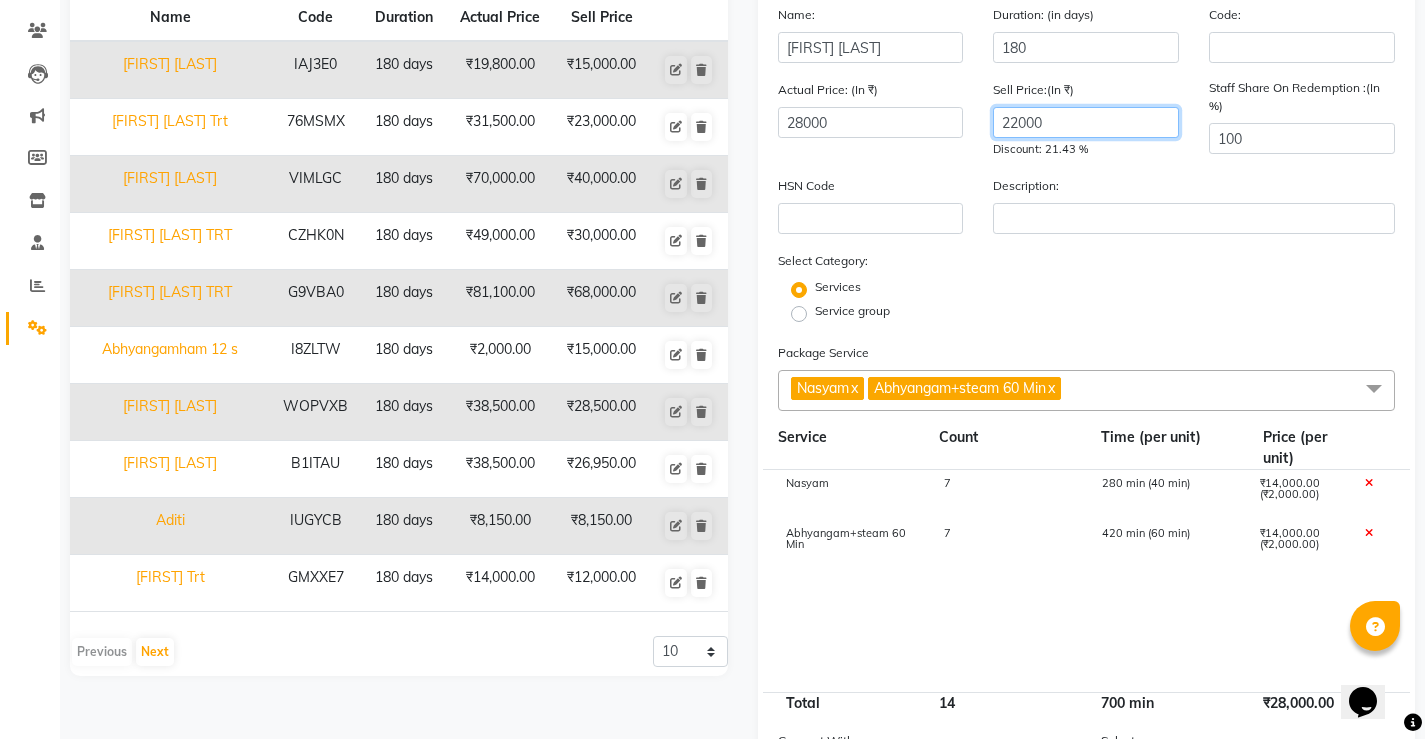 click on "22000" 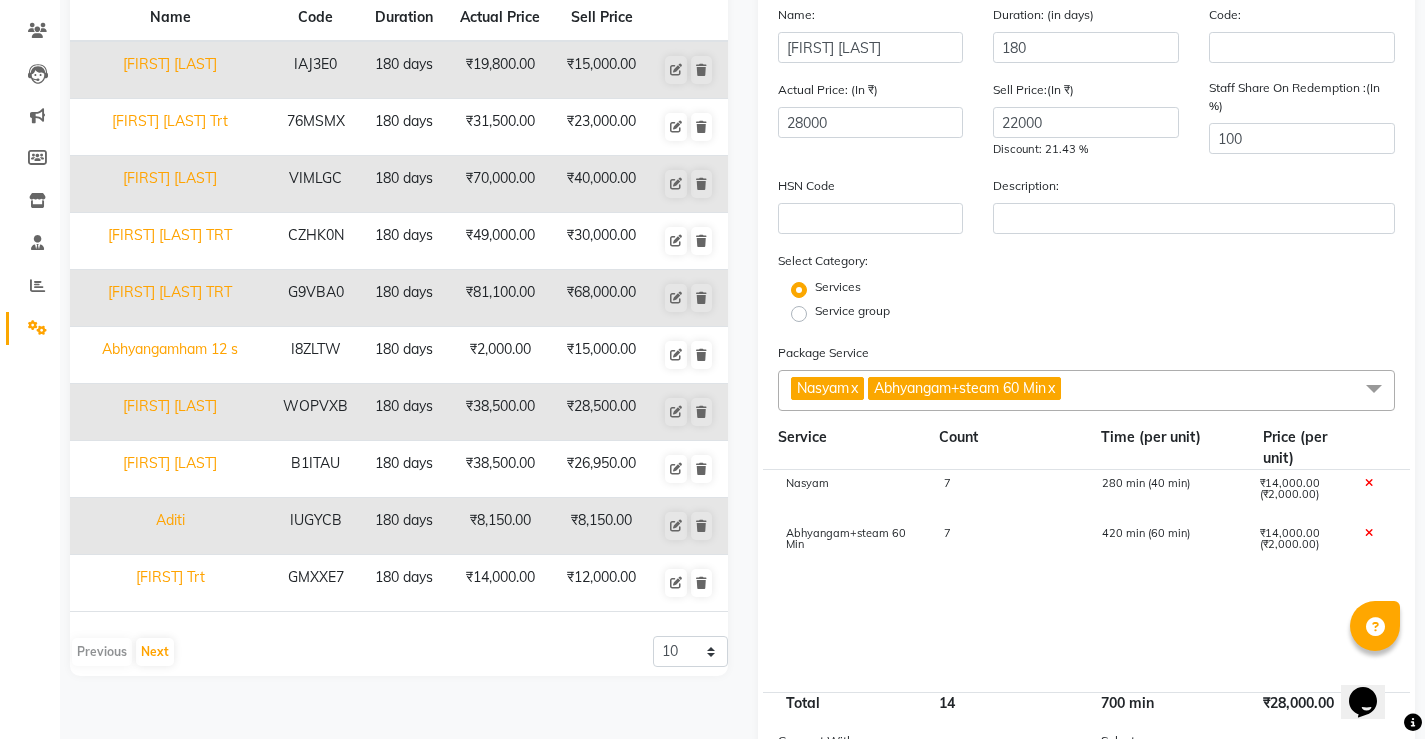 click on "Services" 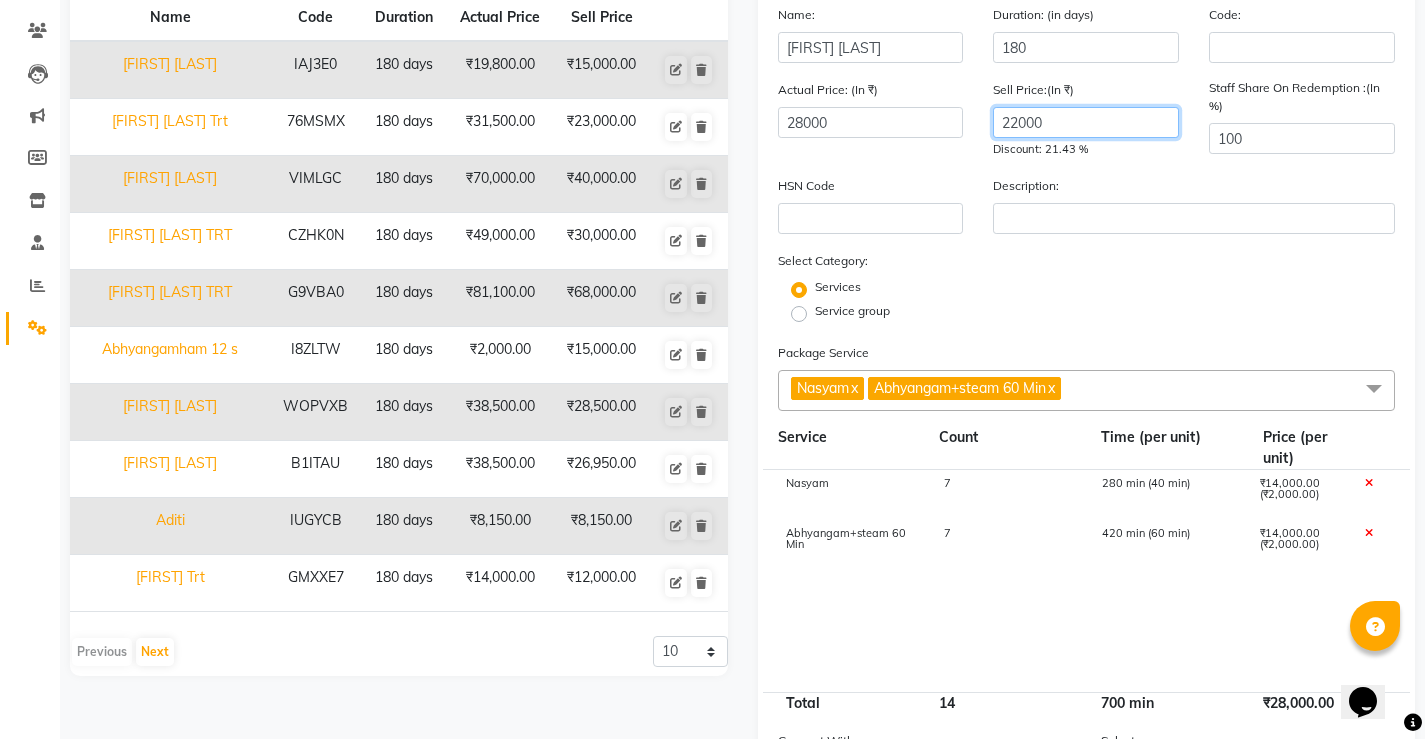 click on "22000" 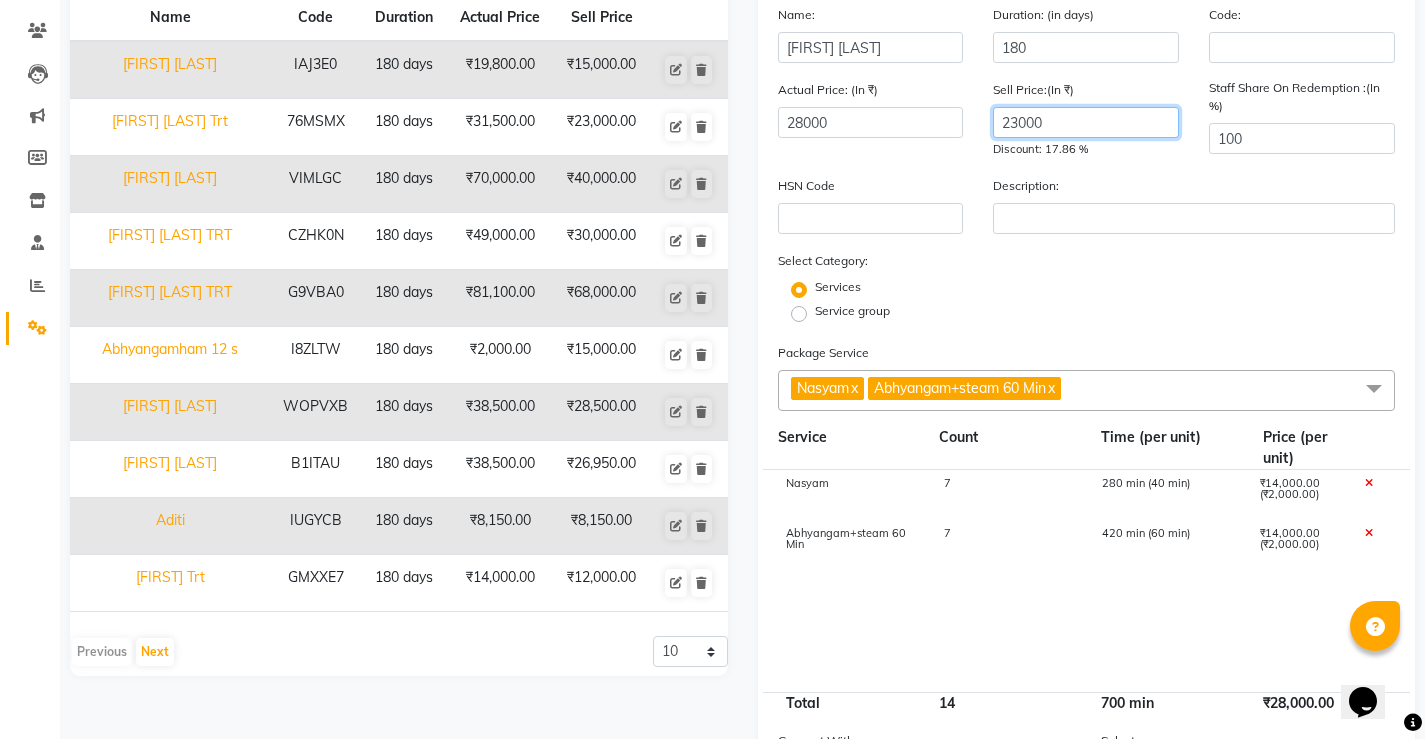 type on "23000" 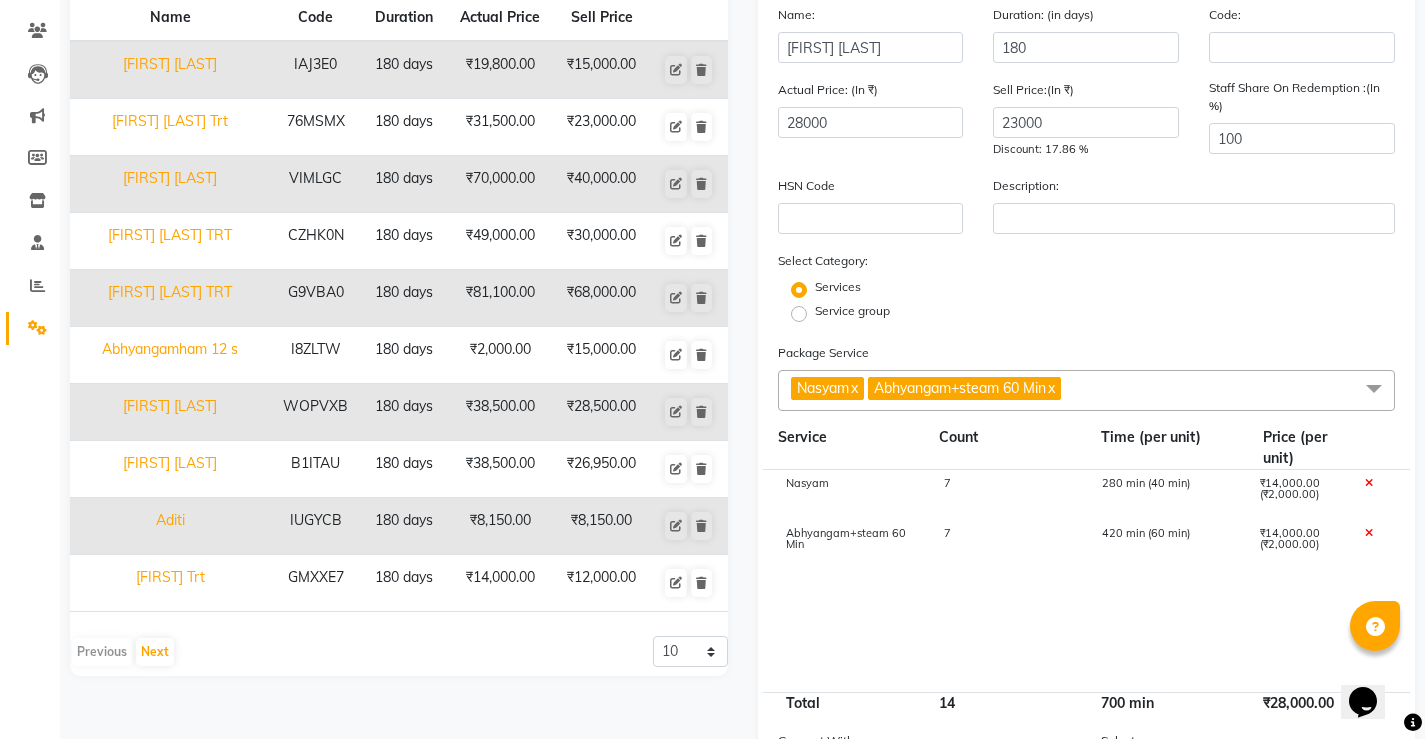 click on "Service group" 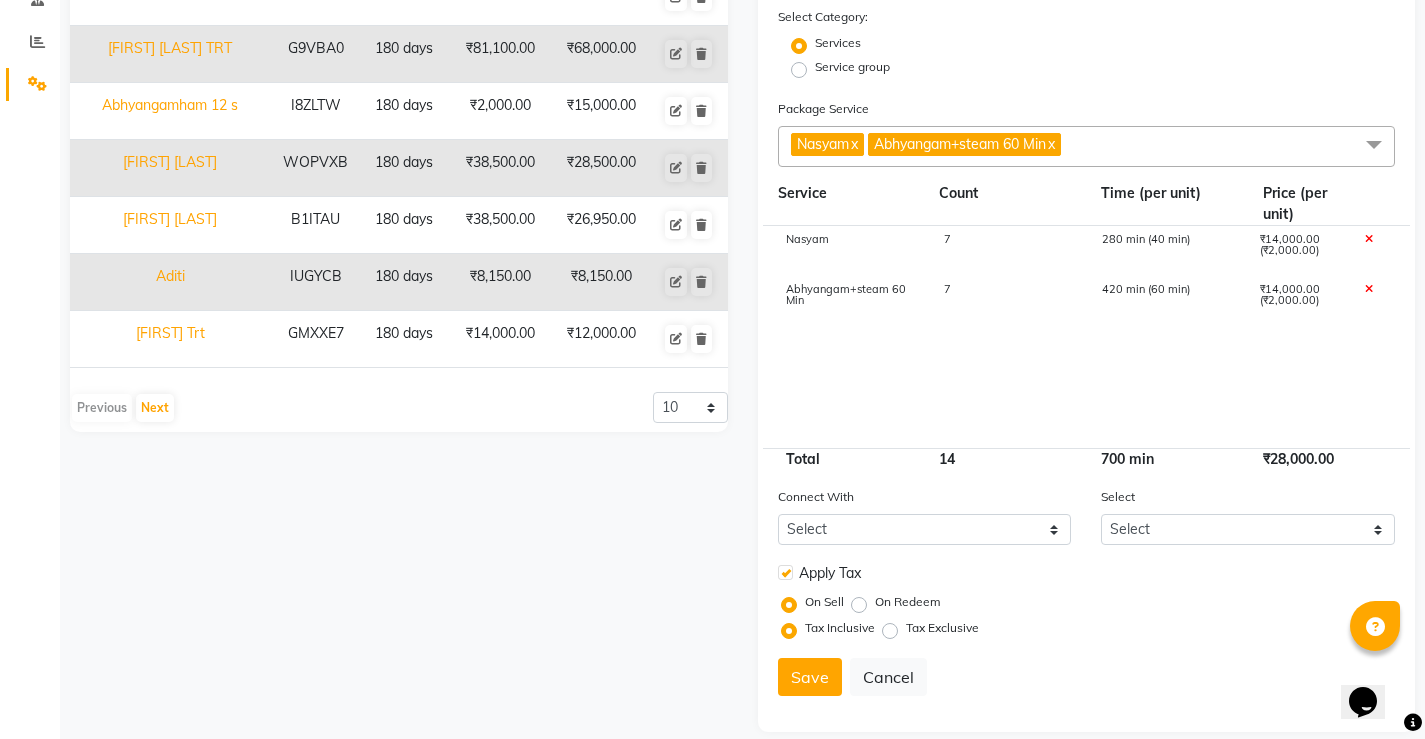 scroll, scrollTop: 467, scrollLeft: 0, axis: vertical 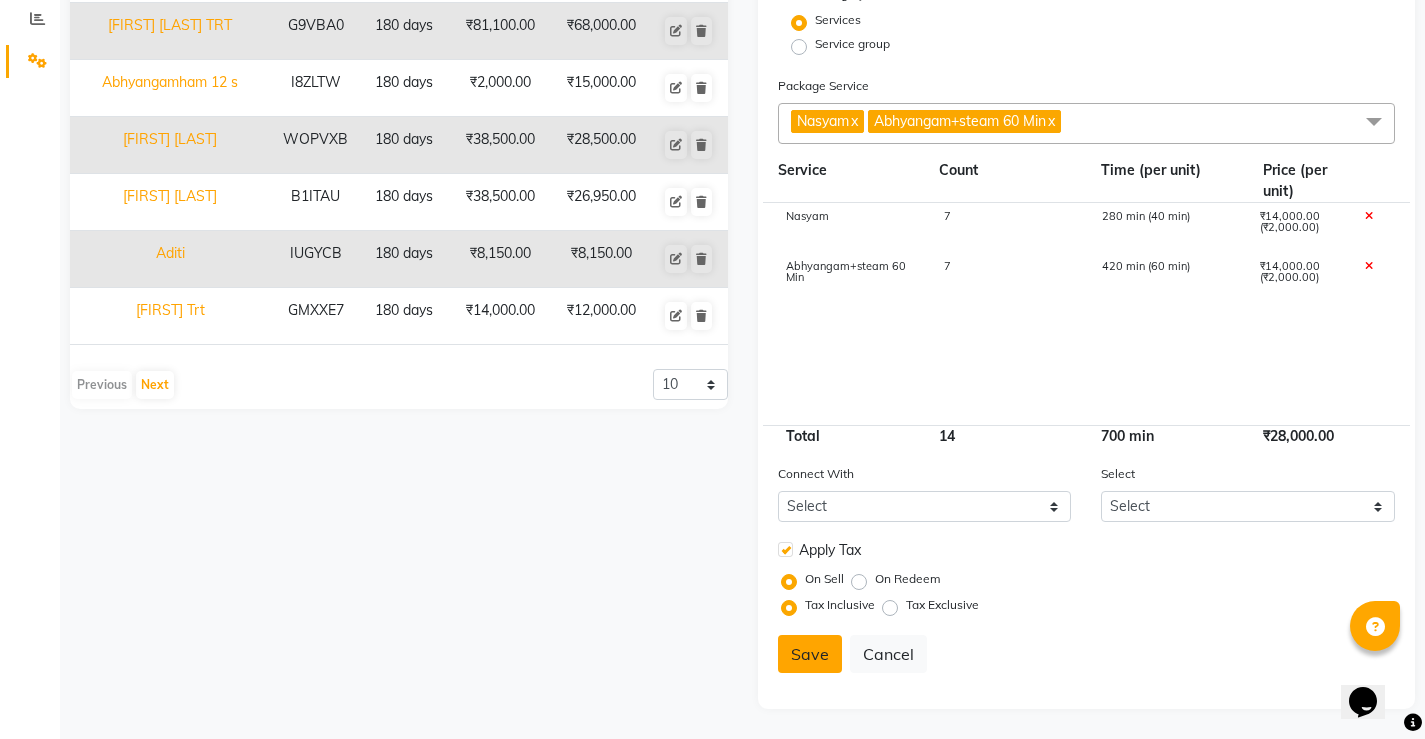 click on "Save" 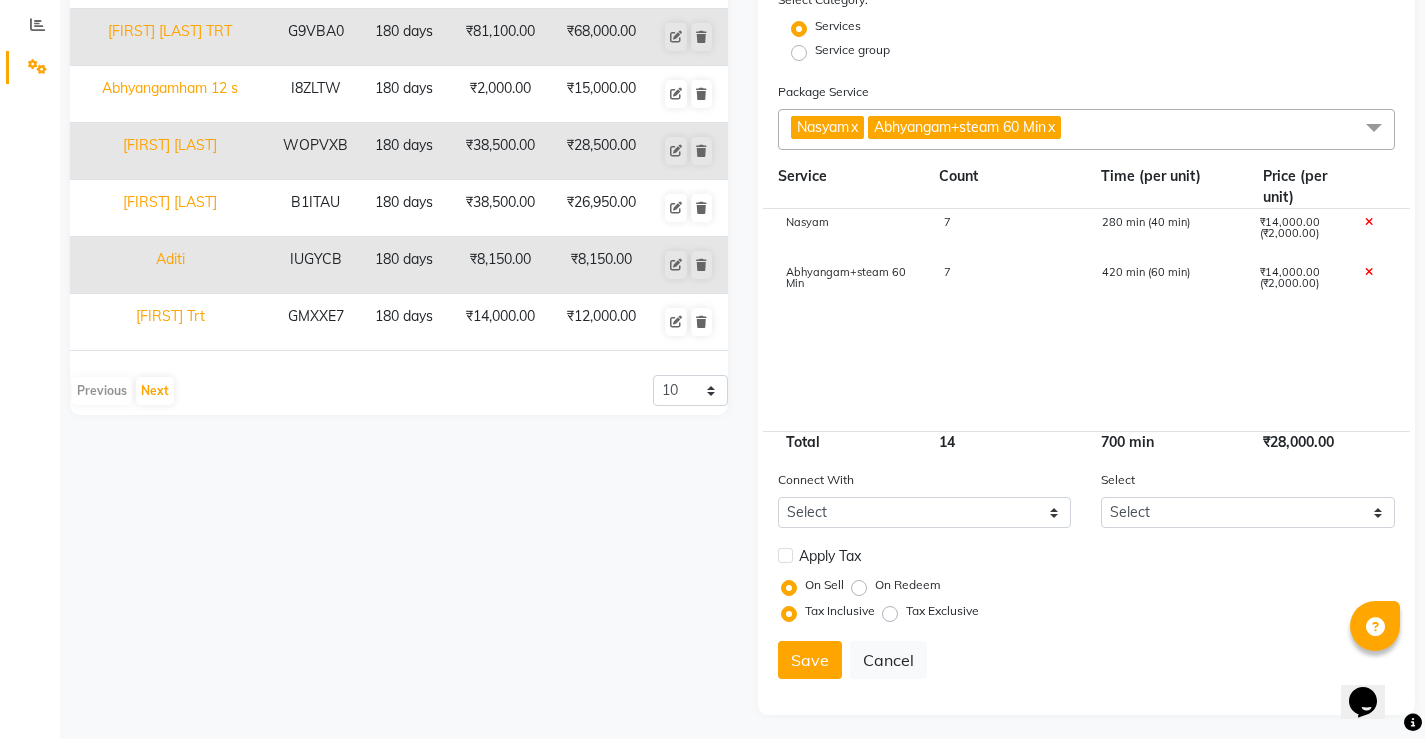 type 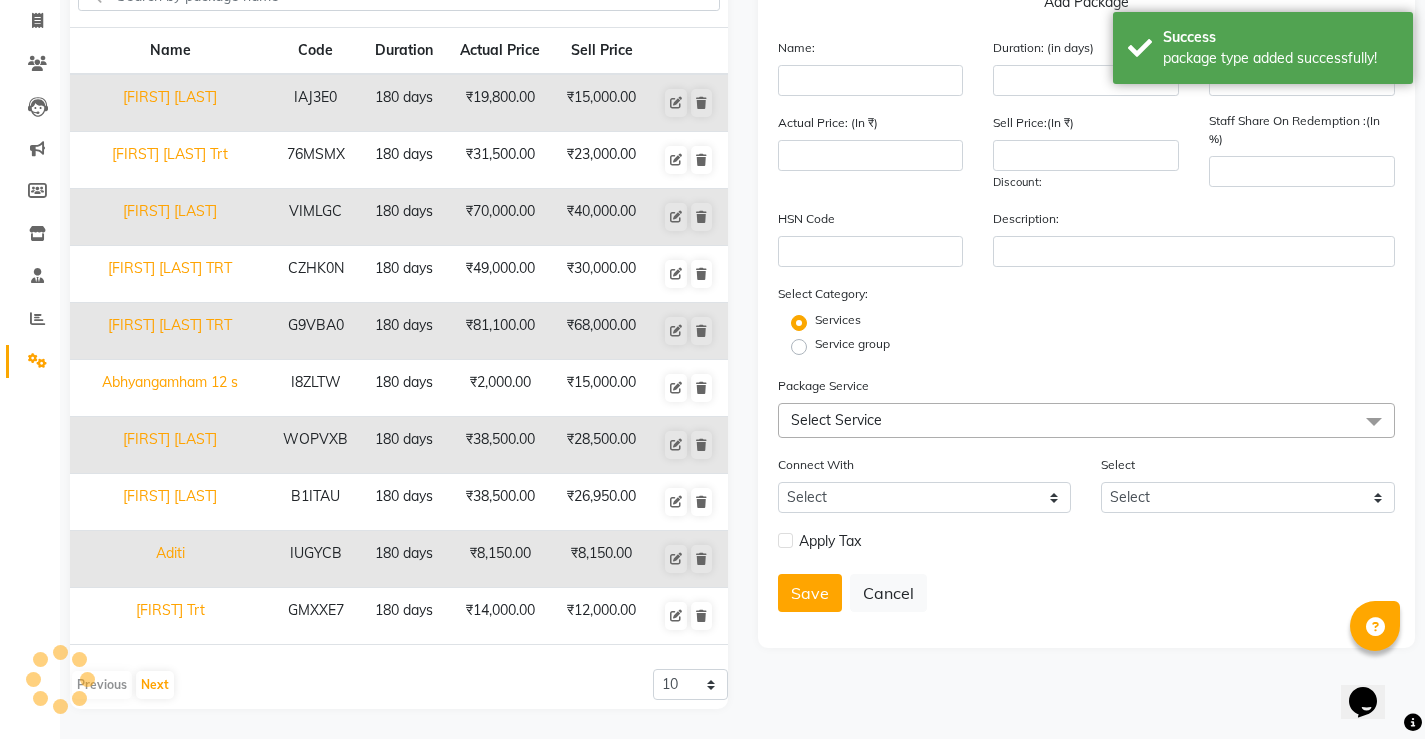scroll, scrollTop: 167, scrollLeft: 0, axis: vertical 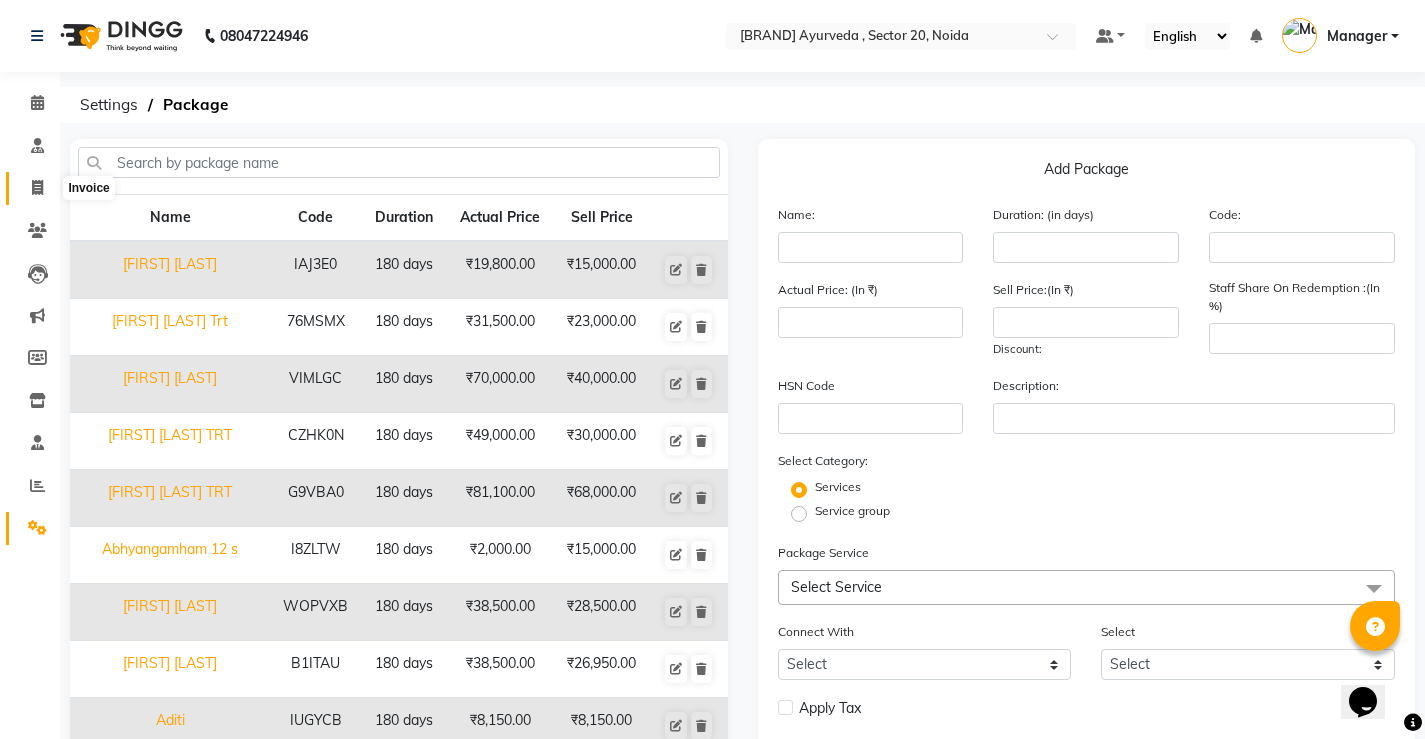click 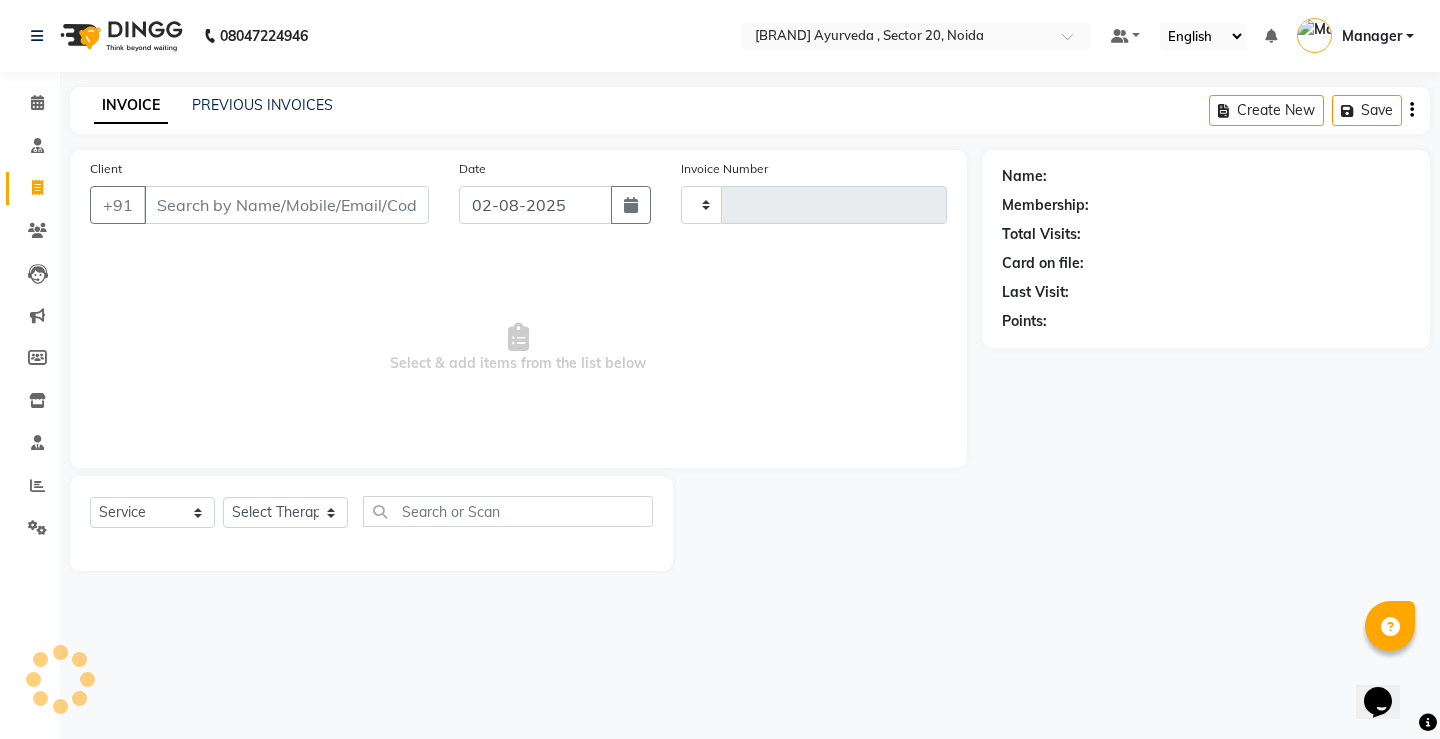 type on "1089" 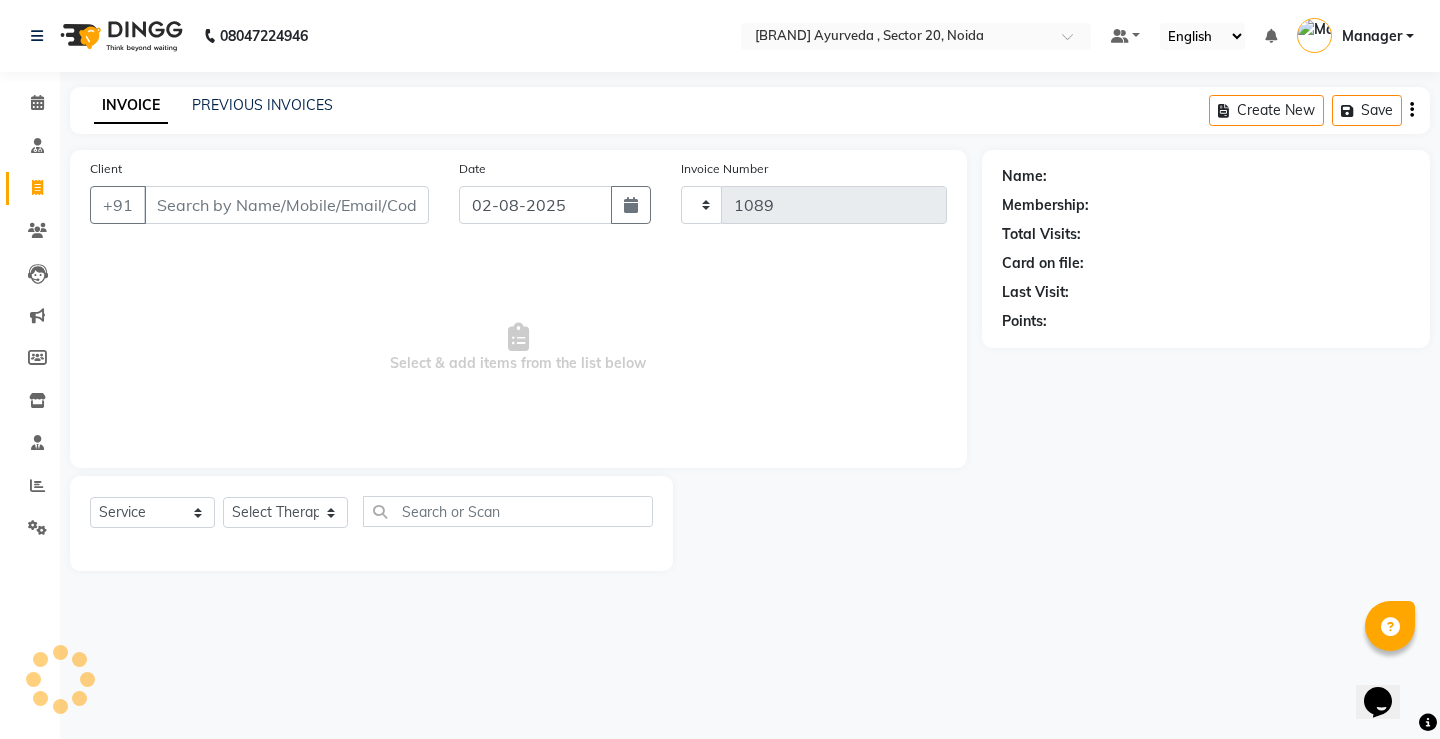 select on "5587" 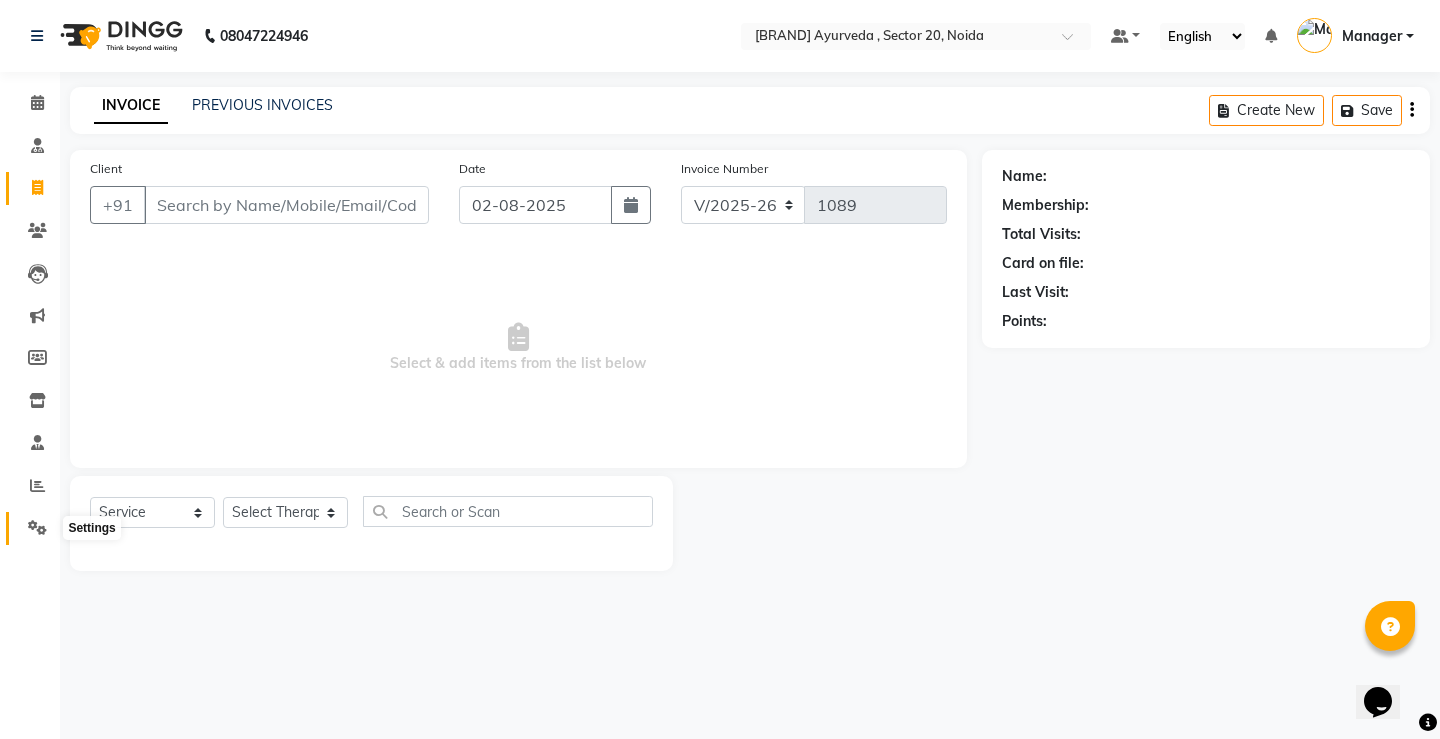 click 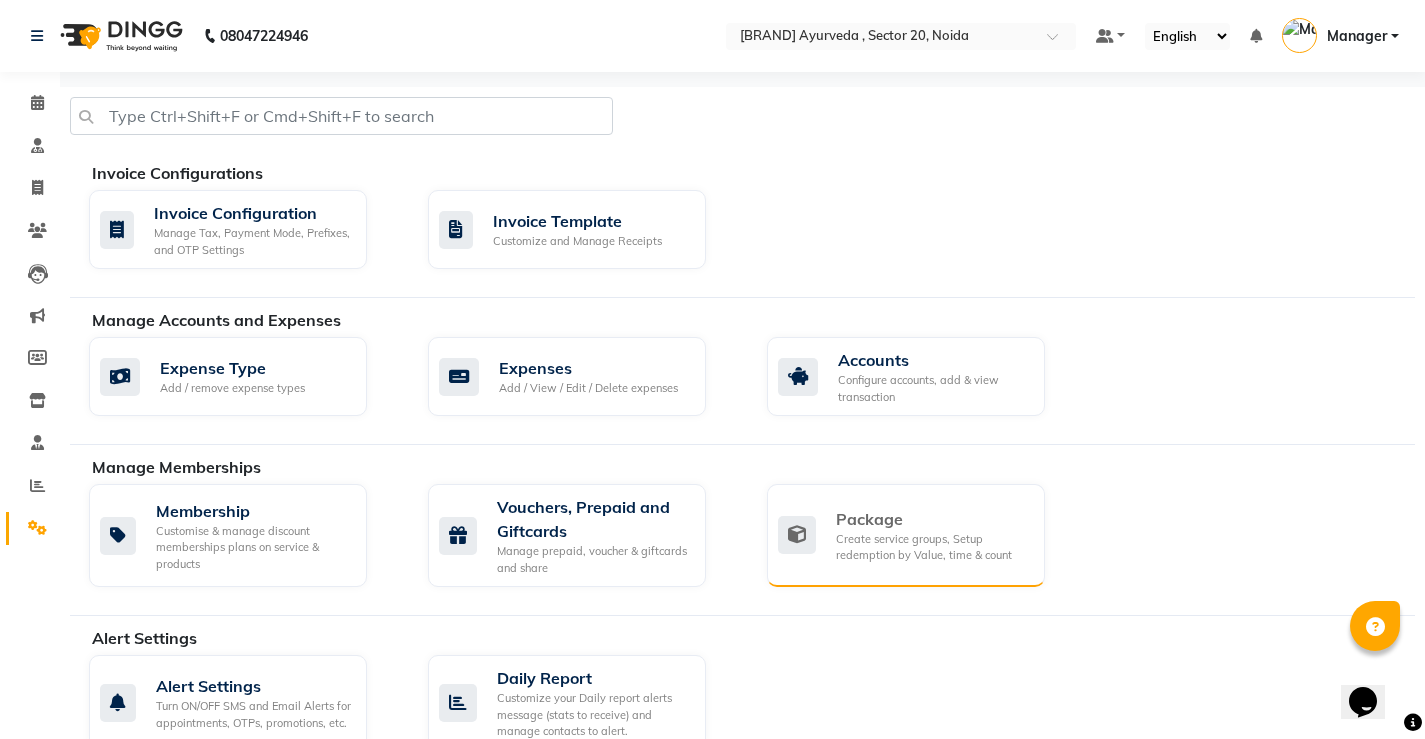 click on "Create service groups, Setup redemption by Value, time & count" 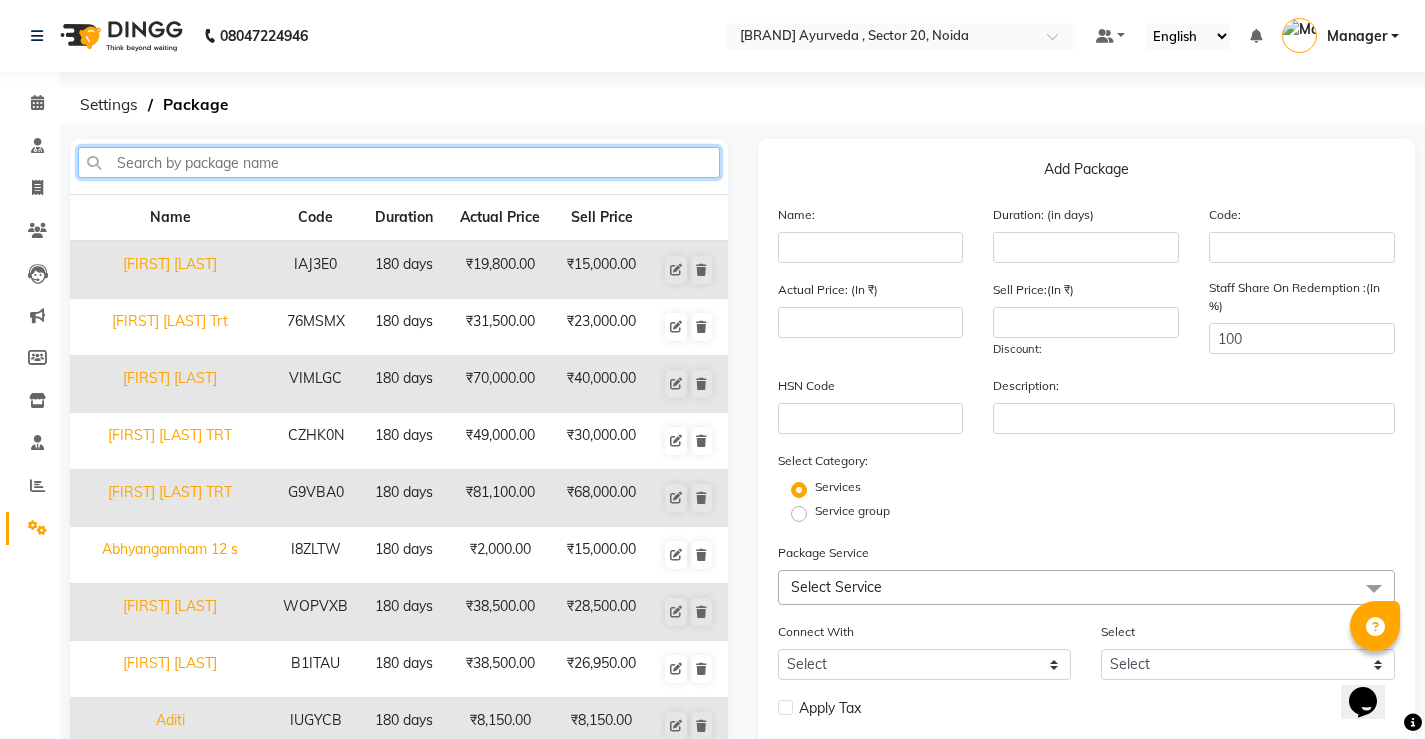 click 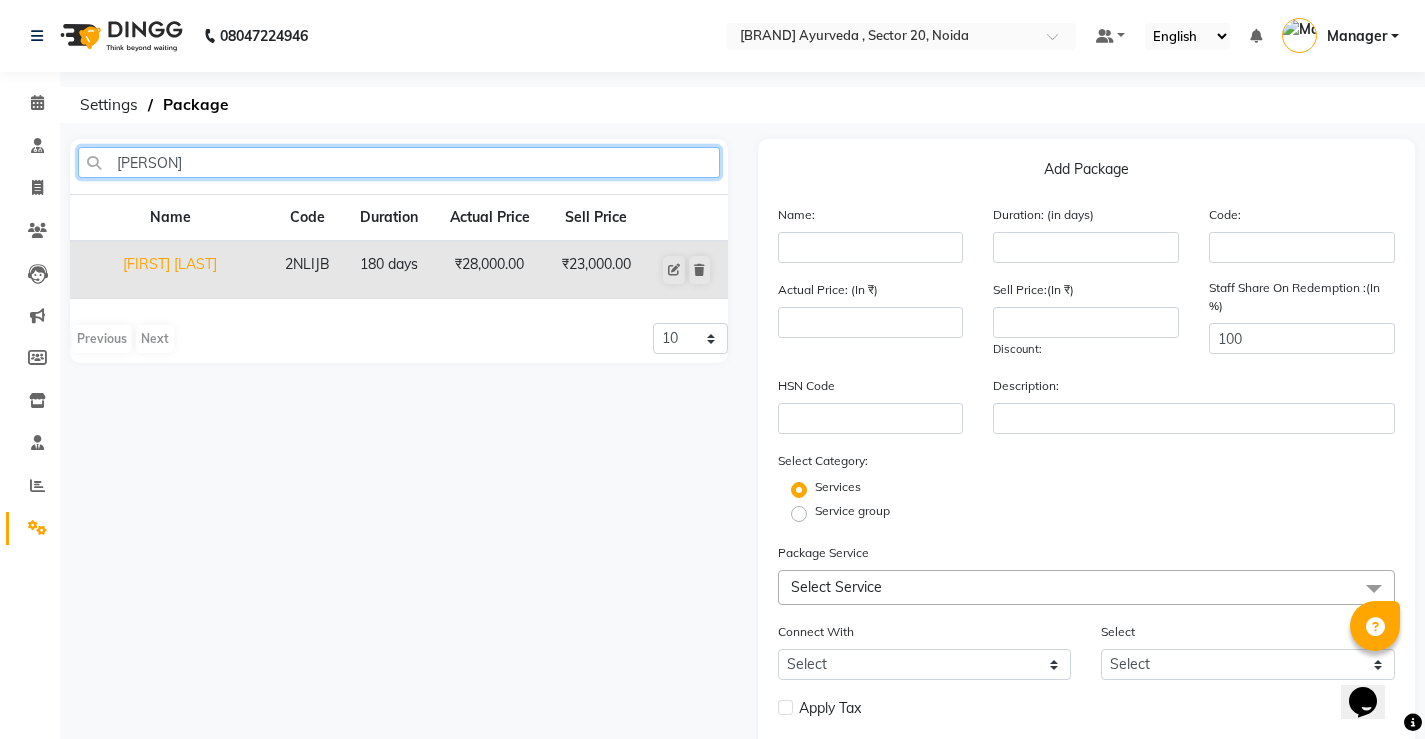 type on "[PERSON]" 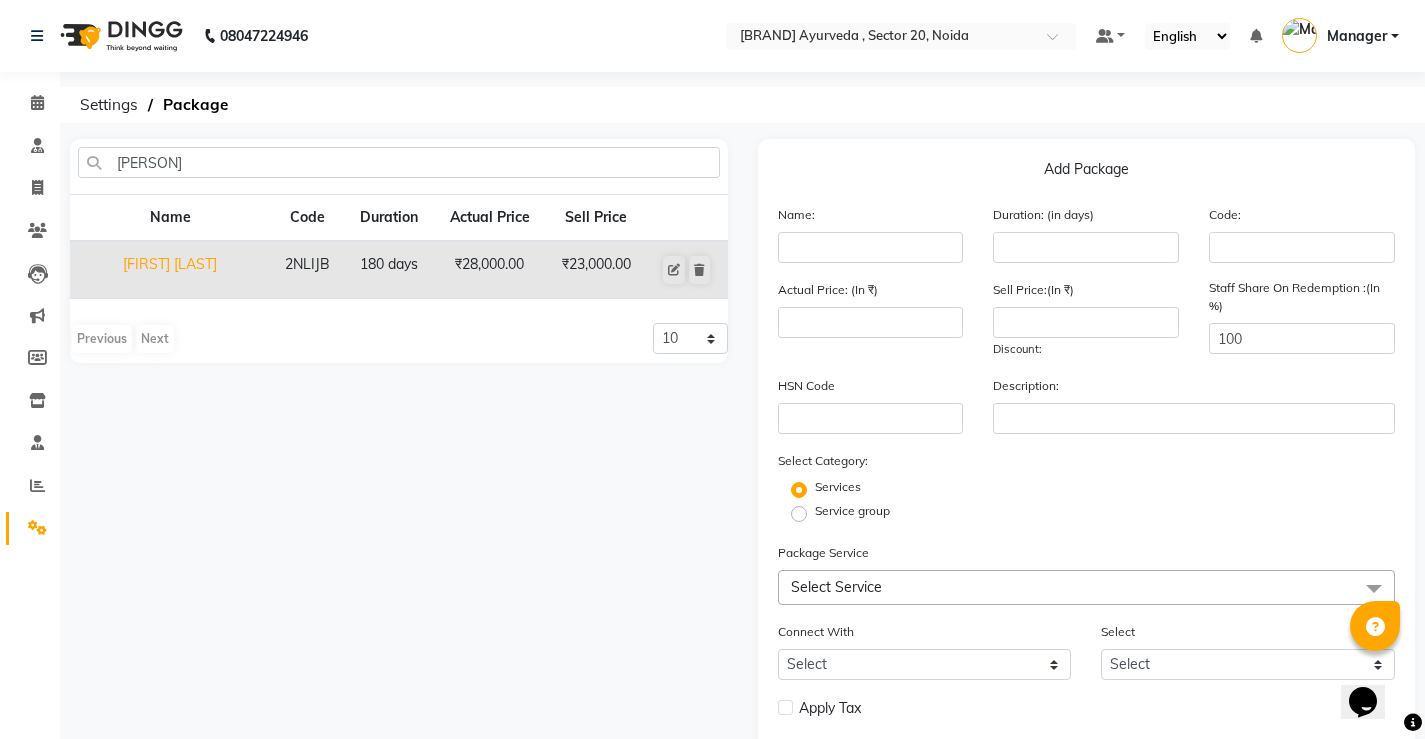 click on "₹28,000.00" 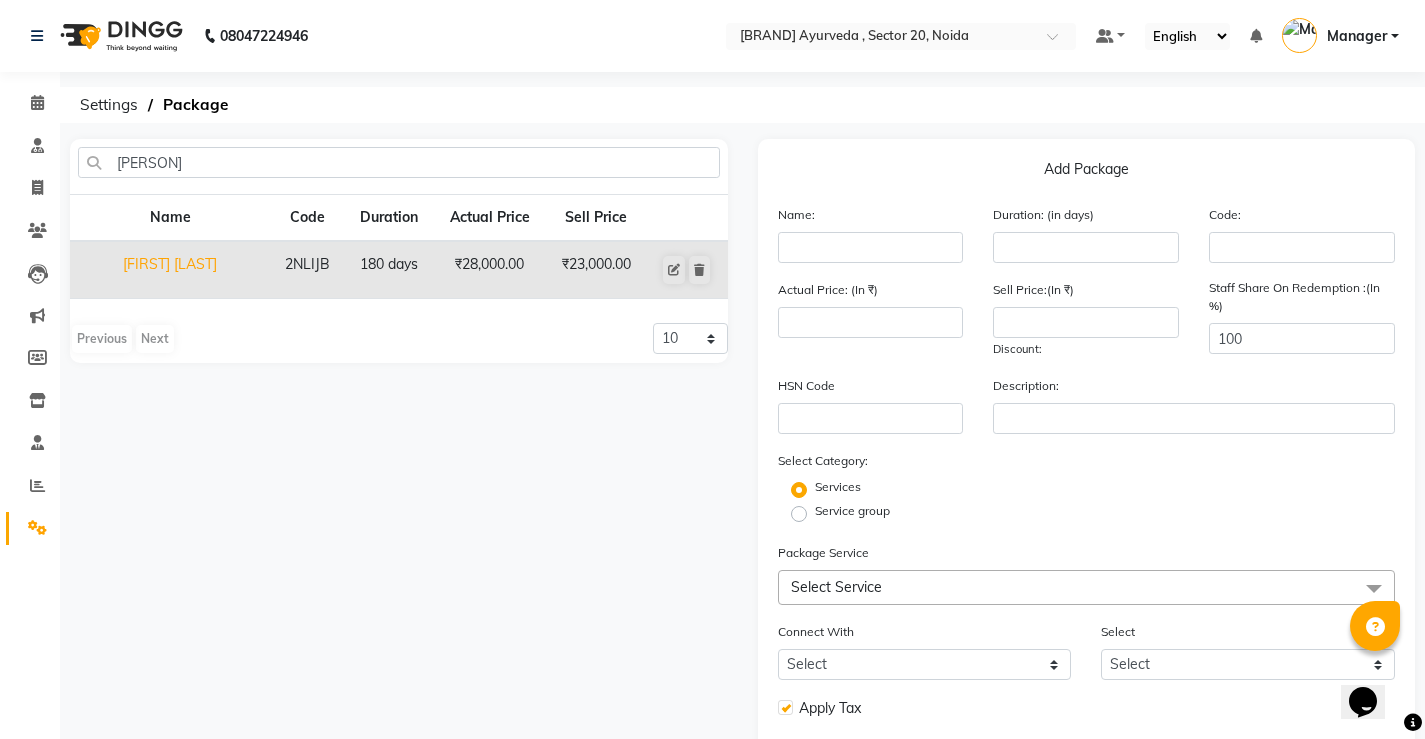 type on "[FIRST] [LAST]" 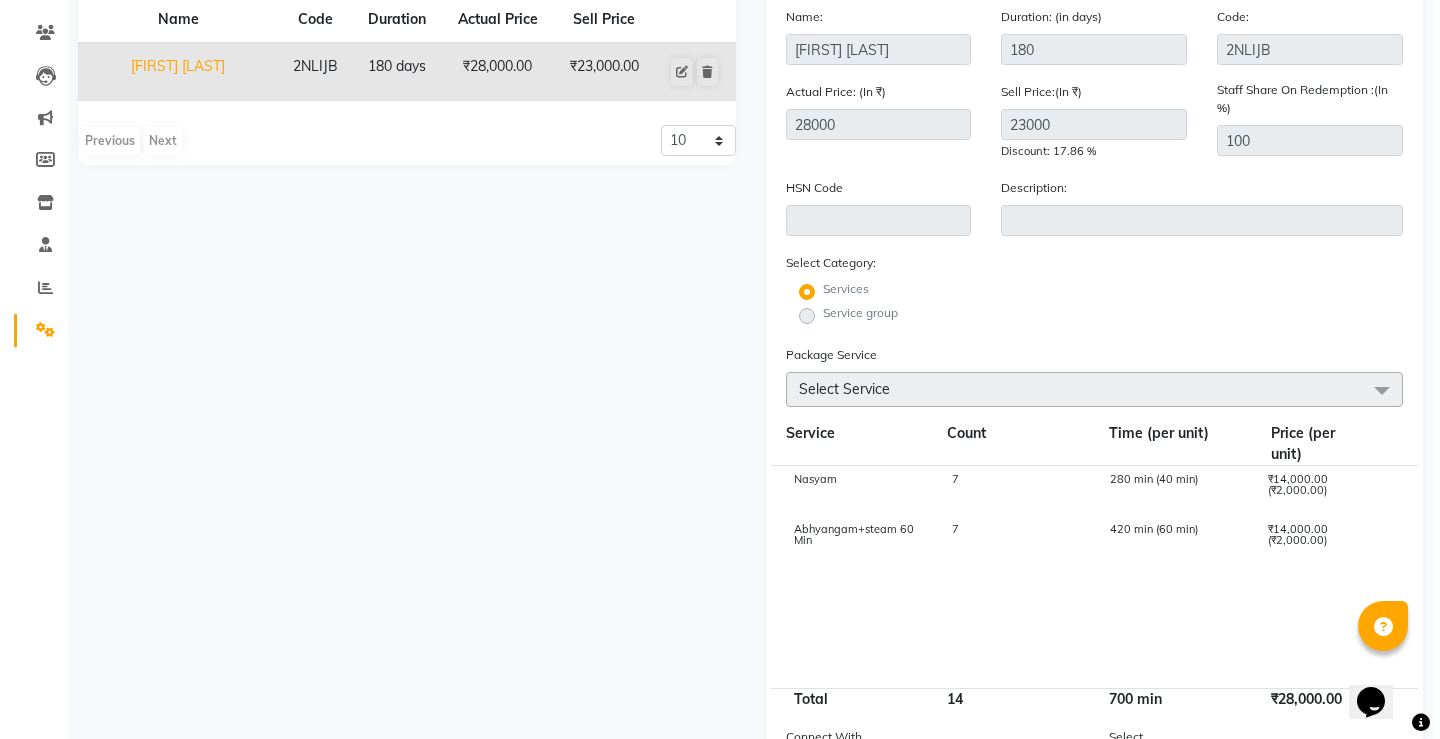 scroll, scrollTop: 0, scrollLeft: 0, axis: both 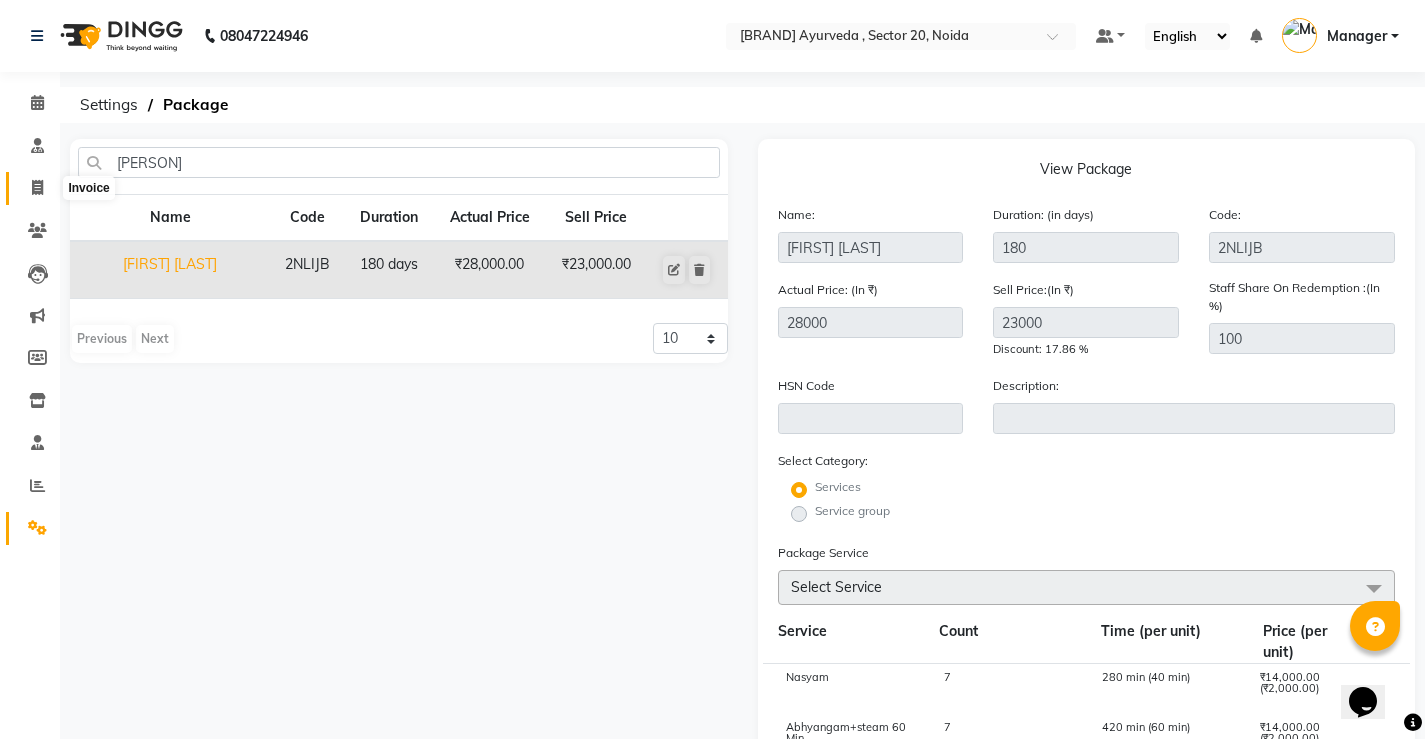 click 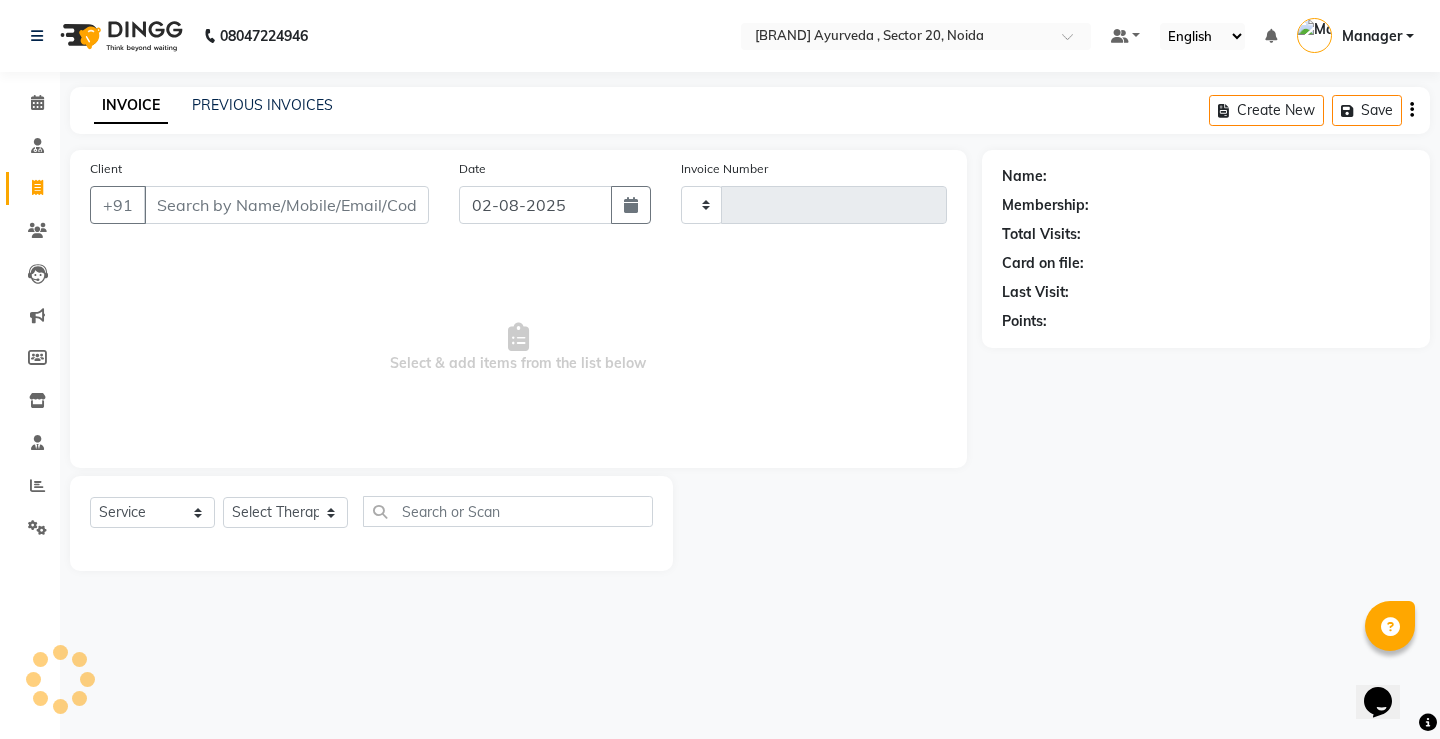 type on "1089" 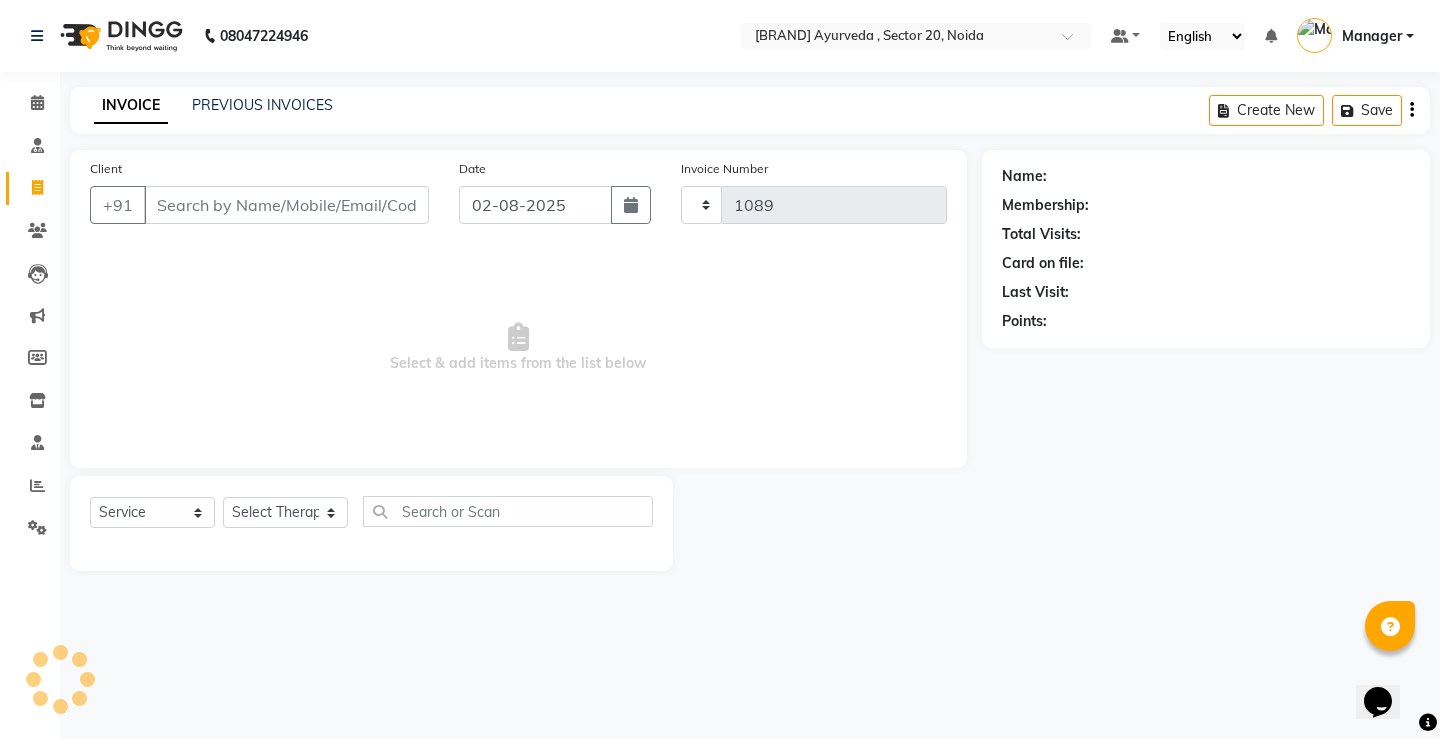 select on "5587" 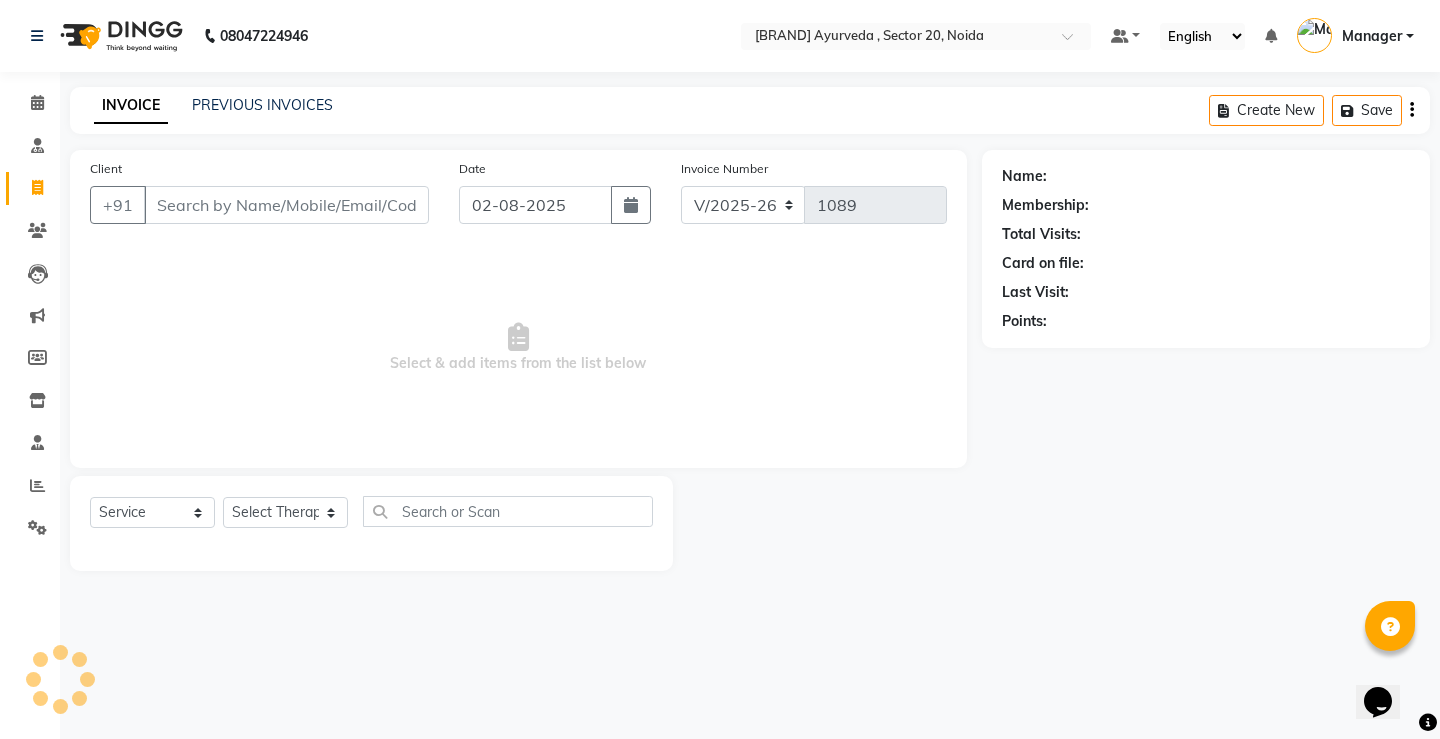 click on "Client" at bounding box center (286, 205) 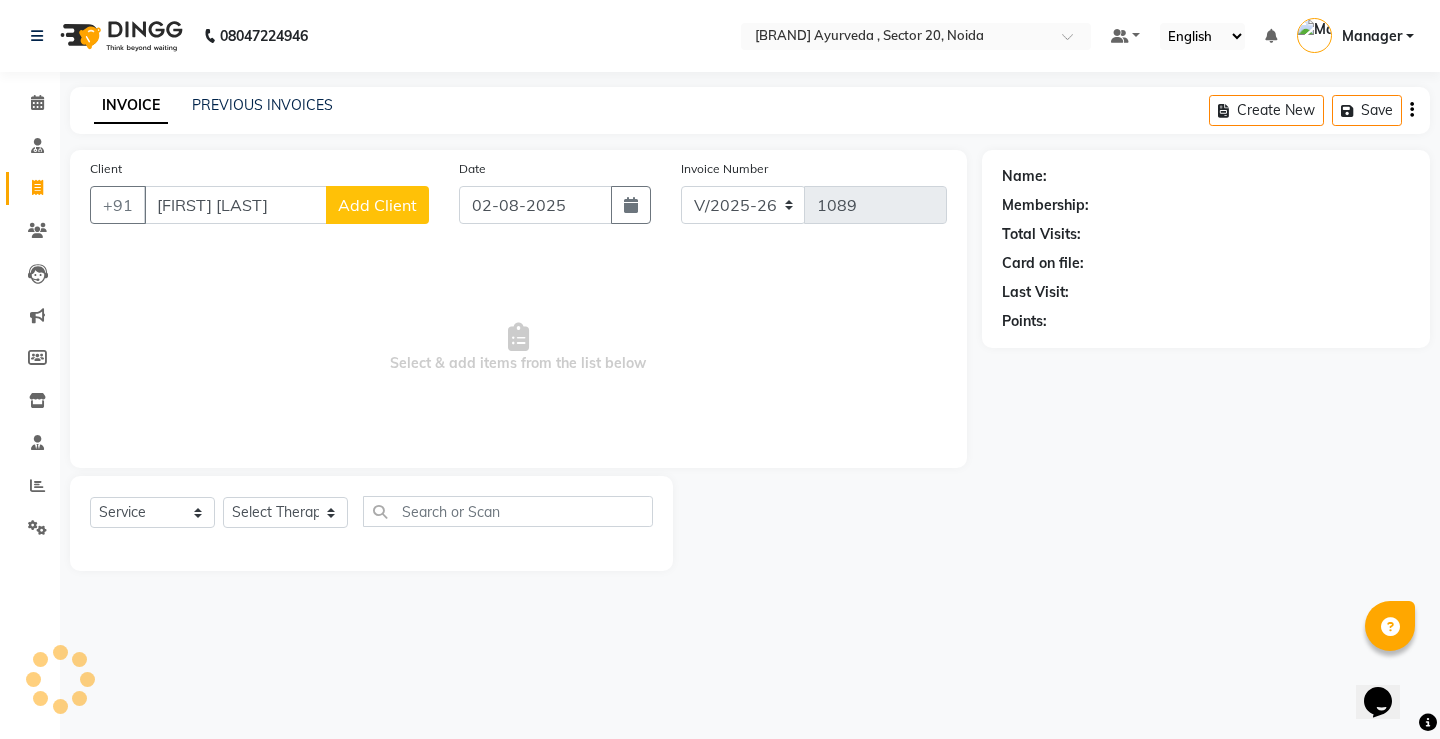 scroll, scrollTop: 0, scrollLeft: 1, axis: horizontal 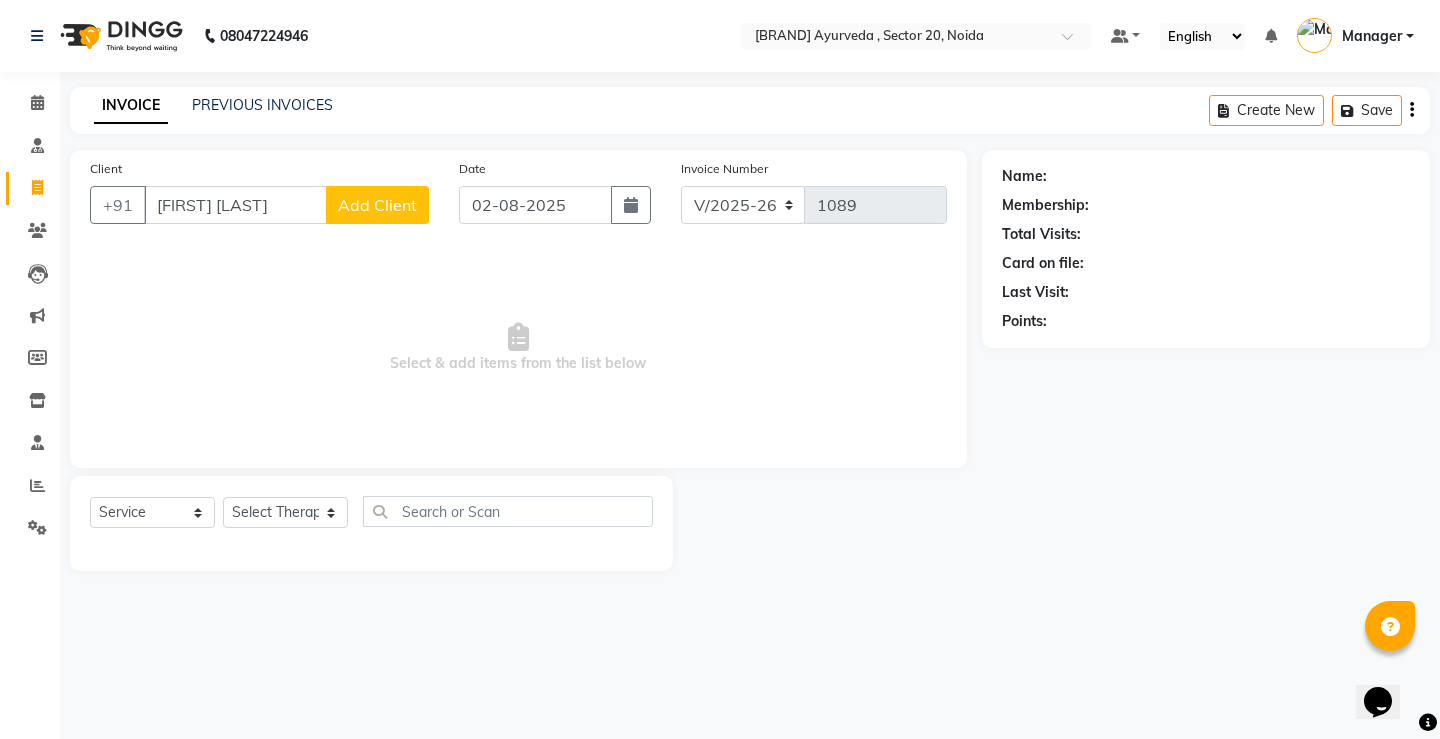 type on "[FIRST] [LAST]" 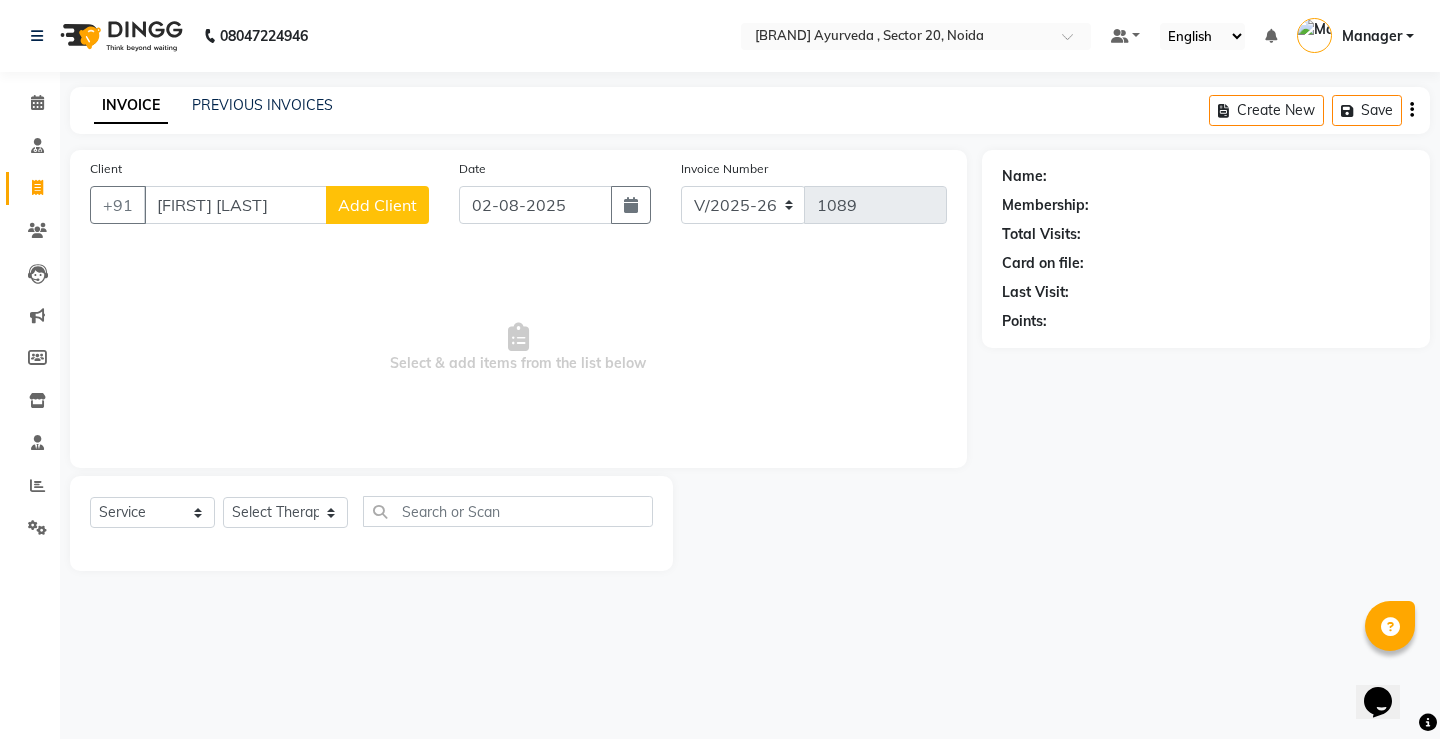 scroll, scrollTop: 0, scrollLeft: 0, axis: both 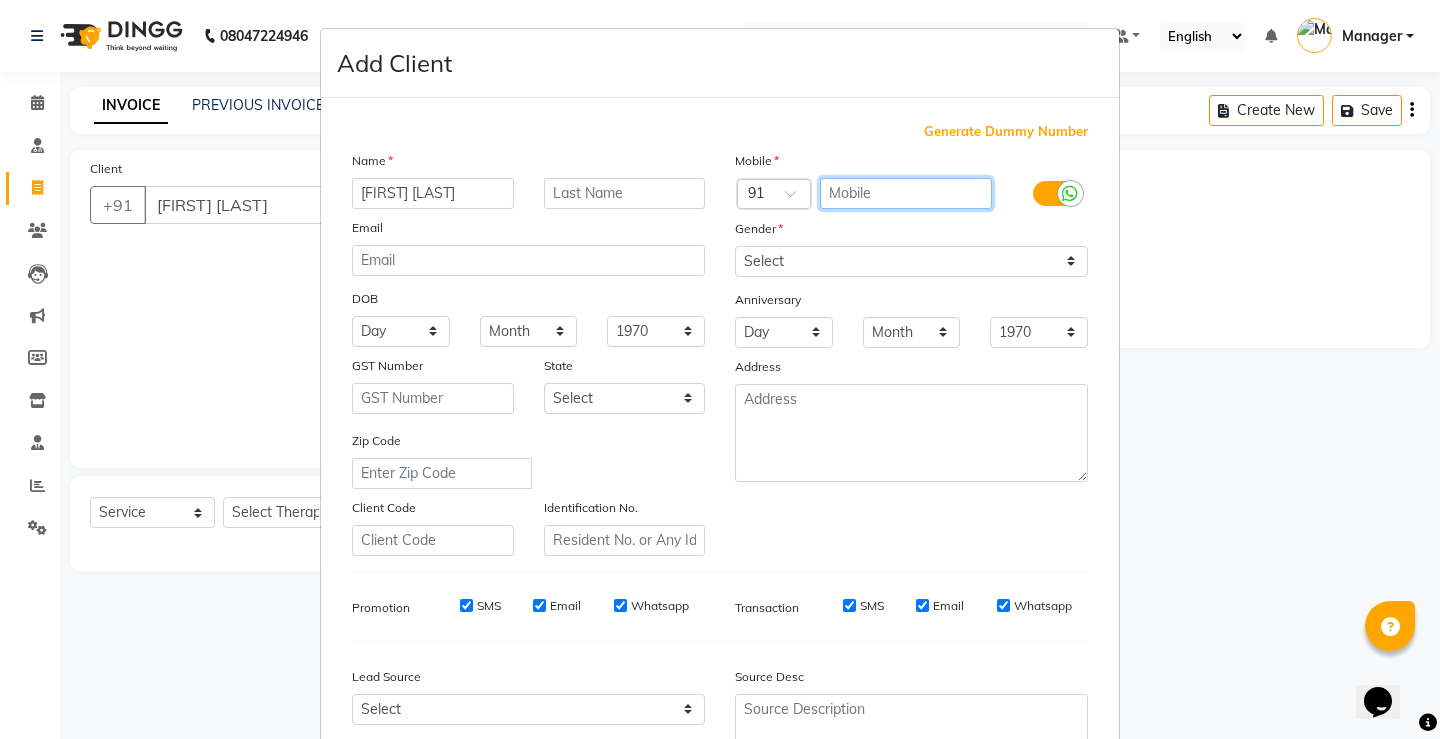 click at bounding box center (906, 193) 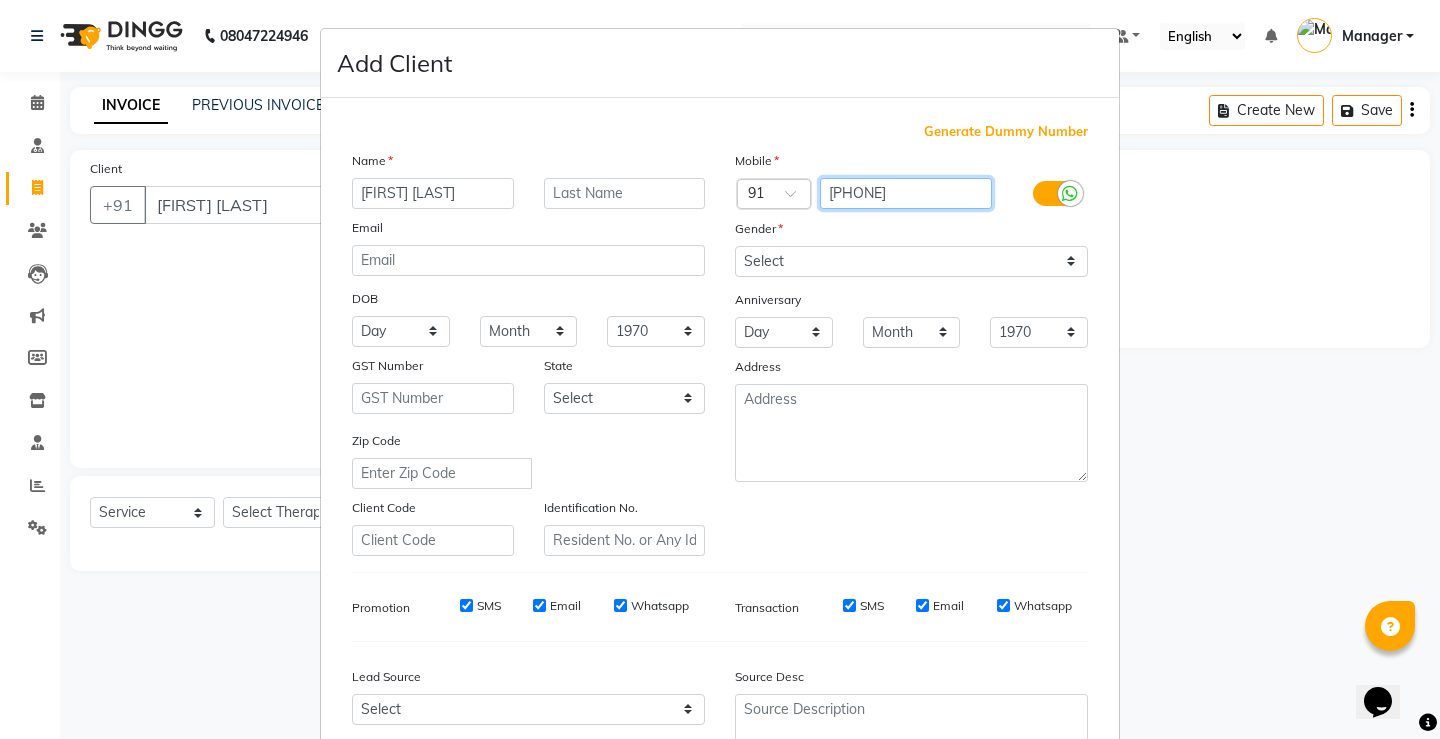 type on "[PHONE]" 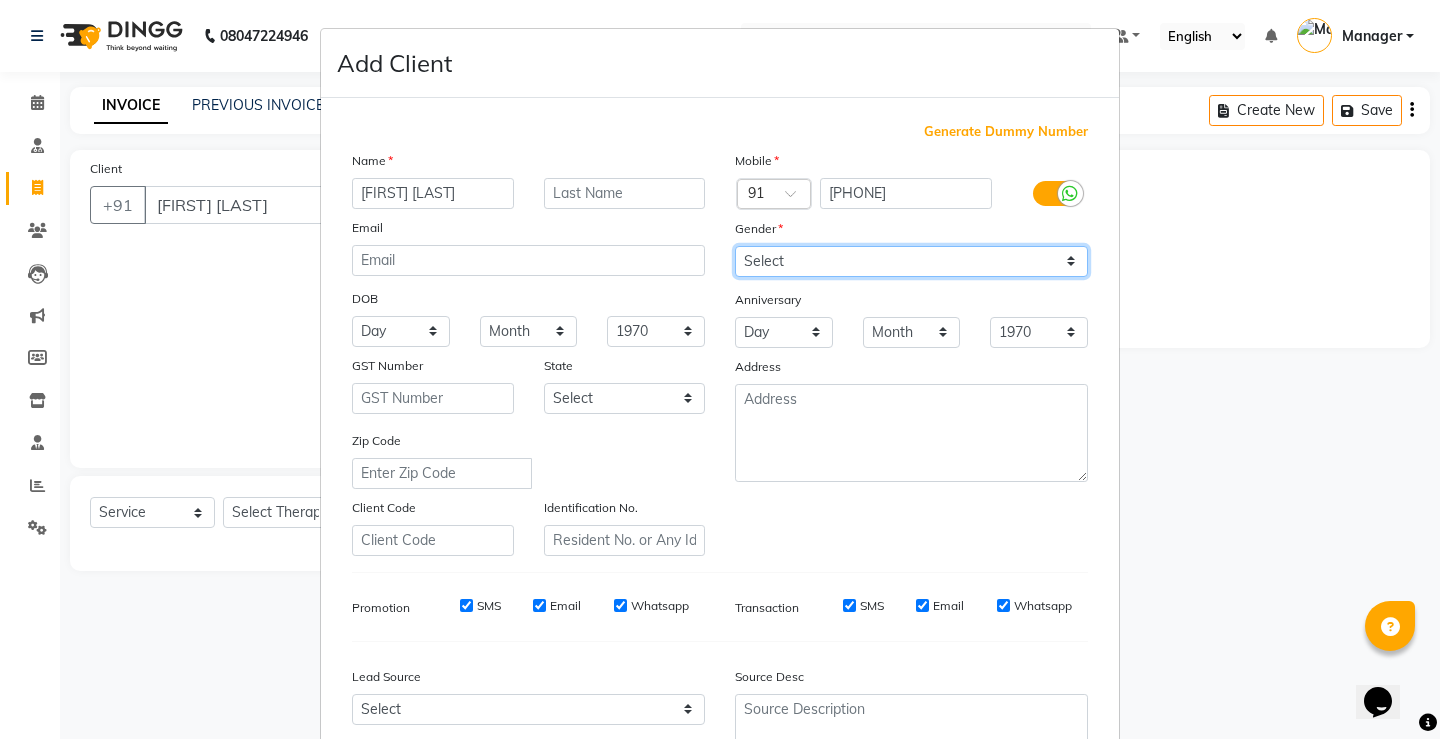 click on "Select Male Female Other Prefer Not To Say" at bounding box center (911, 261) 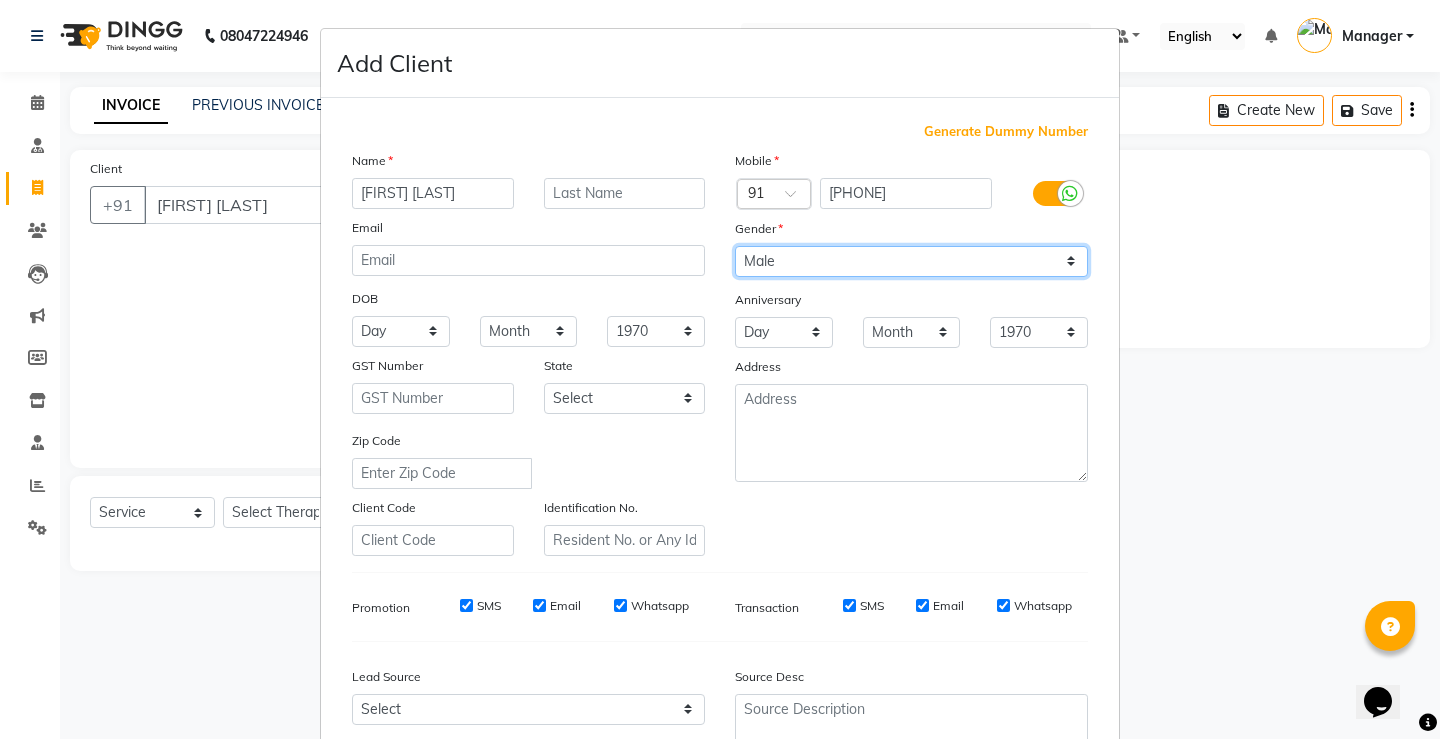 click on "Select Male Female Other Prefer Not To Say" at bounding box center [911, 261] 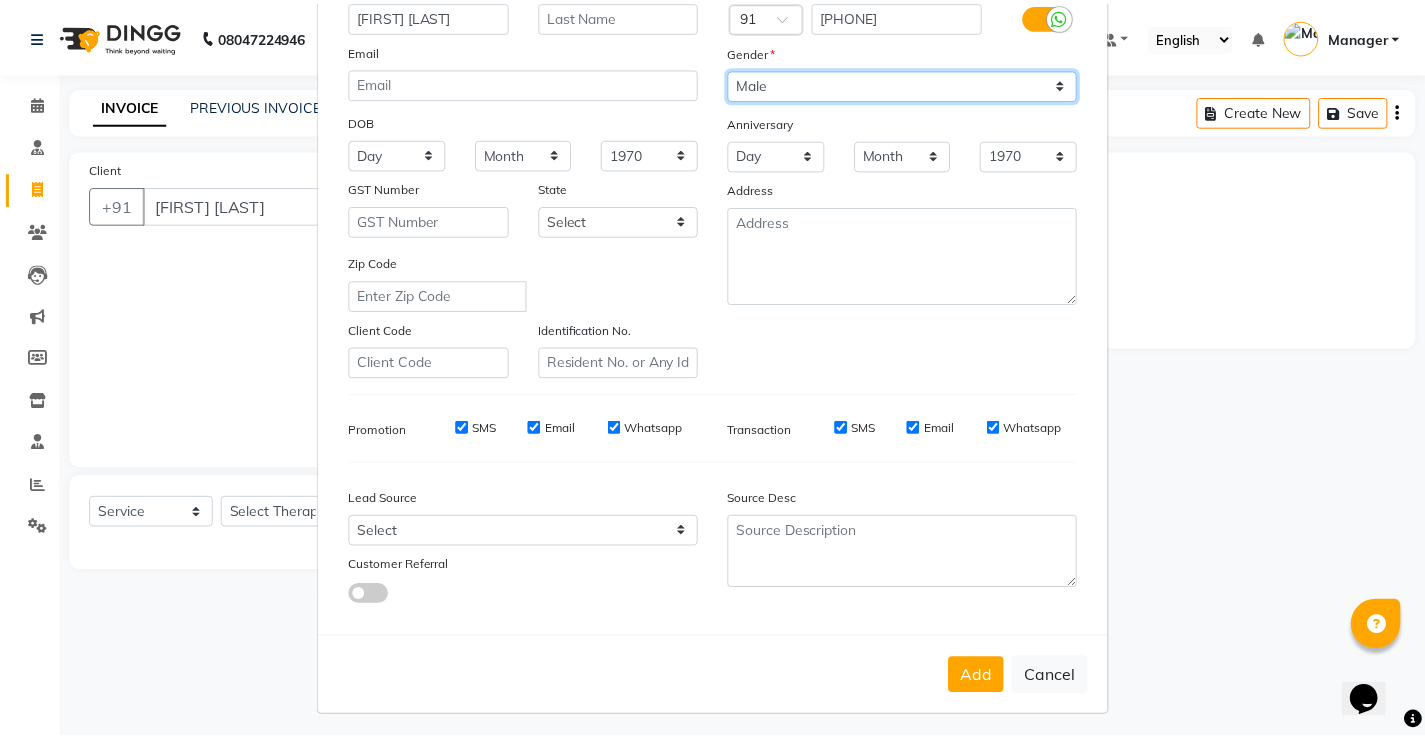 scroll, scrollTop: 184, scrollLeft: 0, axis: vertical 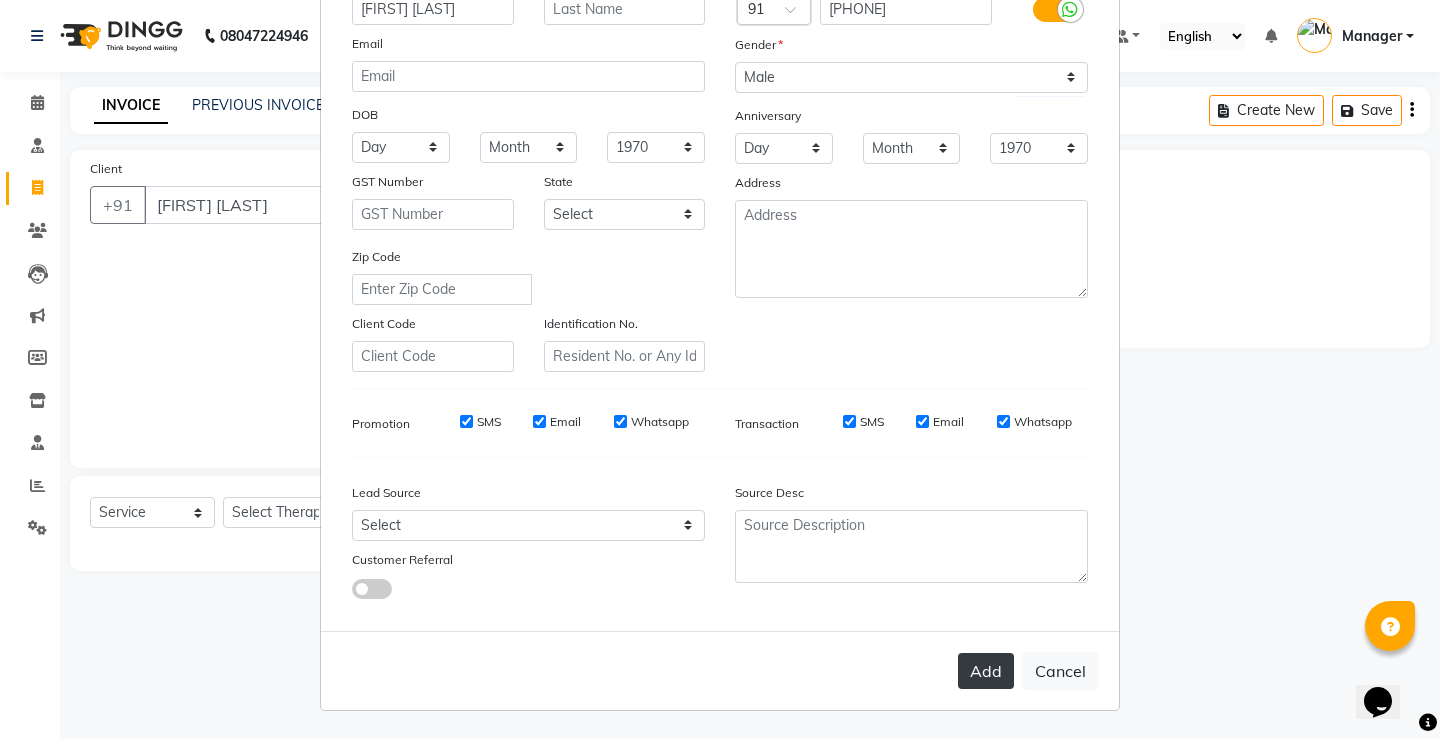 click on "Add" at bounding box center [986, 671] 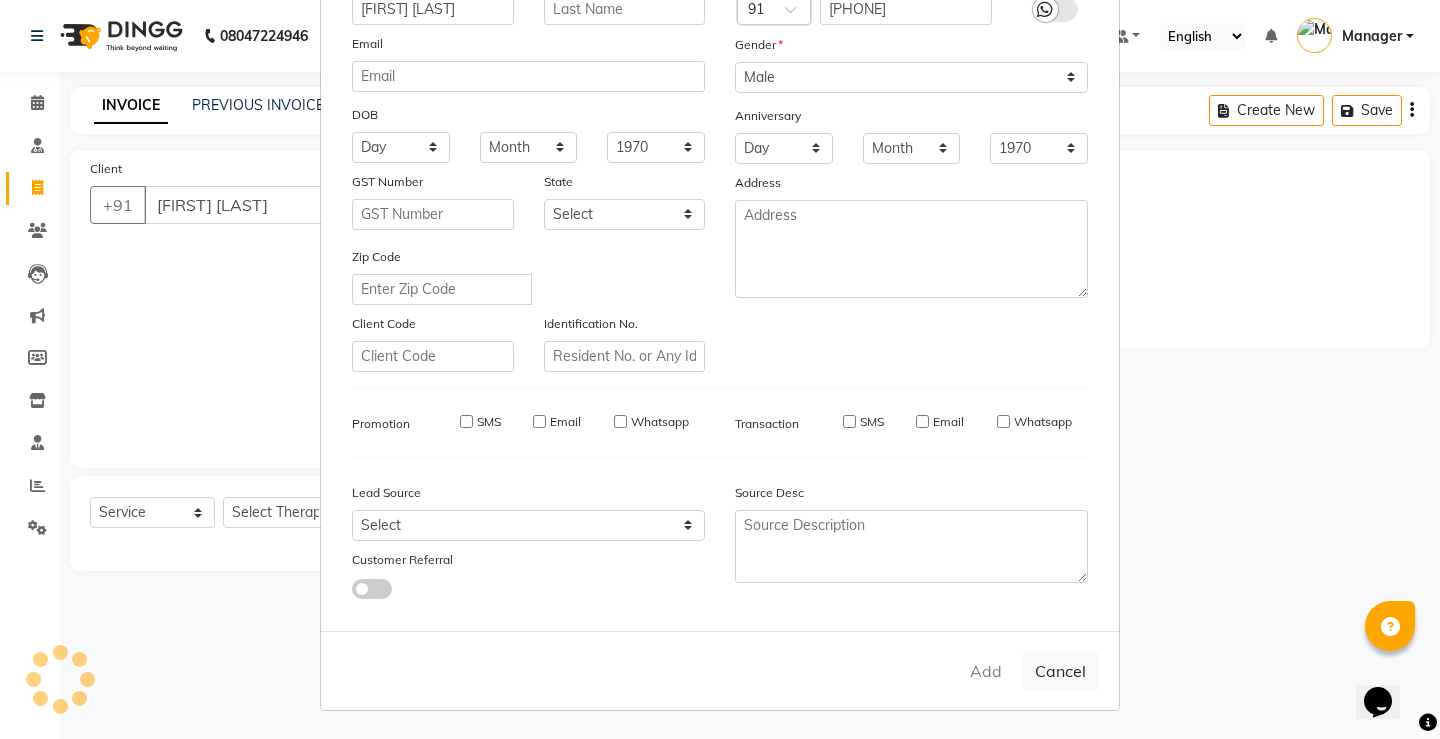type on "[PHONE]" 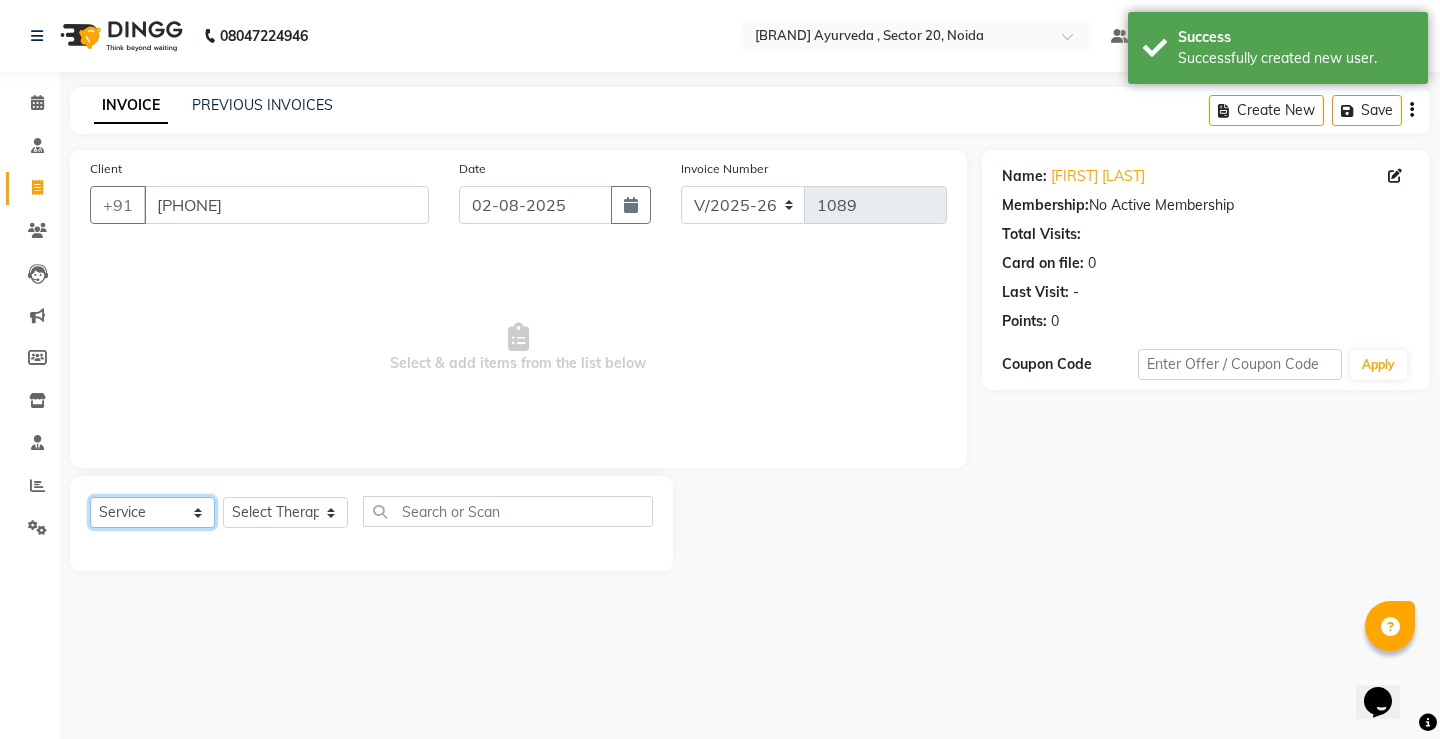click on "Select  Service  Product  Membership  Package Voucher Prepaid Gift Card" 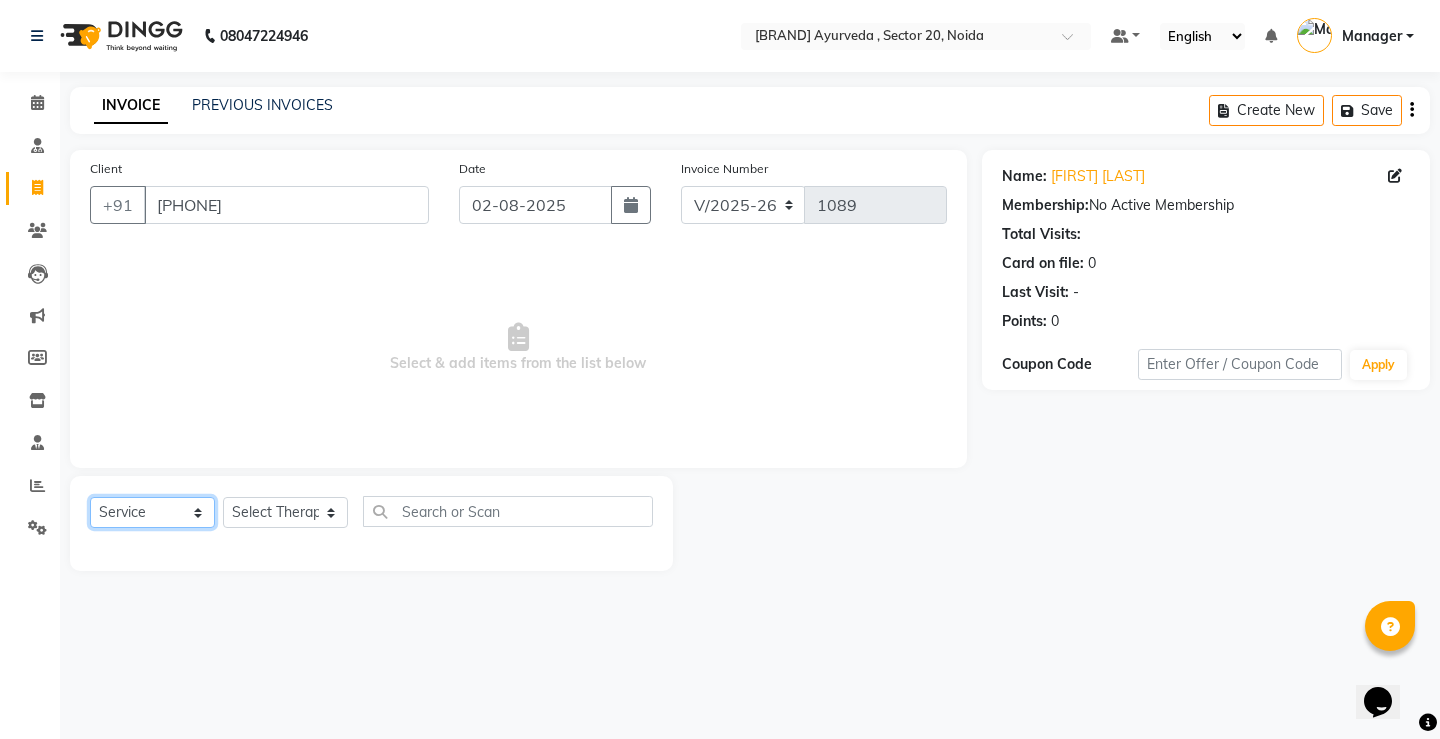 select on "package" 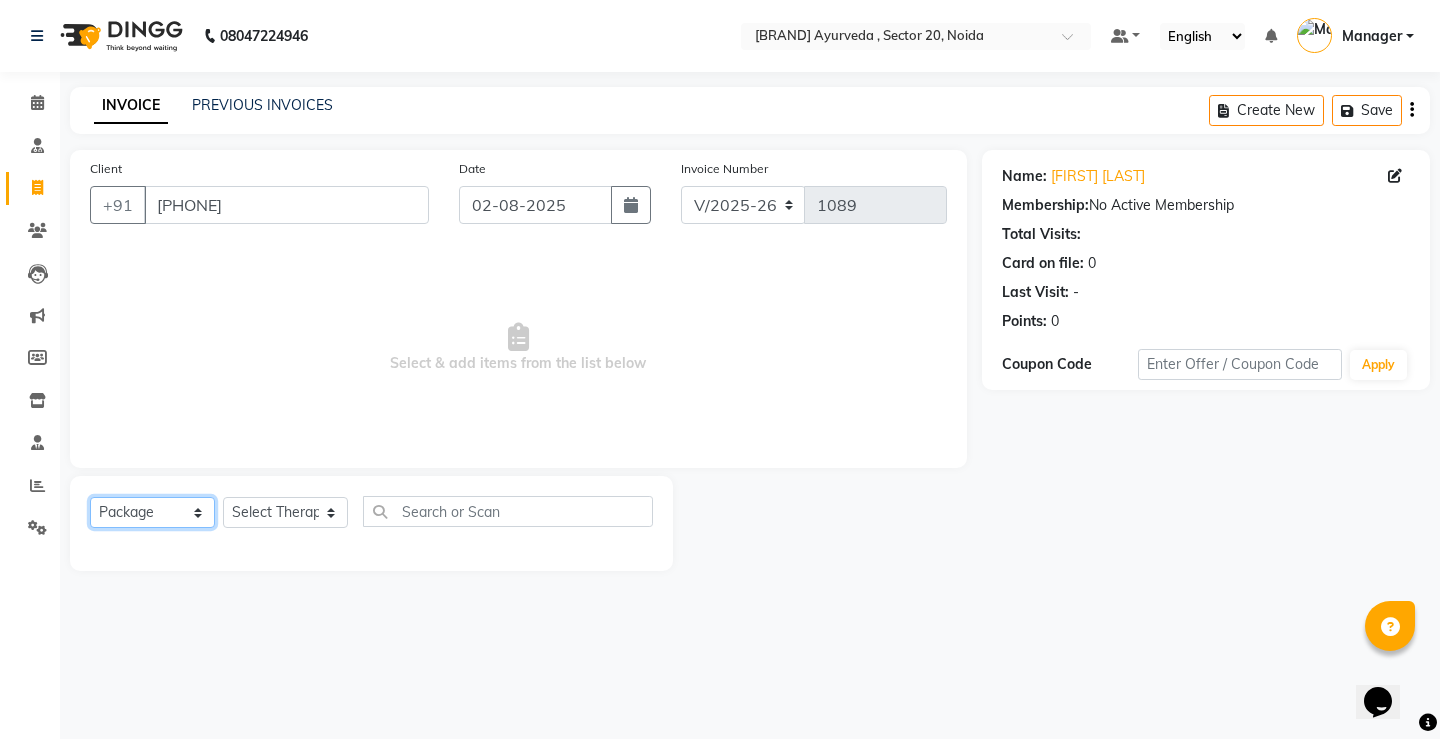 click on "Select  Service  Product  Membership  Package Voucher Prepaid Gift Card" 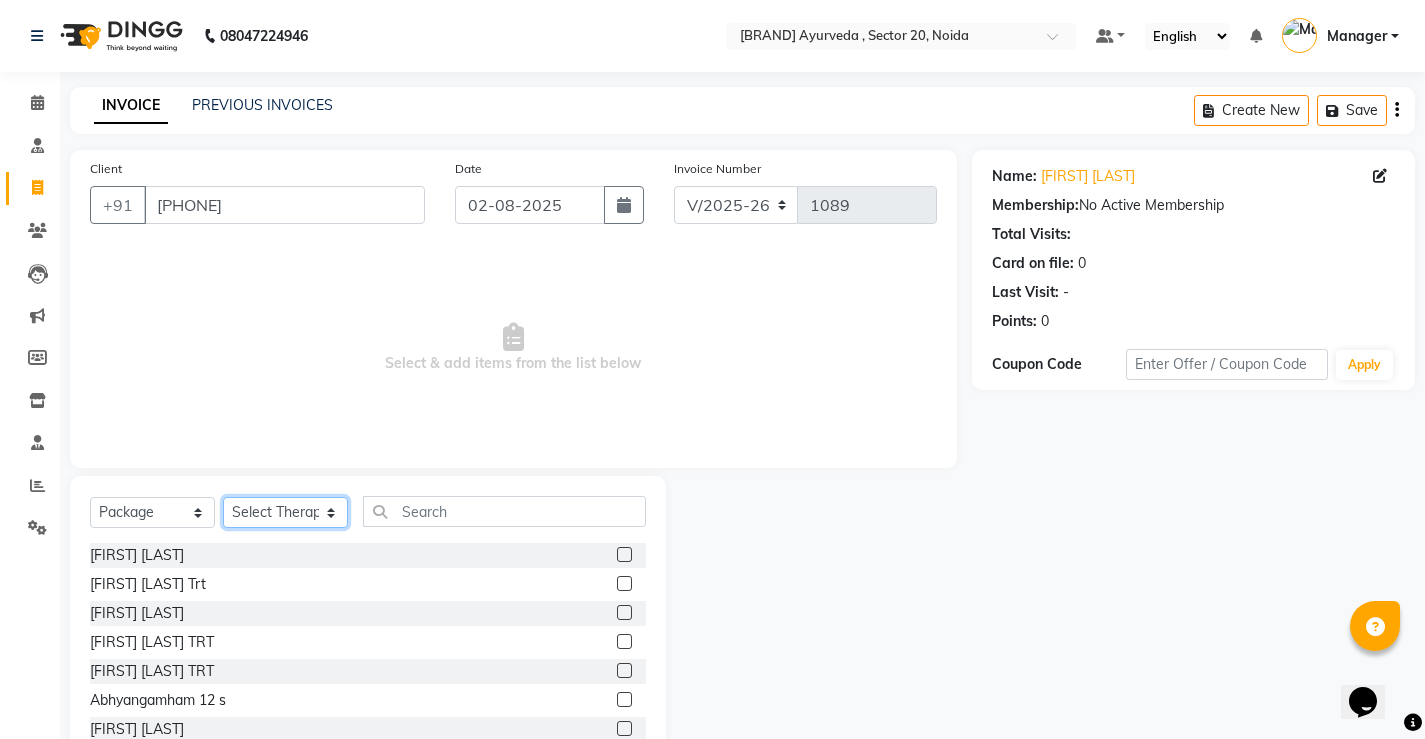click on "Select Therapist [PERSON] [PERSON] Dileep Dr [PERSON] Dr Reshma Dr. [PERSON] Inderpal Jeevan Jishnu Kavya Manoj Mithun Nikhila Nithin Radhul Reghu Timsy Kaur Sodhi Varsha" 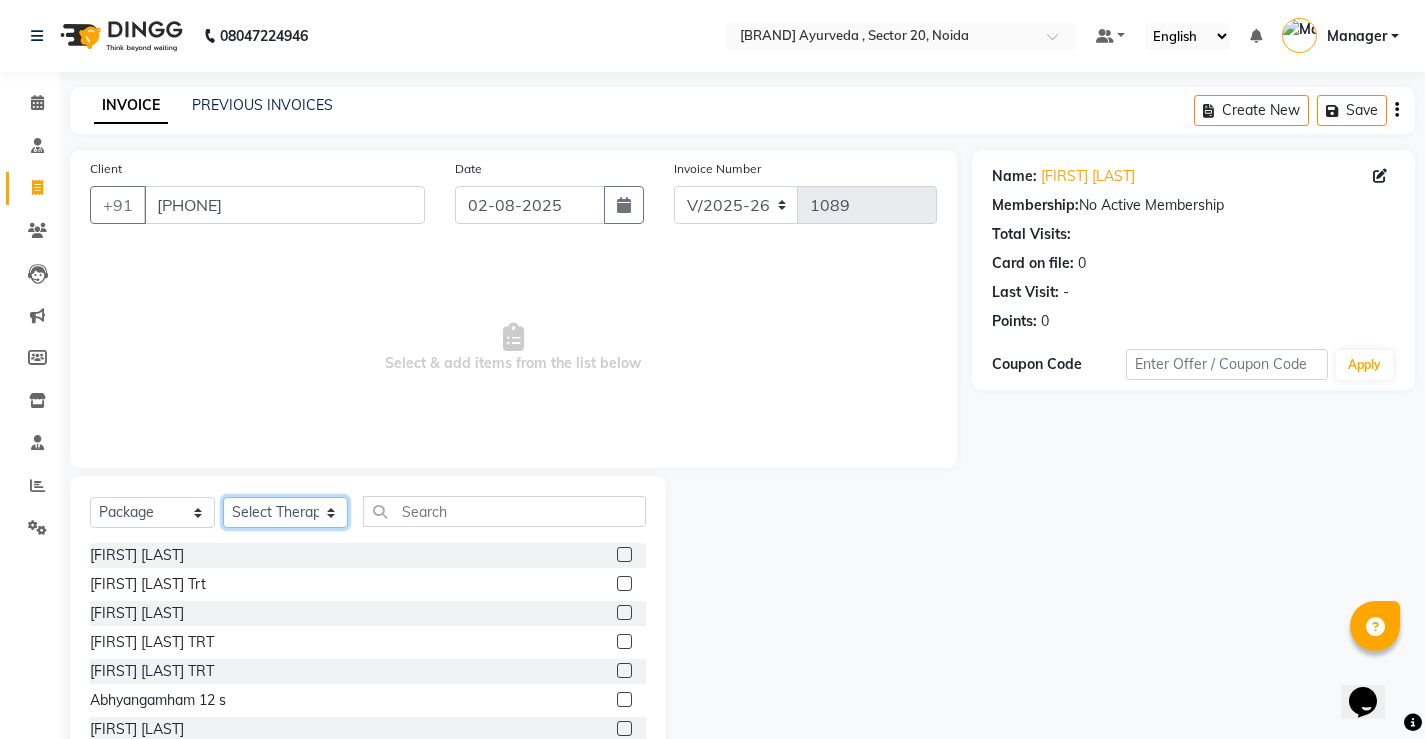 select on "62346" 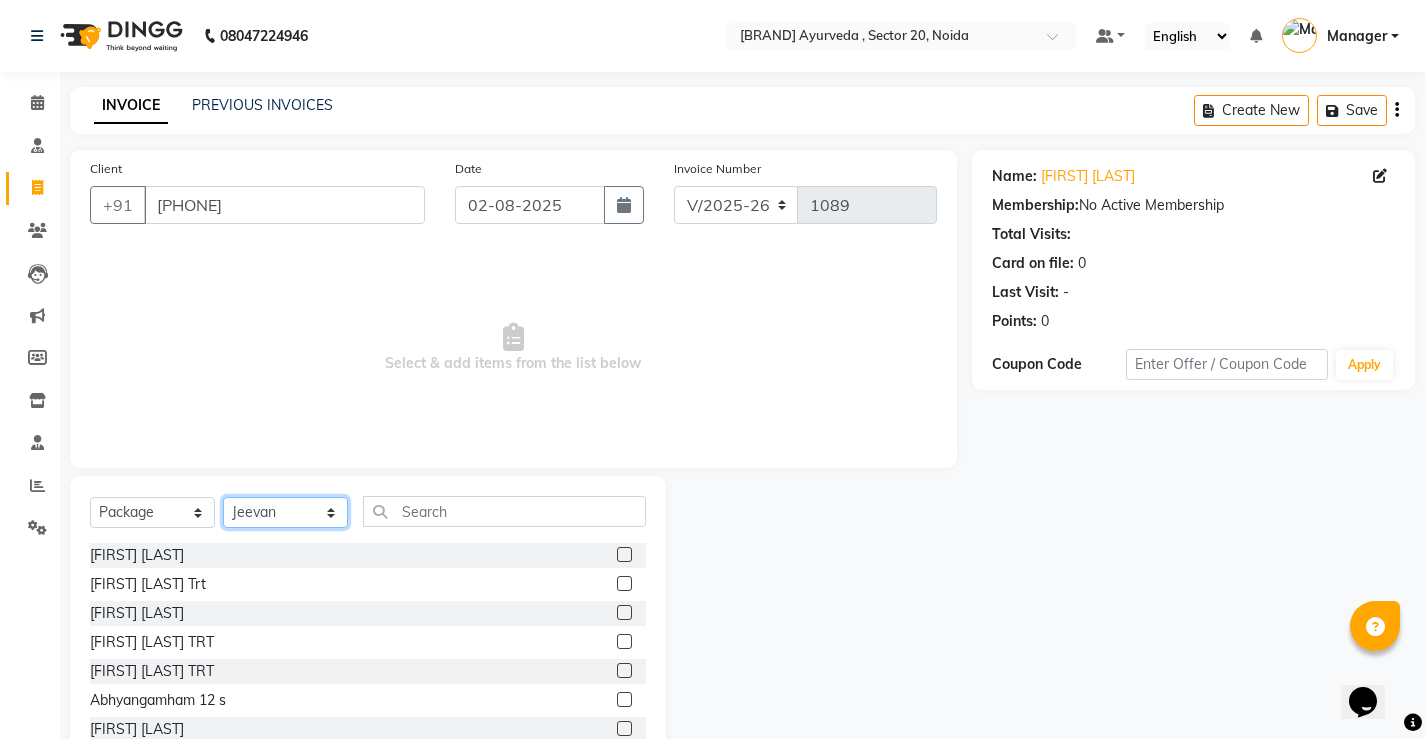 click on "Select Therapist [PERSON] [PERSON] Dileep Dr [PERSON] Dr Reshma Dr. [PERSON] Inderpal Jeevan Jishnu Kavya Manoj Mithun Nikhila Nithin Radhul Reghu Timsy Kaur Sodhi Varsha" 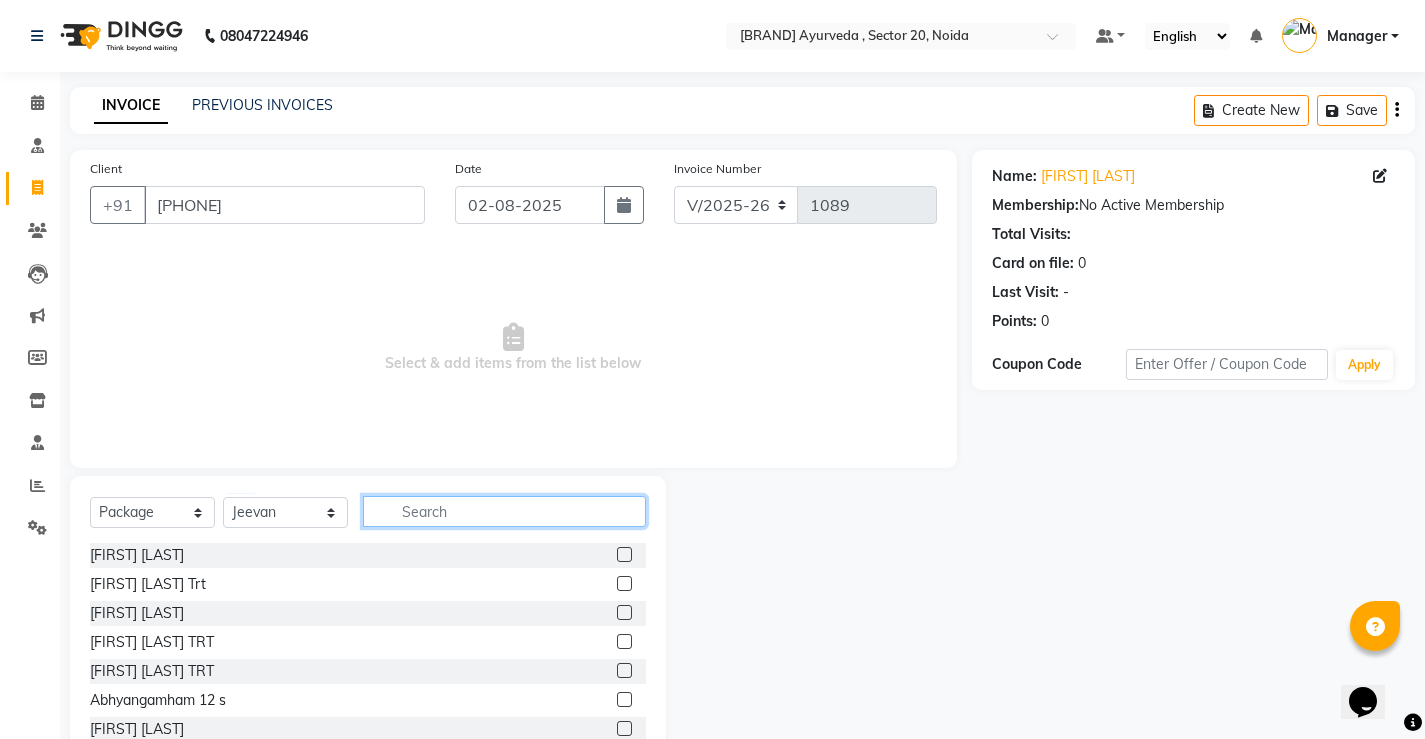 click 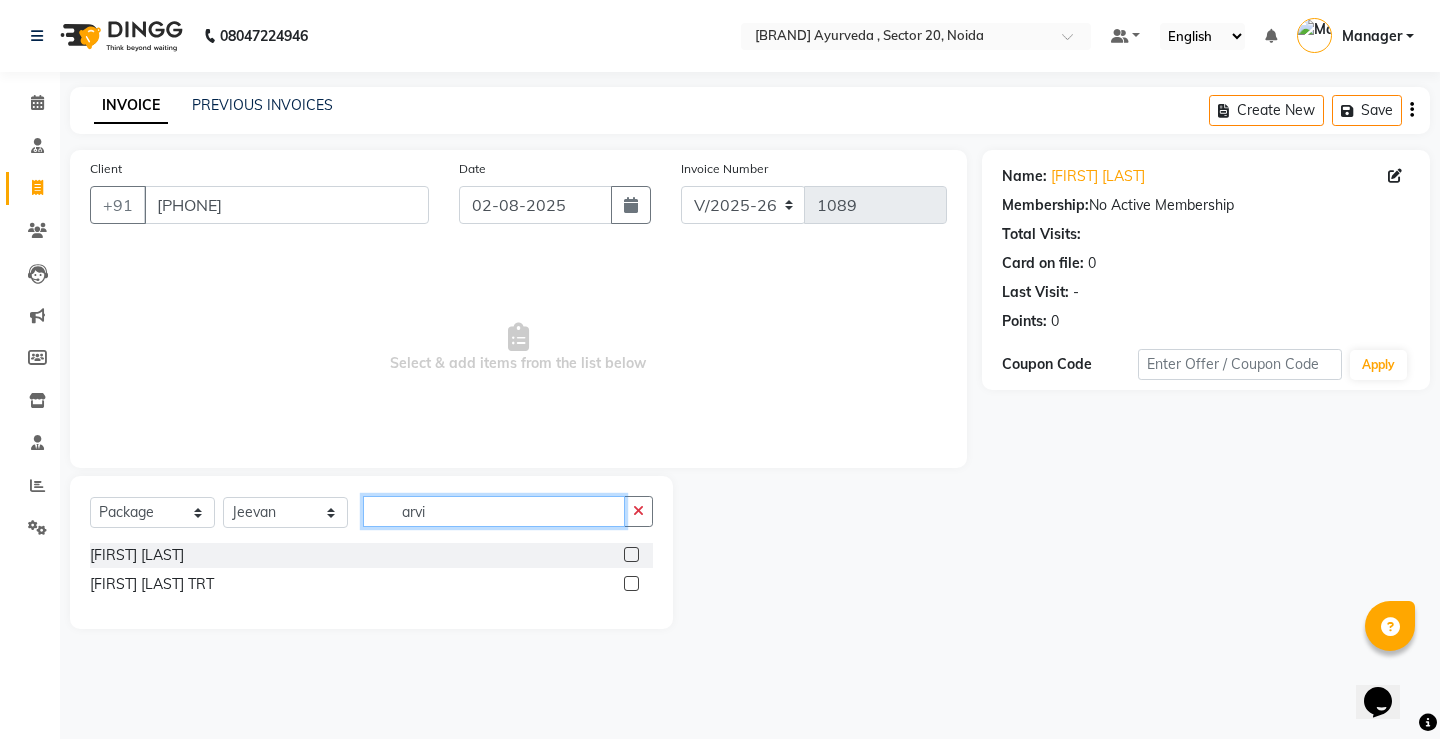 type on "arvi" 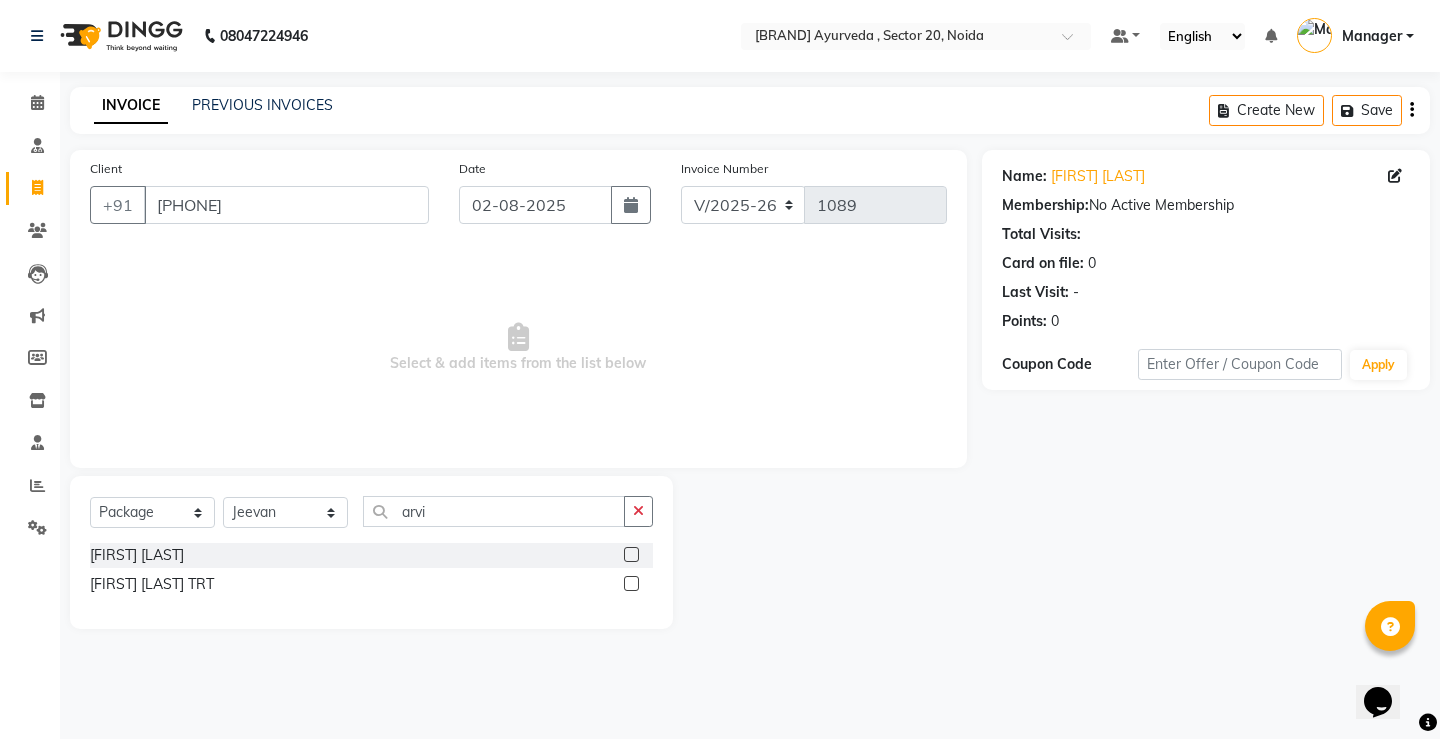 click on "[FIRST] [LAST]" 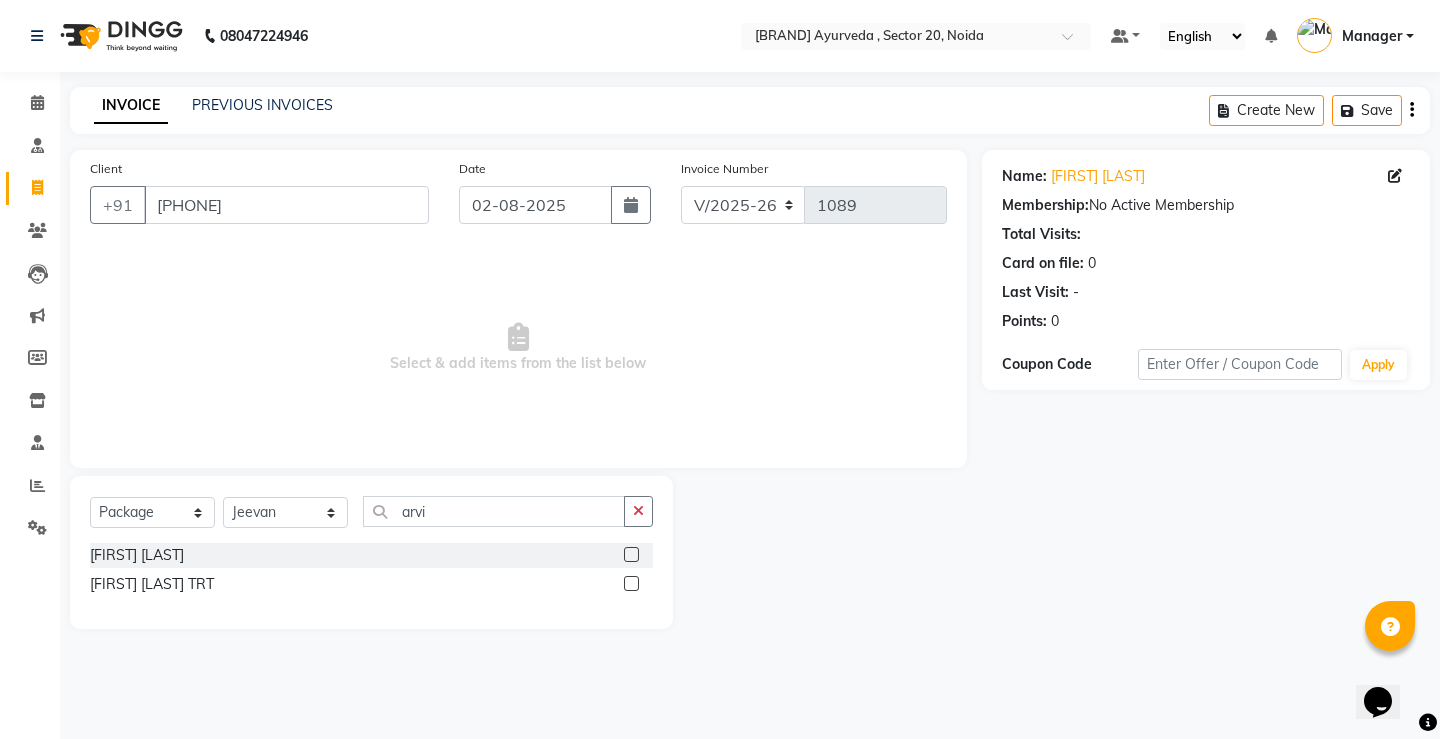 click 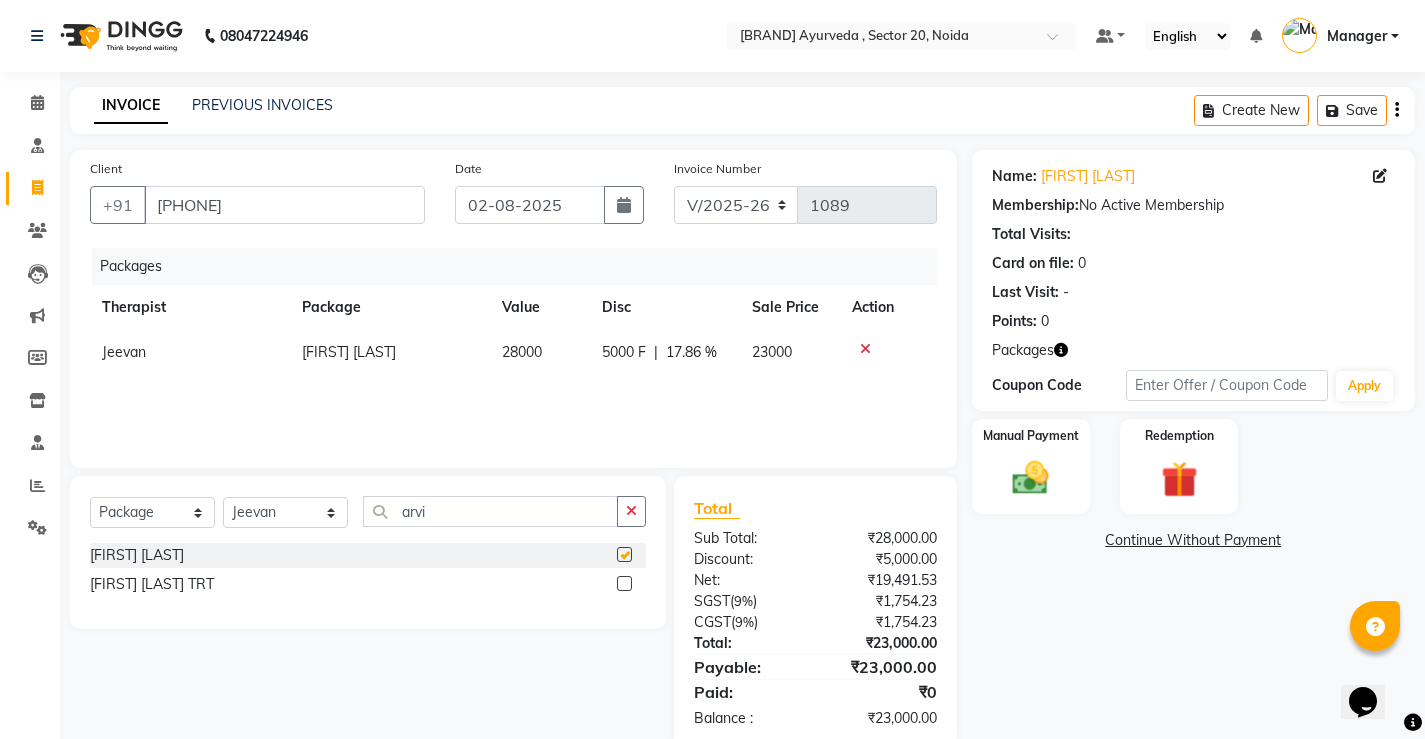 checkbox on "false" 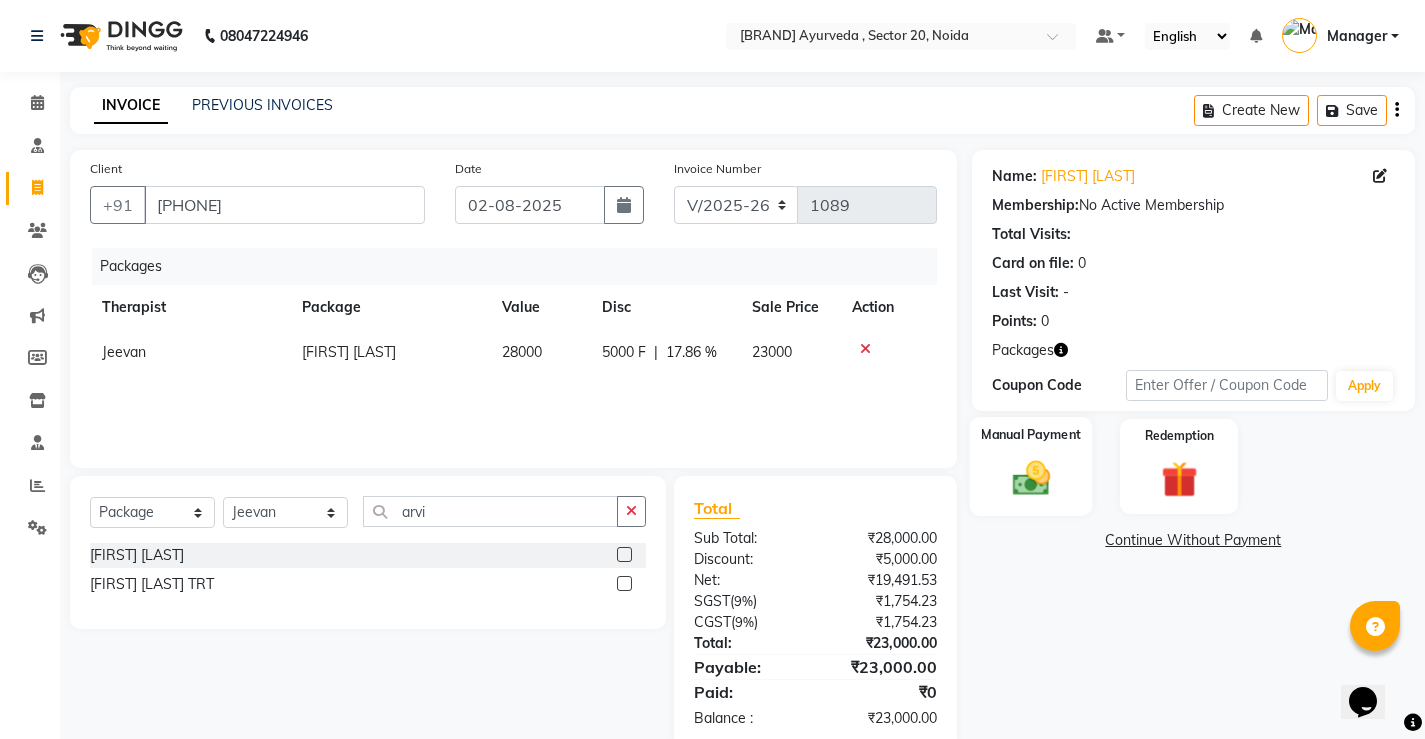 click 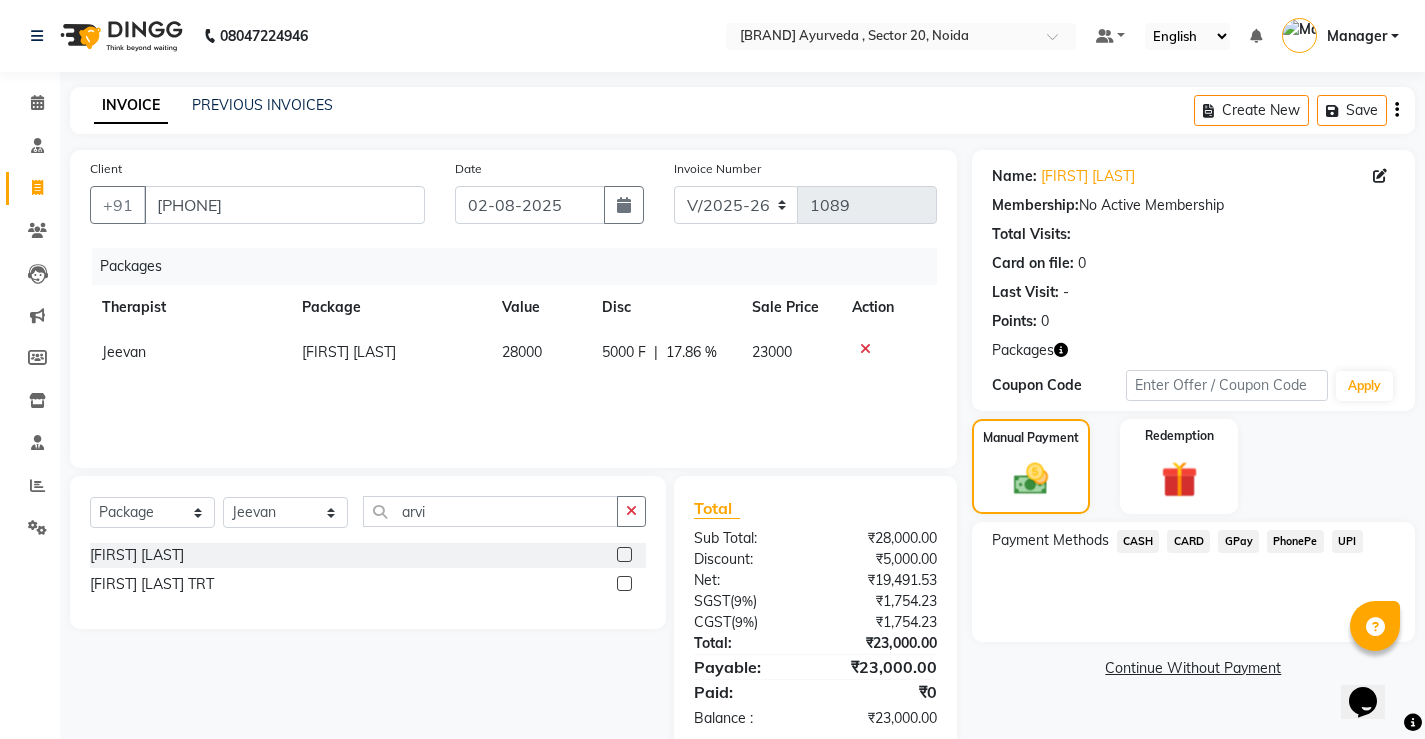 click on "CASH" 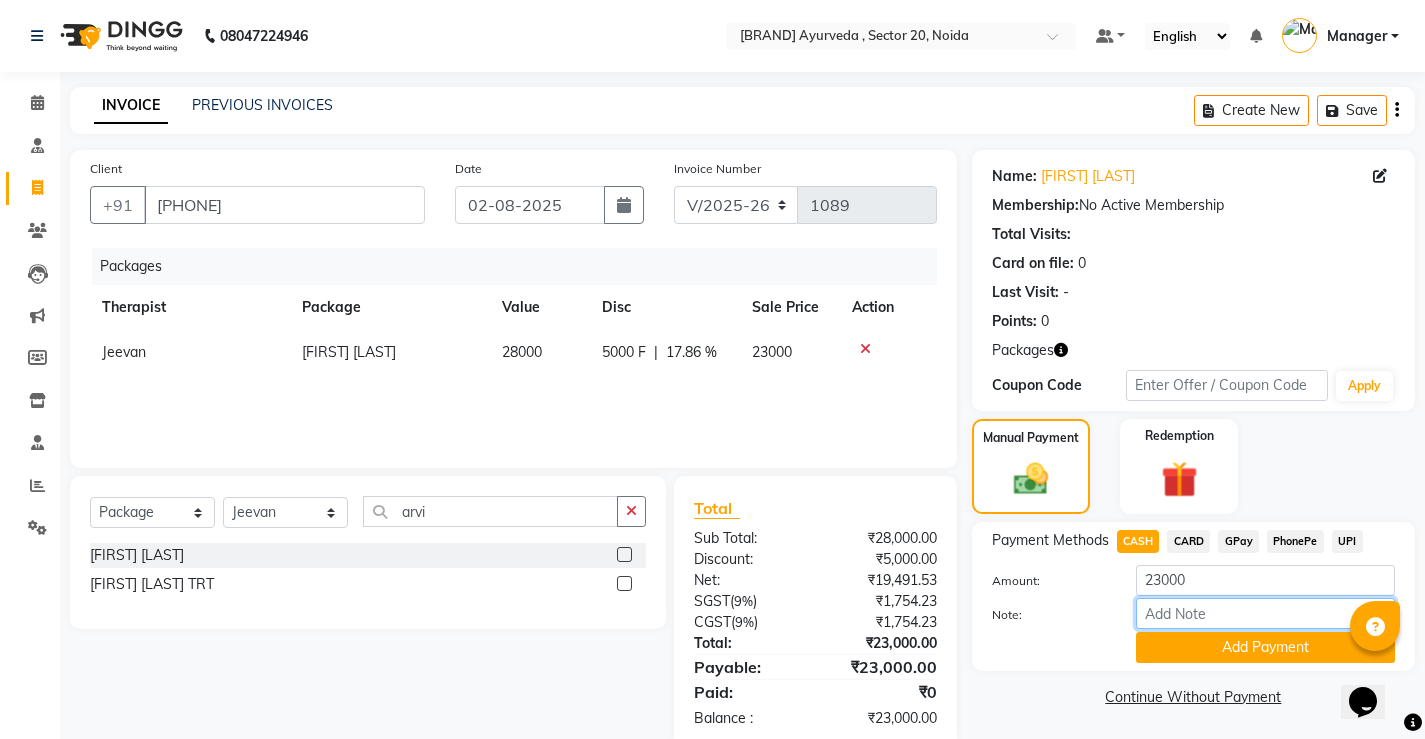 click on "Note:" at bounding box center [1265, 613] 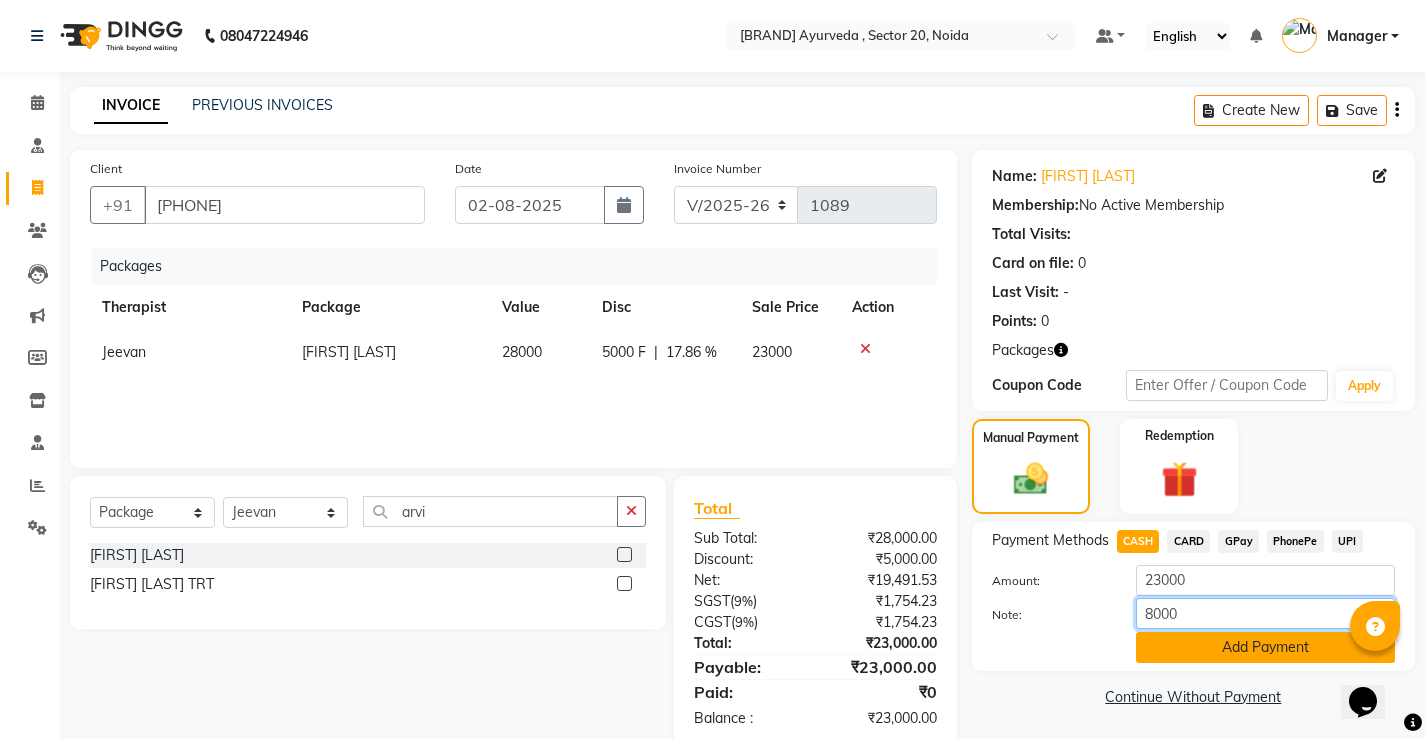 type on "8000" 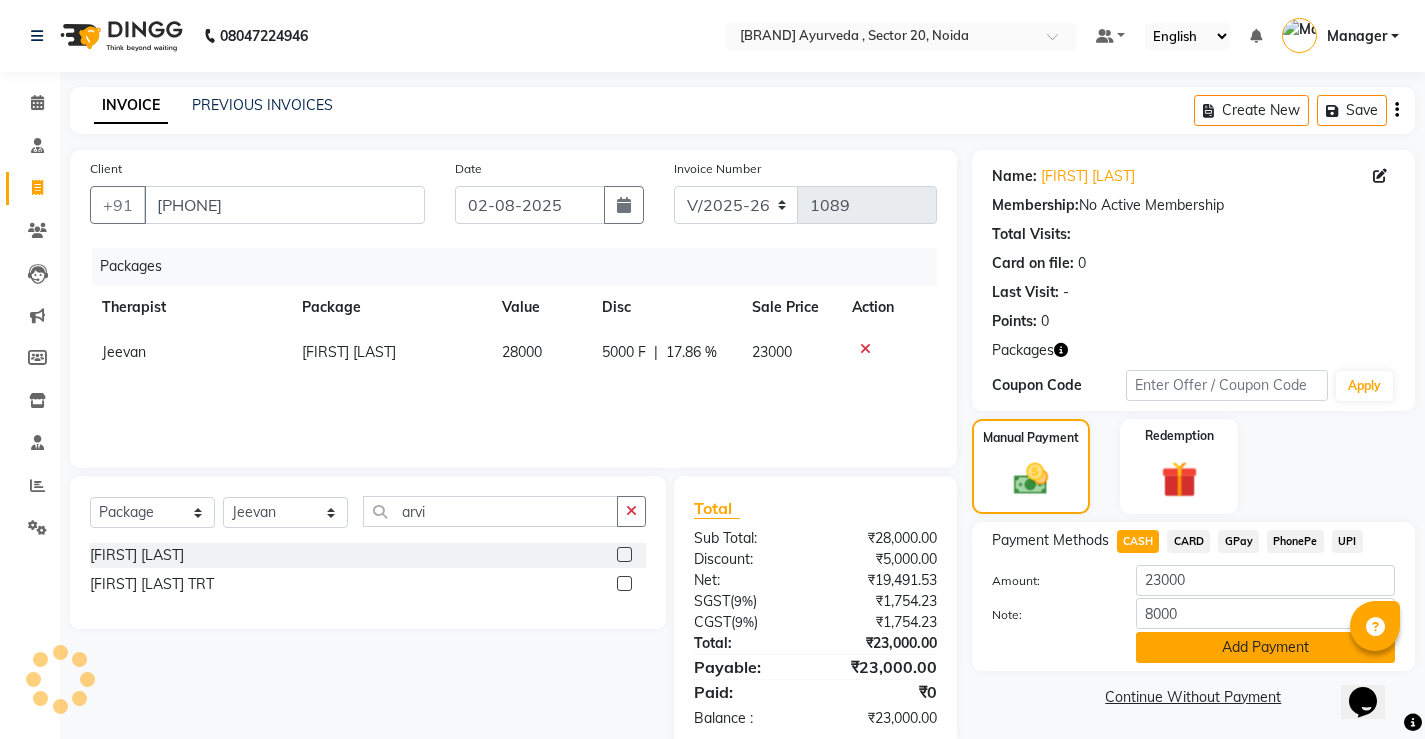 click on "Add Payment" 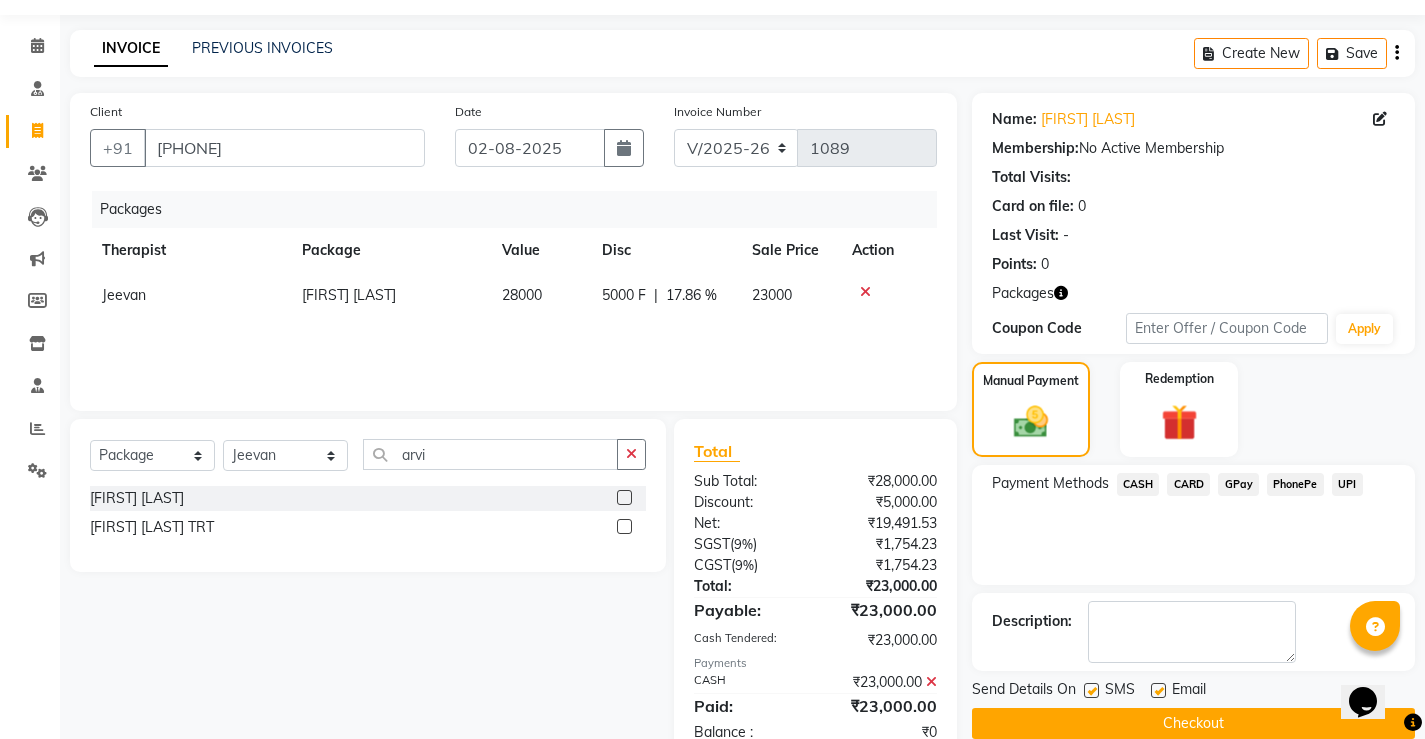 scroll, scrollTop: 111, scrollLeft: 0, axis: vertical 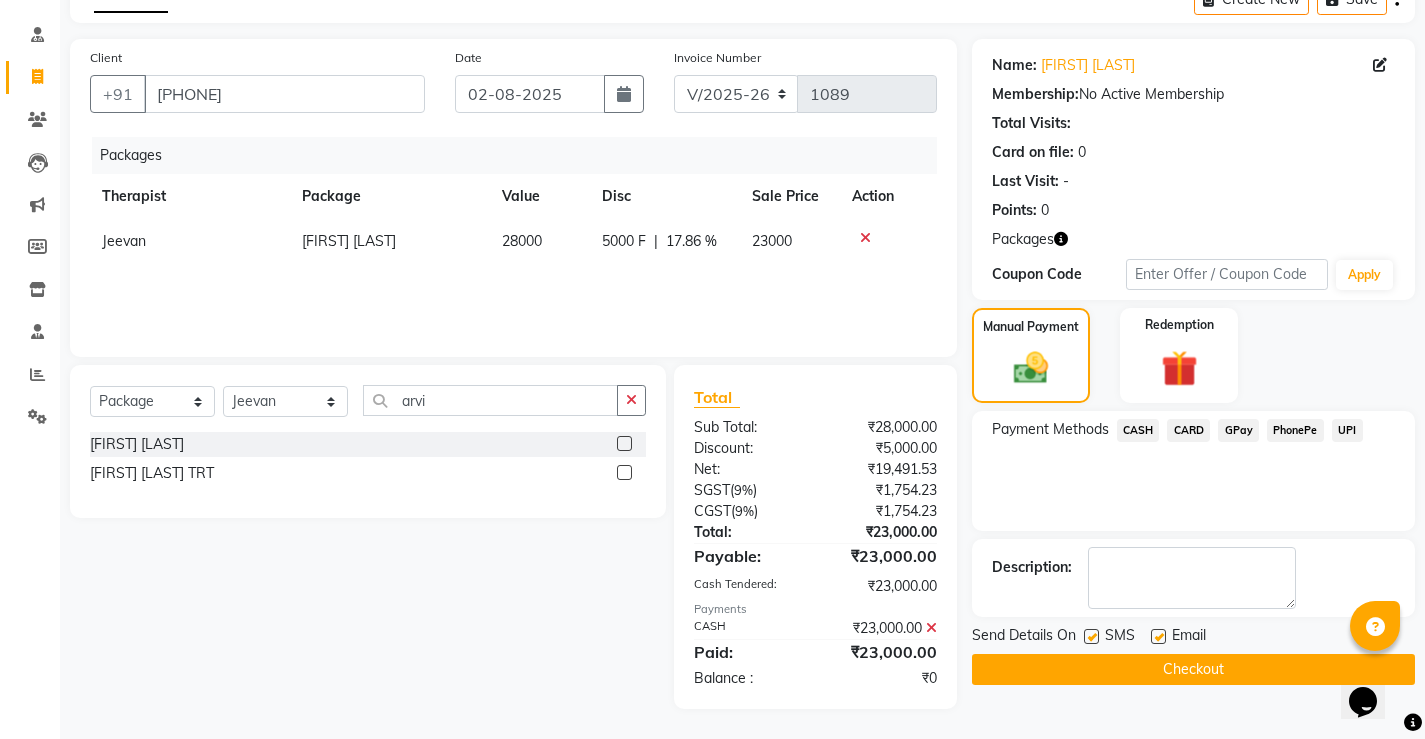 click 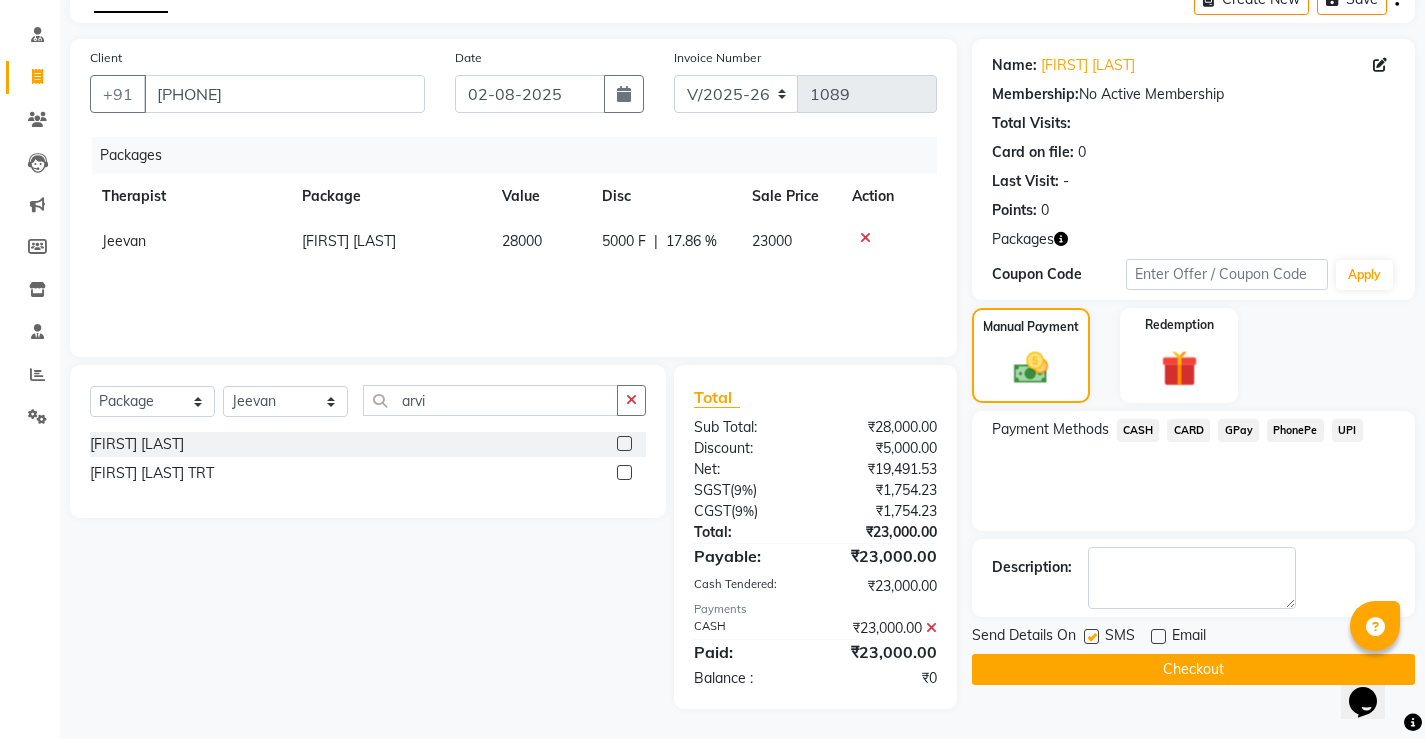 click on "Checkout" 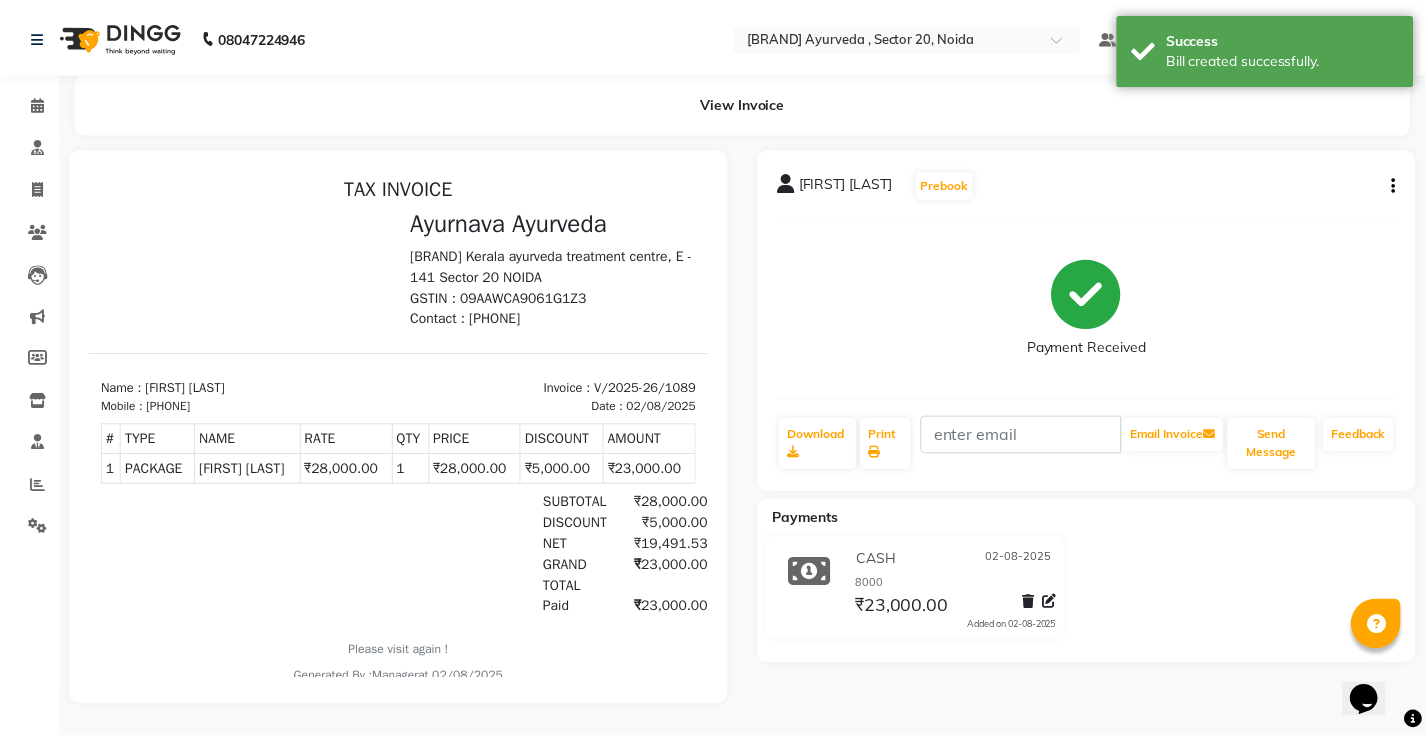 scroll, scrollTop: 0, scrollLeft: 0, axis: both 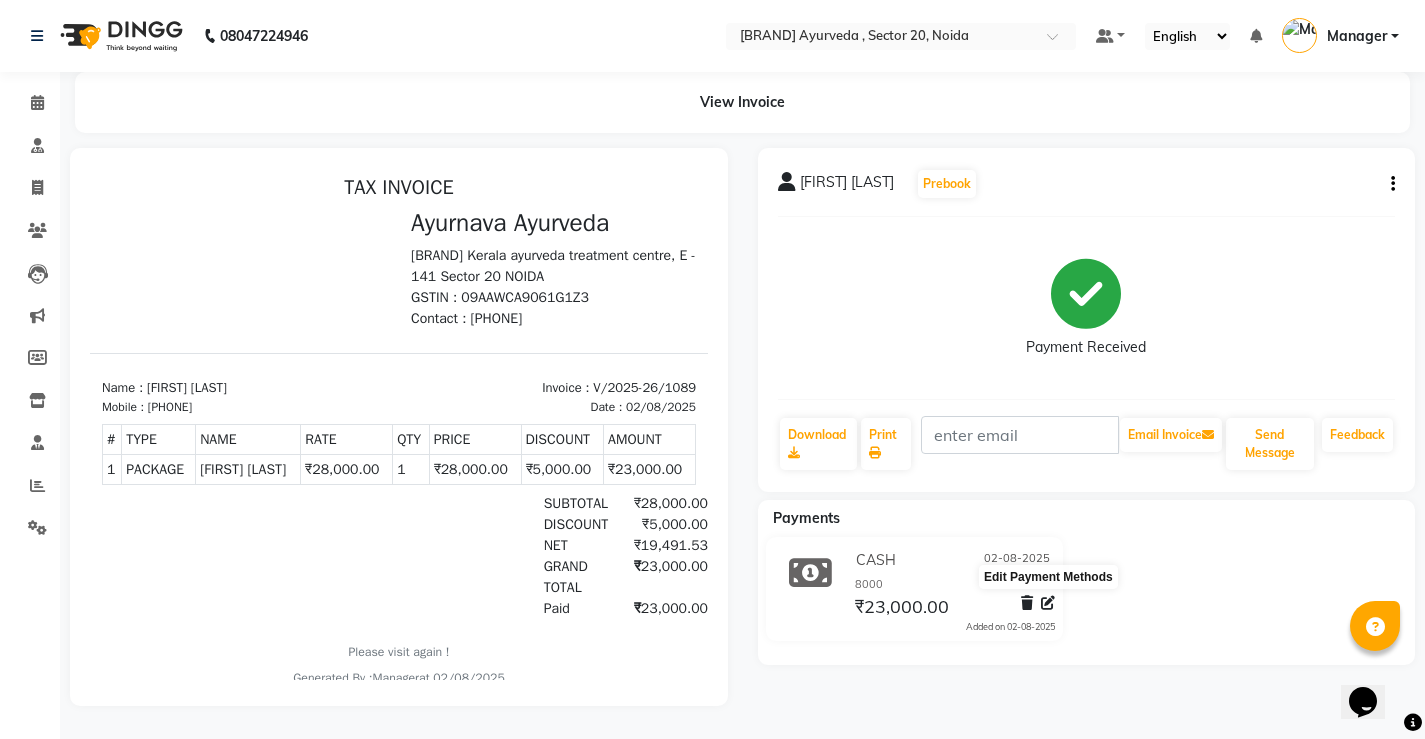 click 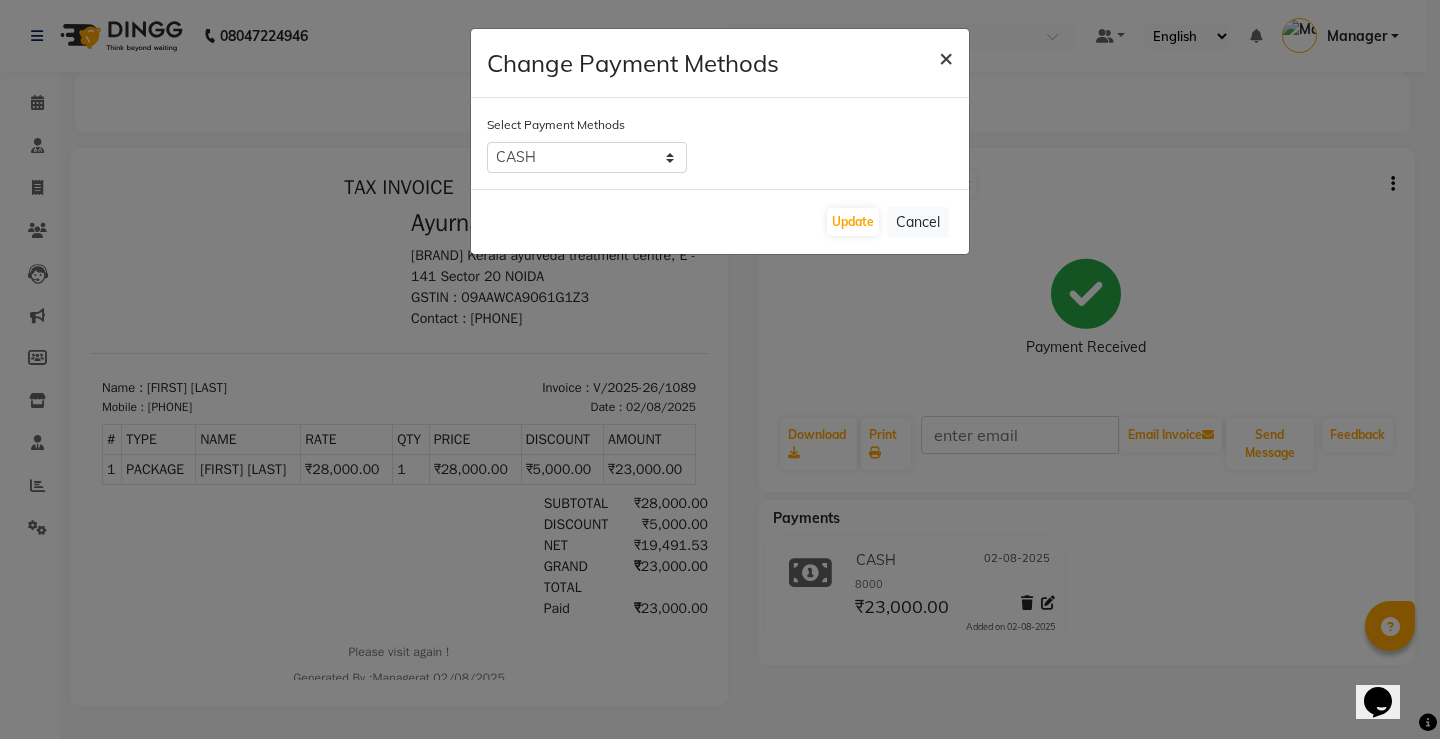 click on "×" 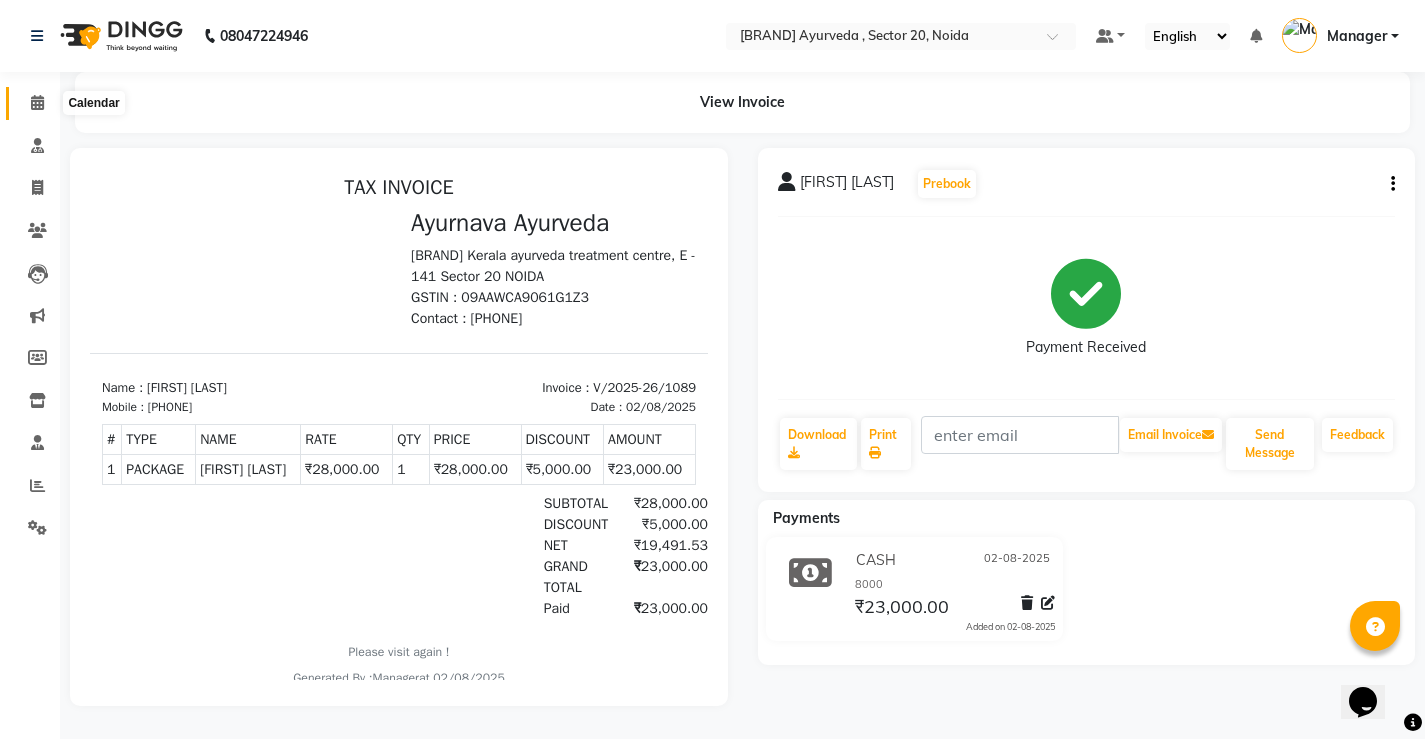 click 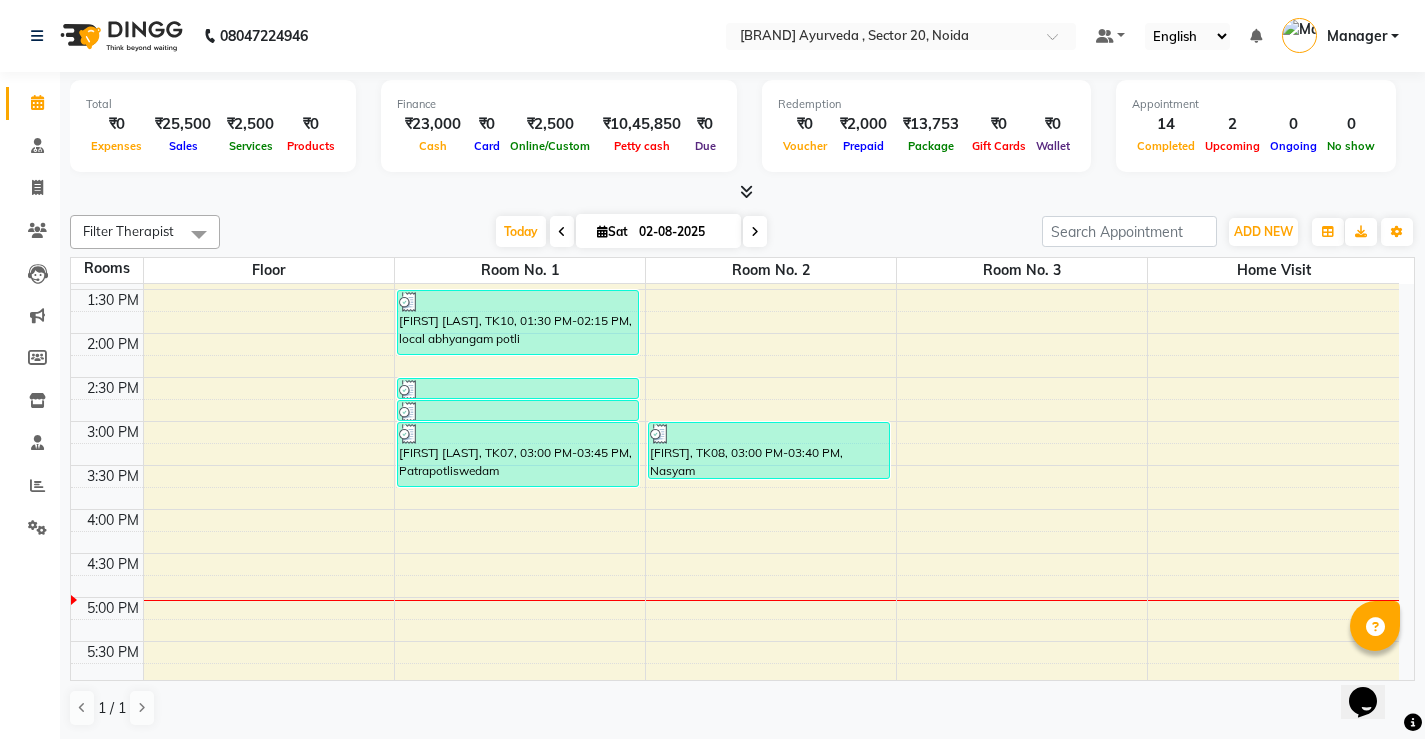 scroll, scrollTop: 600, scrollLeft: 0, axis: vertical 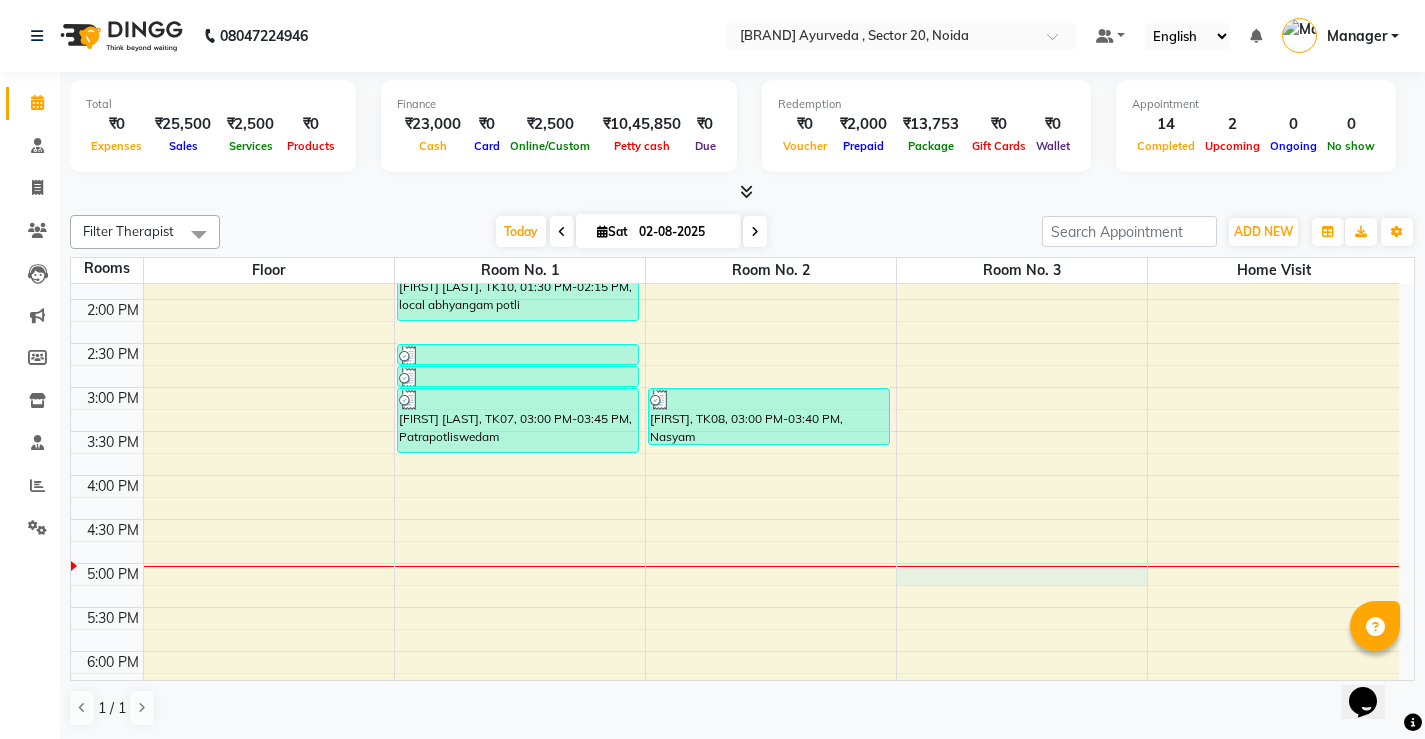 click on "7:00 AM 7:30 AM 8:00 AM 8:30 AM 9:00 AM 9:30 AM 10:00 AM 10:30 AM 11:00 AM 11:30 AM 12:00 PM 12:30 PM 1:00 PM 1:30 PM 2:00 PM 2:30 PM 3:00 PM 3:30 PM 4:00 PM 4:30 PM 5:00 PM 5:30 PM 6:00 PM 6:30 PM 7:00 PM 7:30 PM 8:00 PM 8:30 PM     [FIRST] [LAST], TK01, 11:00 AM-12:00 PM, DHANYAMAL DHARA     [PERSON] Cghs, TK06, 12:00 PM-12:30 PM, abhyangam cghs     [PERSON] Cghs, TK06, 12:30 PM-01:00 PM, patrapotli cghs     [FIRST] [LAST], TK10, 01:30 PM-02:15 PM, local abhyangam potli     [FIRST] [LAST], TK07, 02:30 PM-02:45 PM, Lepam     [FIRST] [LAST], TK07, 02:45 PM-03:00 PM, Lepam bandage     [FIRST] [LAST], TK07, 03:00 PM-03:45 PM, Patrapotliswedam     [PERSON], TK03, 08:30 AM-09:15 AM, Abhyangam     [FIRST] [LAST], TK04, 11:00 AM-12:00 PM, Abhyangam+steam 60 Min     [PERSON], TK08, 03:00 PM-03:40 PM, Nasyam    [FIRST] [LAST], TK09, 07:30 PM-08:00 PM, Local Abyangam    [FIRST] [LAST], TK09, 08:00 PM-08:20 PM, local dhara     [PERSON], TK02, 08:30 AM-09:00 AM, Pichu(small)" at bounding box center (735, 299) 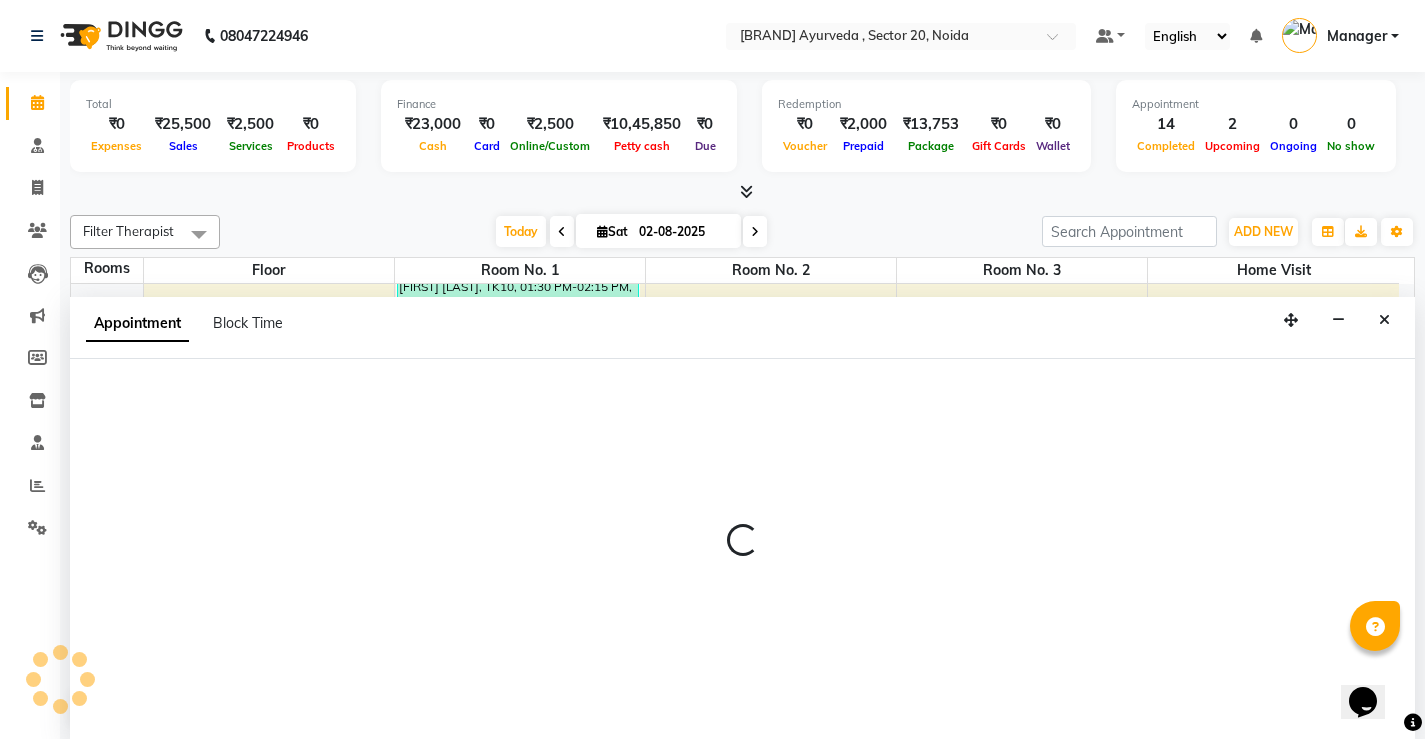 scroll, scrollTop: 1, scrollLeft: 0, axis: vertical 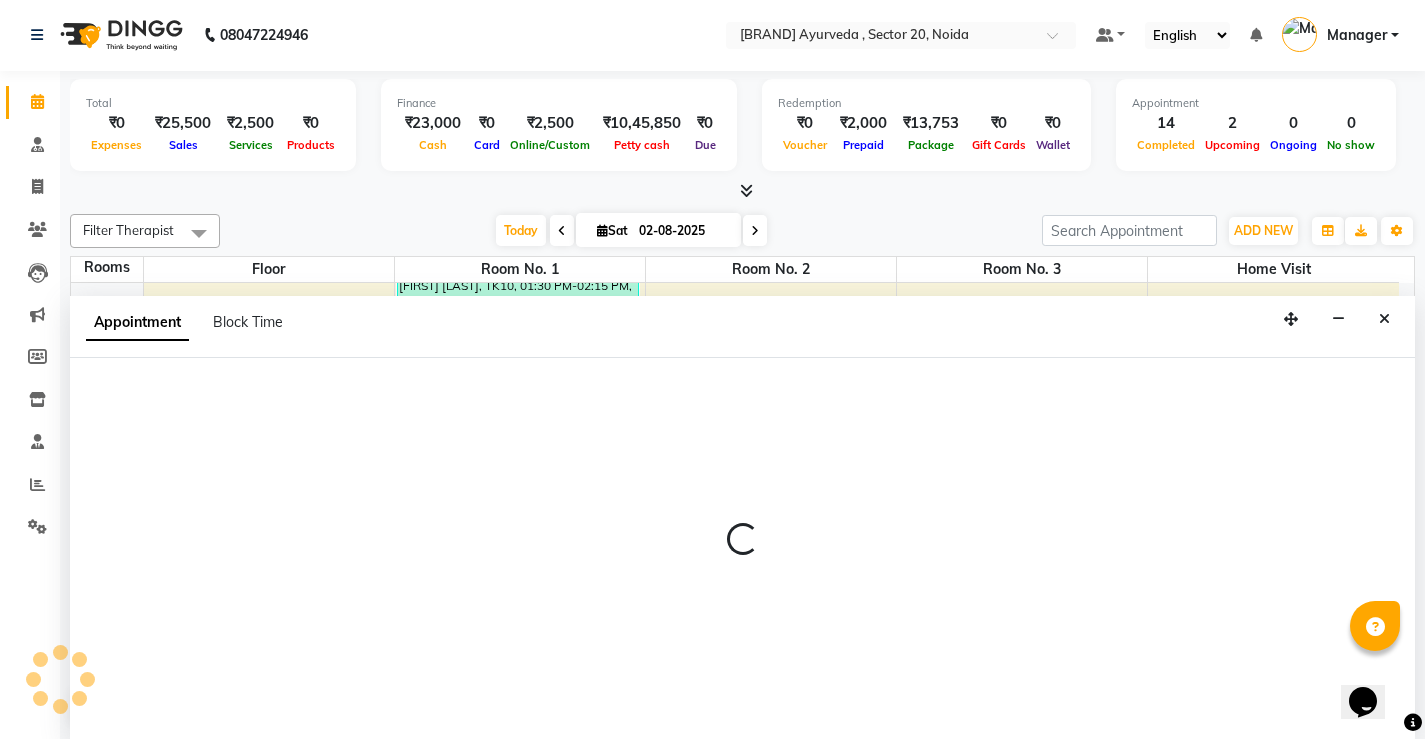 select on "1020" 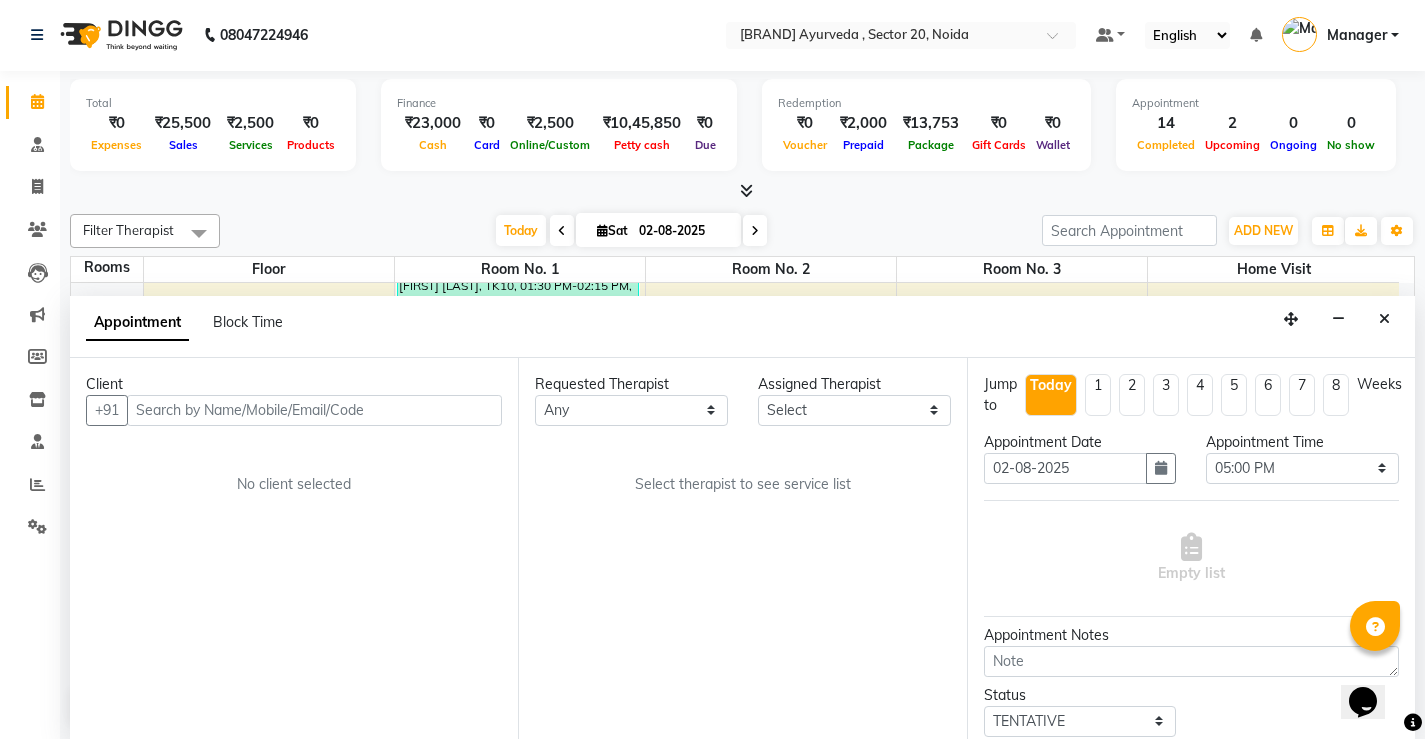 click at bounding box center [314, 410] 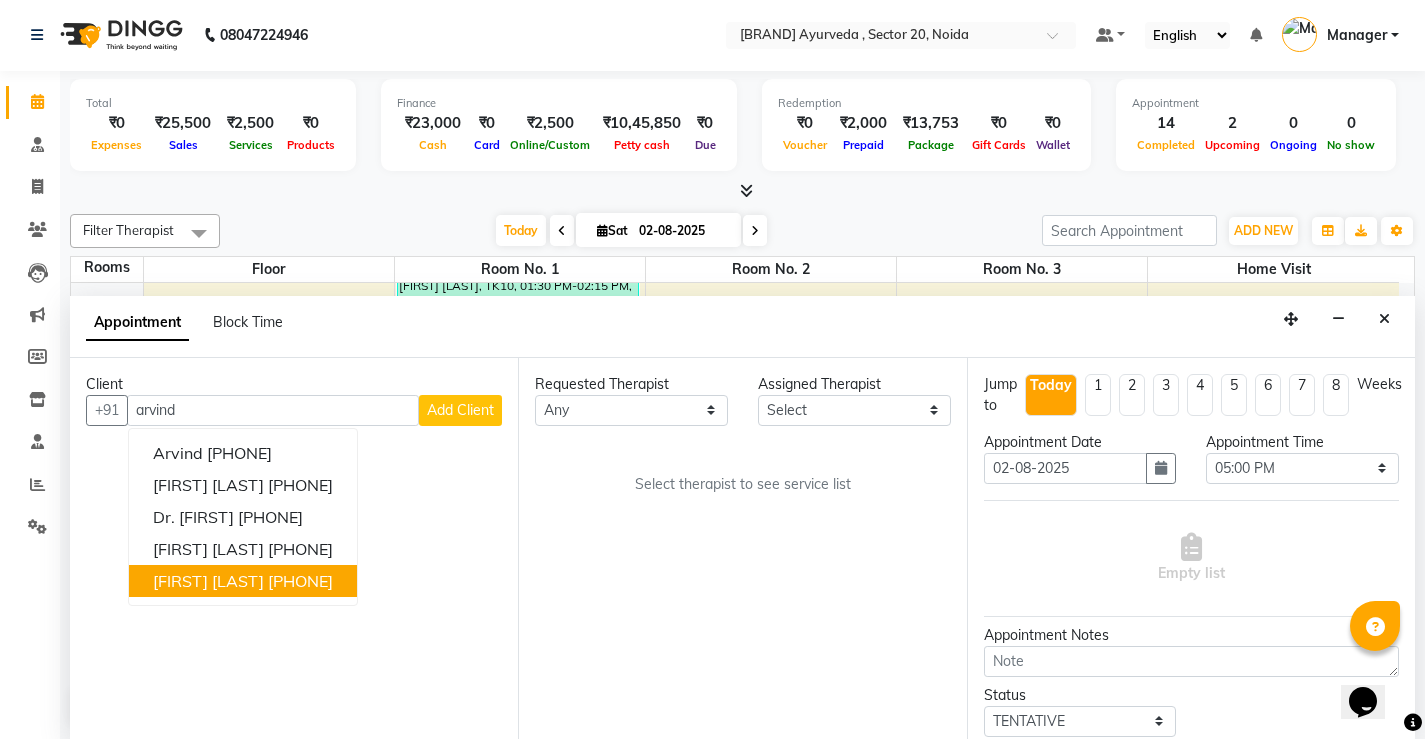 click on "[FIRST] [LAST]" at bounding box center (208, 581) 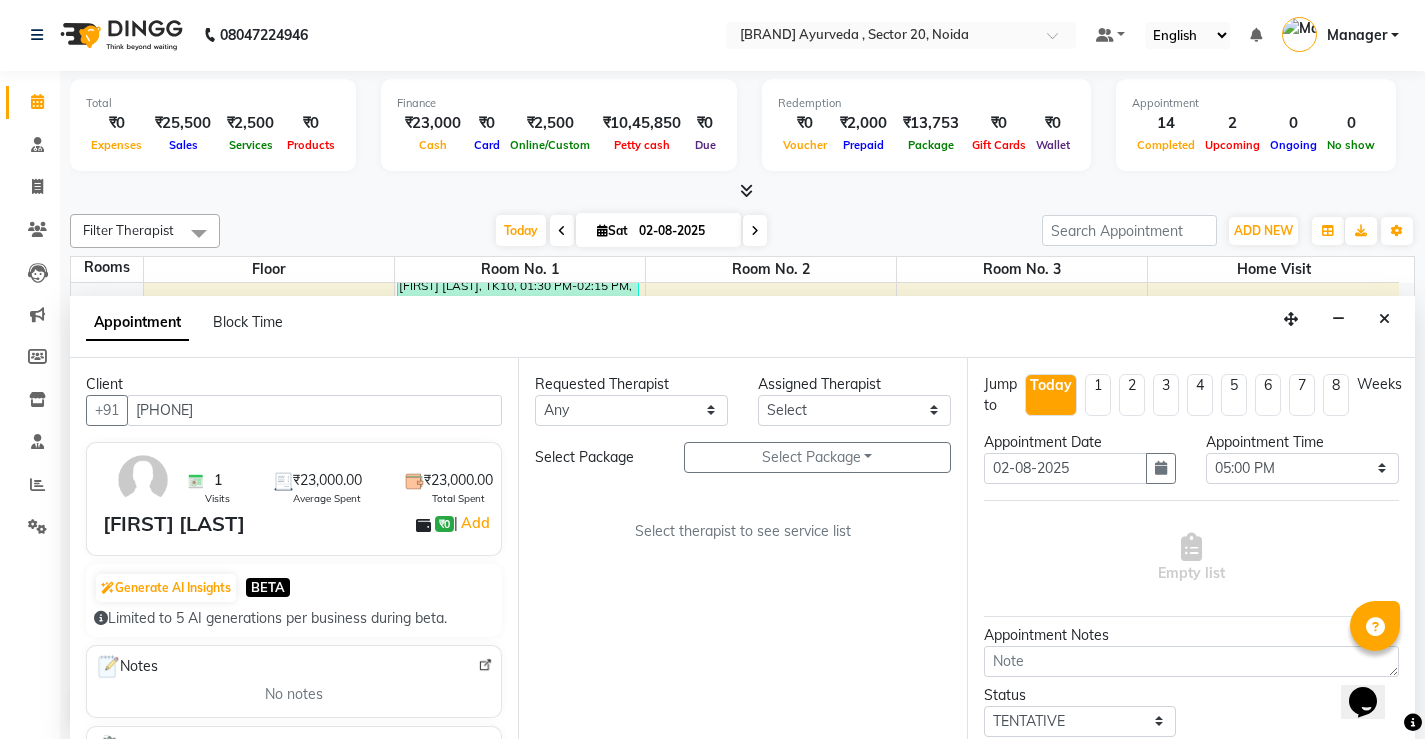 type on "[PHONE]" 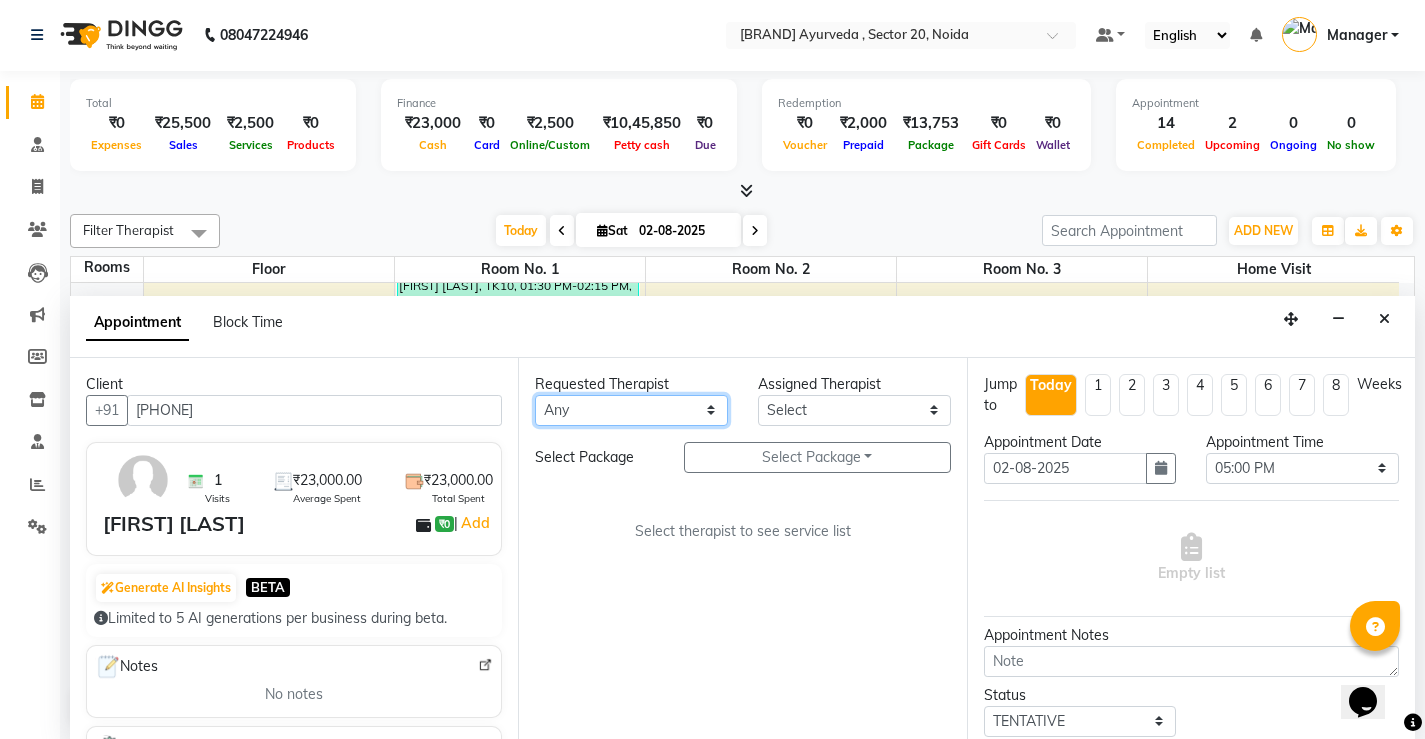 click on "Any [PERSON] [PERSON] Dileep Dr [PERSON] Dr Reshma Dr. [PERSON] Inderpal Jeevan Jishnu Kavya Manoj Mithun Nikhila Nithin Radhul Reghu Timsy Kaur Sodhi Varsha" at bounding box center [631, 410] 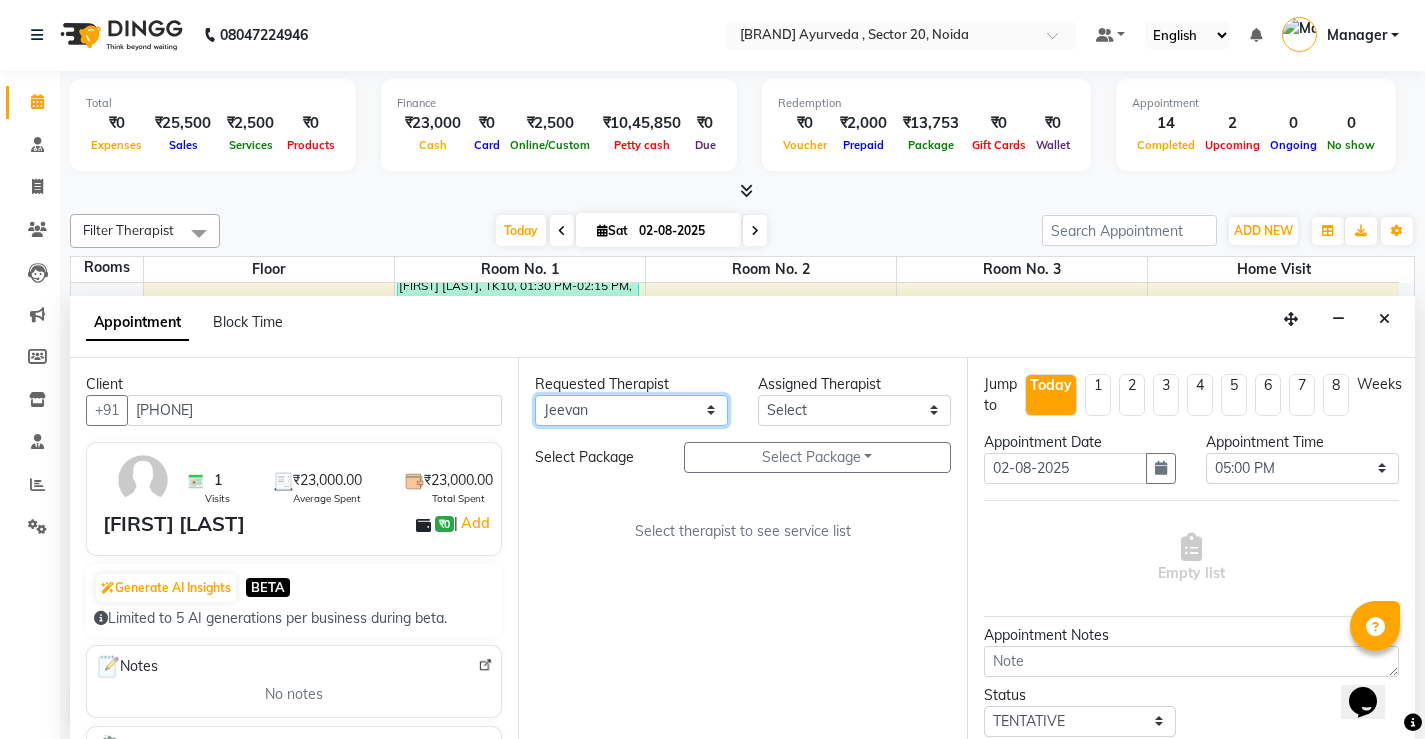 click on "Any [PERSON] [PERSON] Dileep Dr [PERSON] Dr Reshma Dr. [PERSON] Inderpal Jeevan Jishnu Kavya Manoj Mithun Nikhila Nithin Radhul Reghu Timsy Kaur Sodhi Varsha" at bounding box center (631, 410) 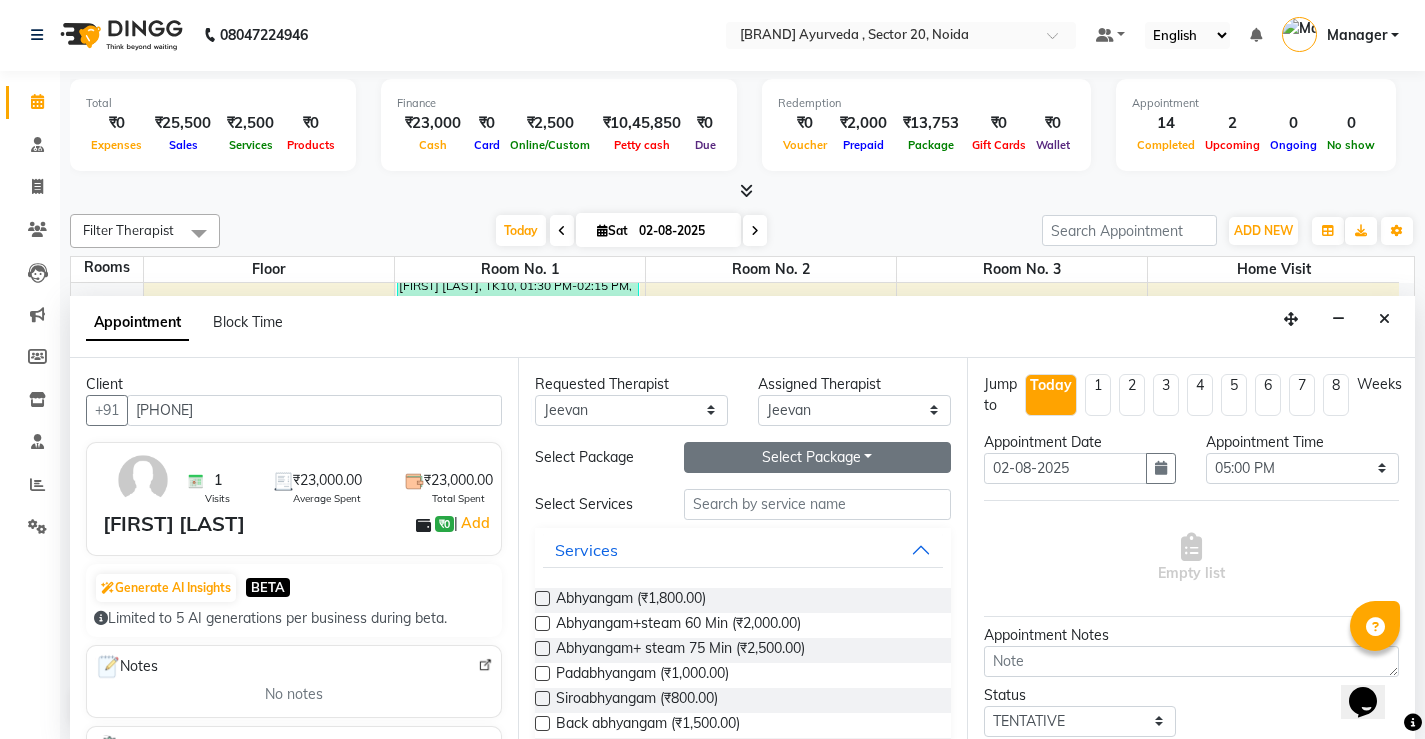 click on "Select Package  Toggle Dropdown" at bounding box center (817, 457) 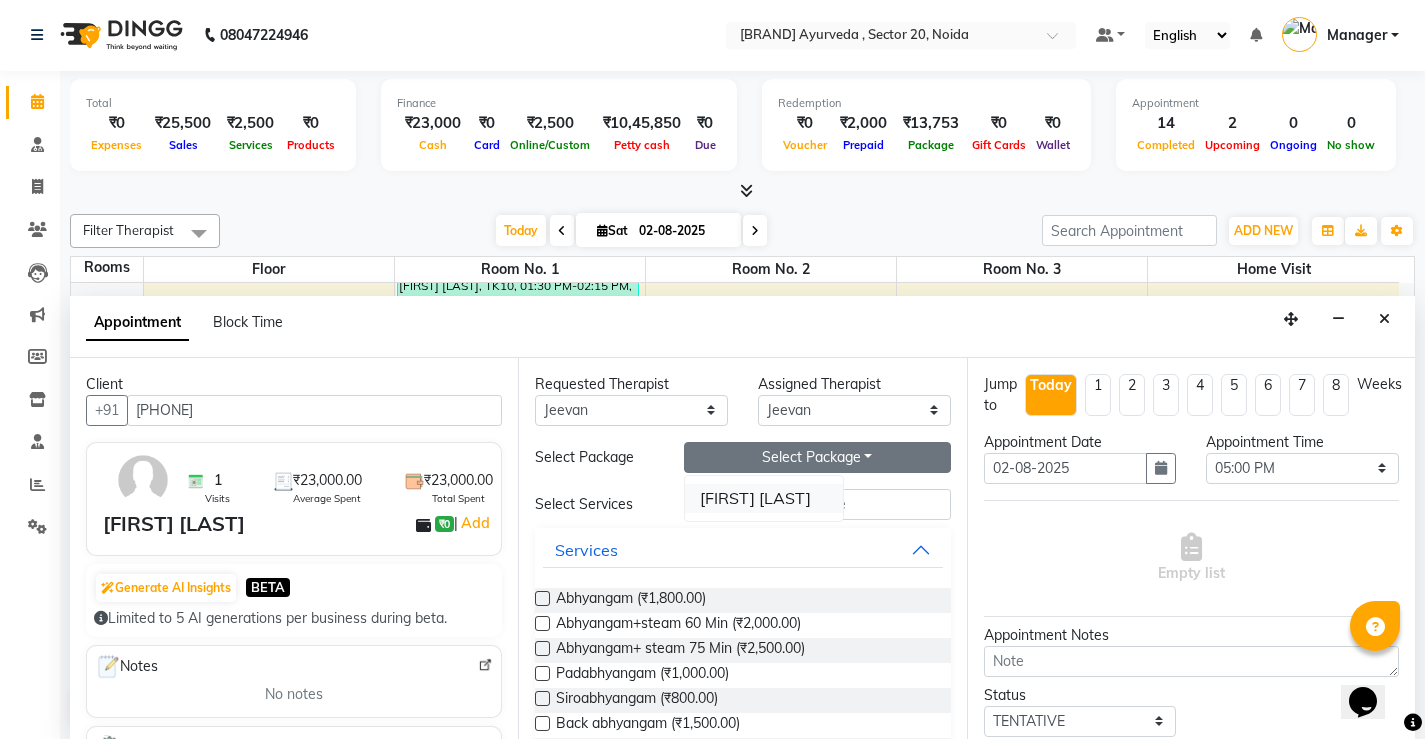 click on "[FIRST] [LAST]" at bounding box center [764, 498] 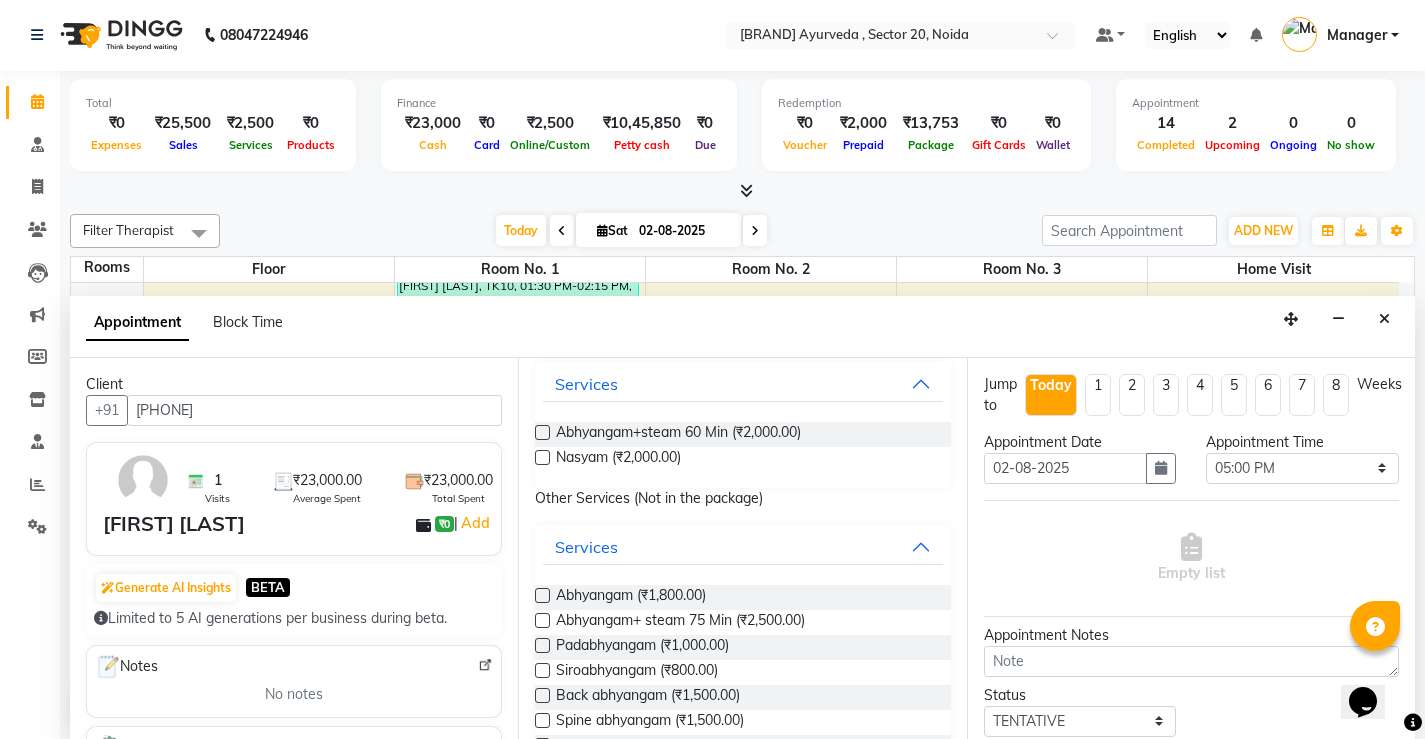 scroll, scrollTop: 200, scrollLeft: 0, axis: vertical 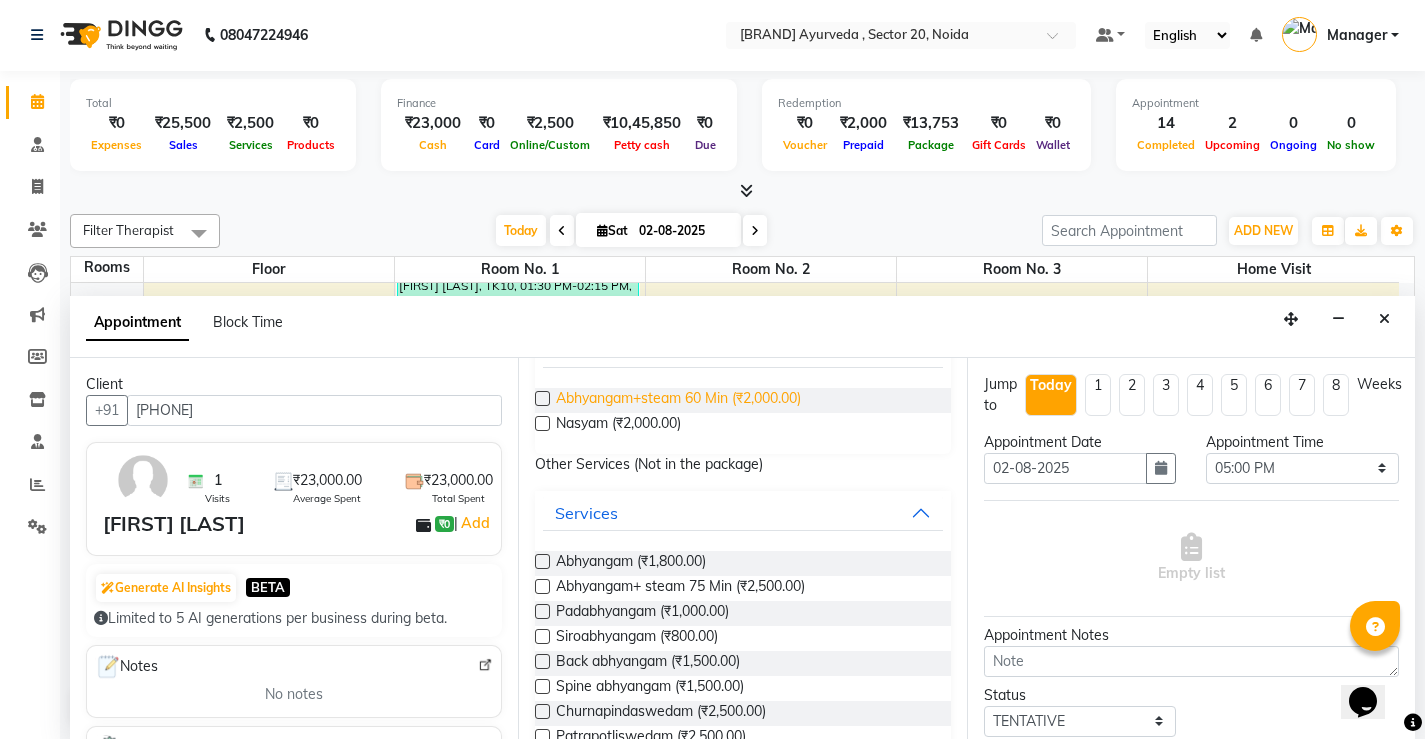 click on "Abhyangam+steam 60 Min (₹2,000.00)" at bounding box center [678, 400] 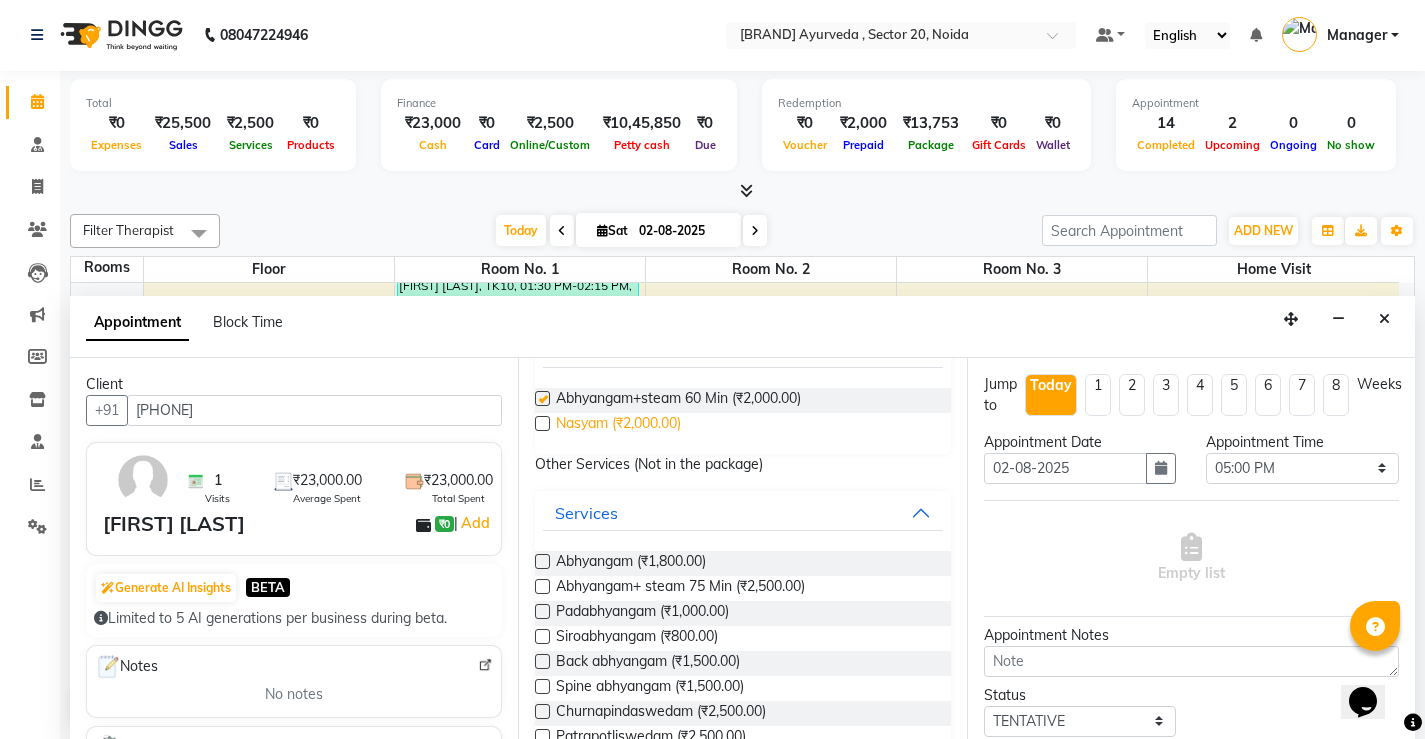 checkbox on "false" 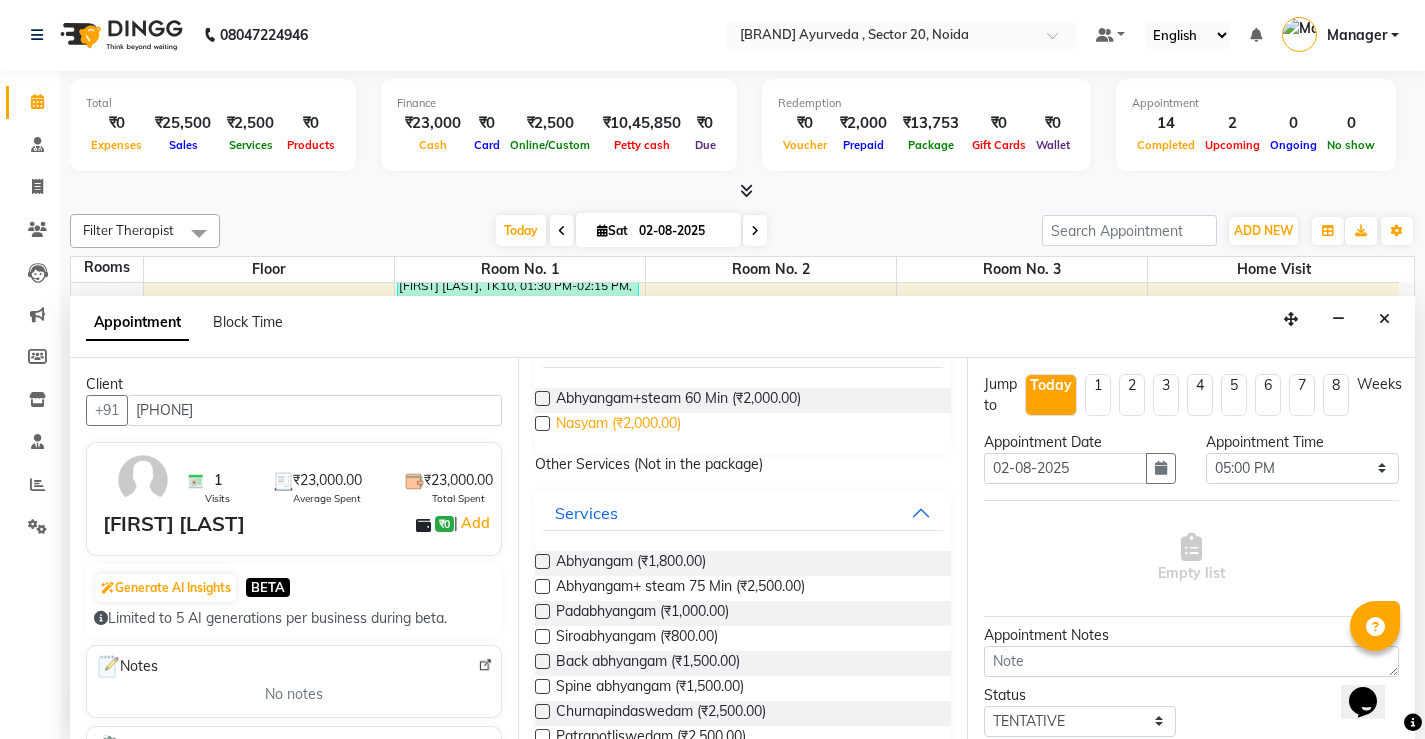 select on "2653" 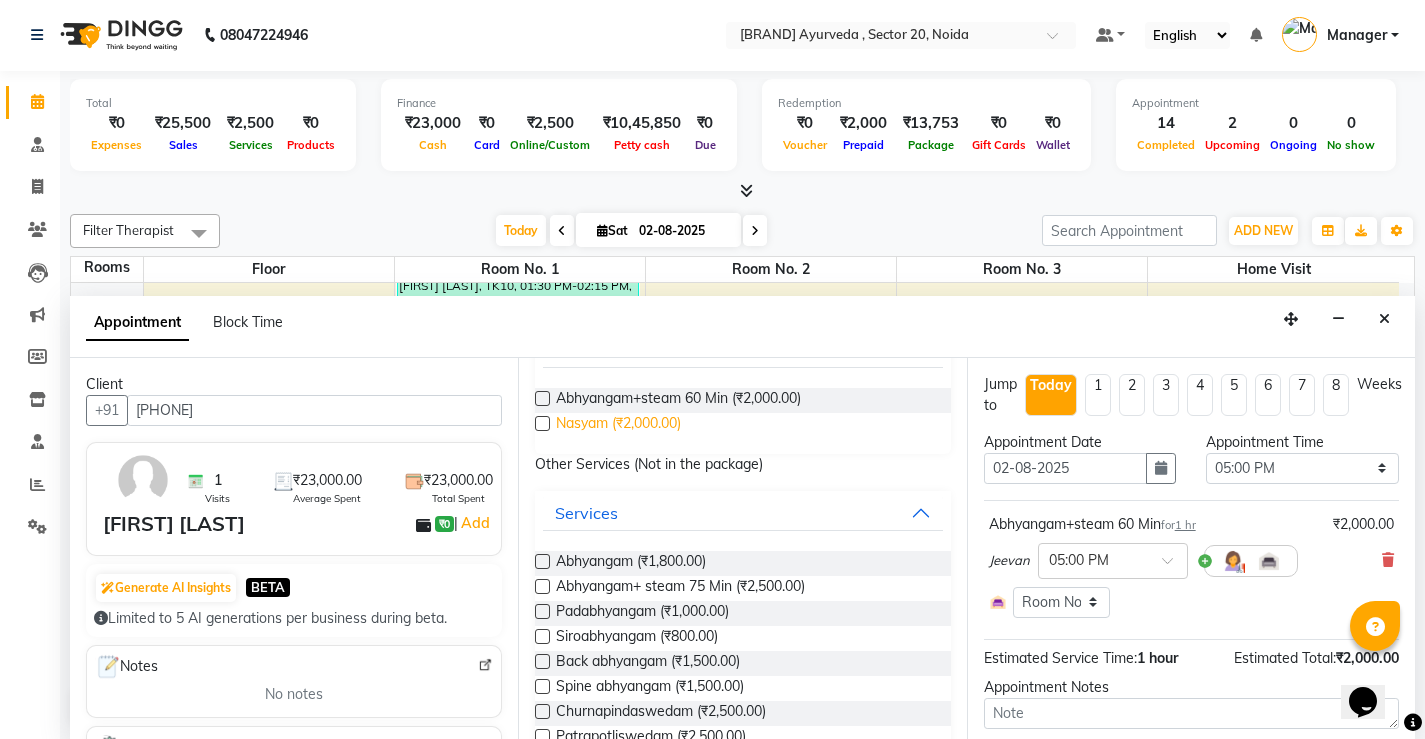 click on "Nasyam (₹2,000.00)" at bounding box center [618, 425] 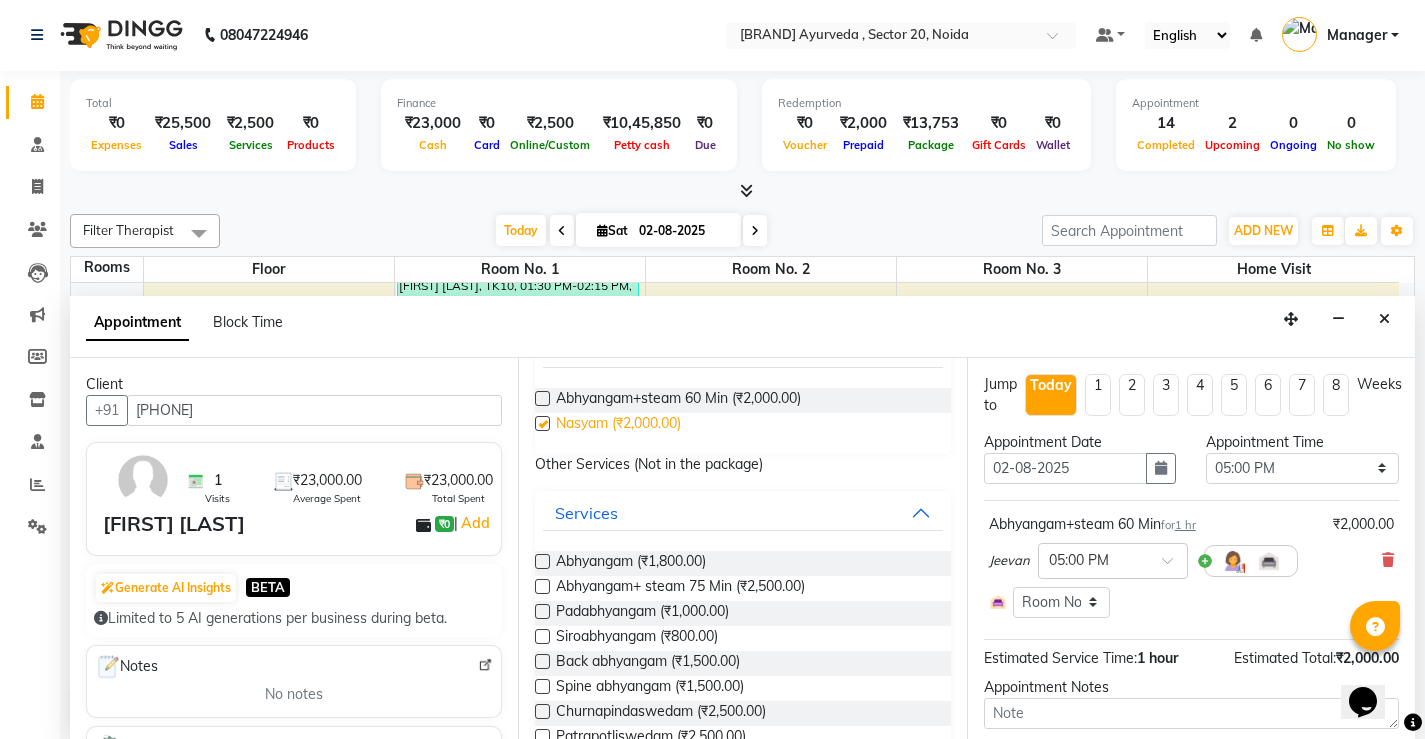 checkbox on "true" 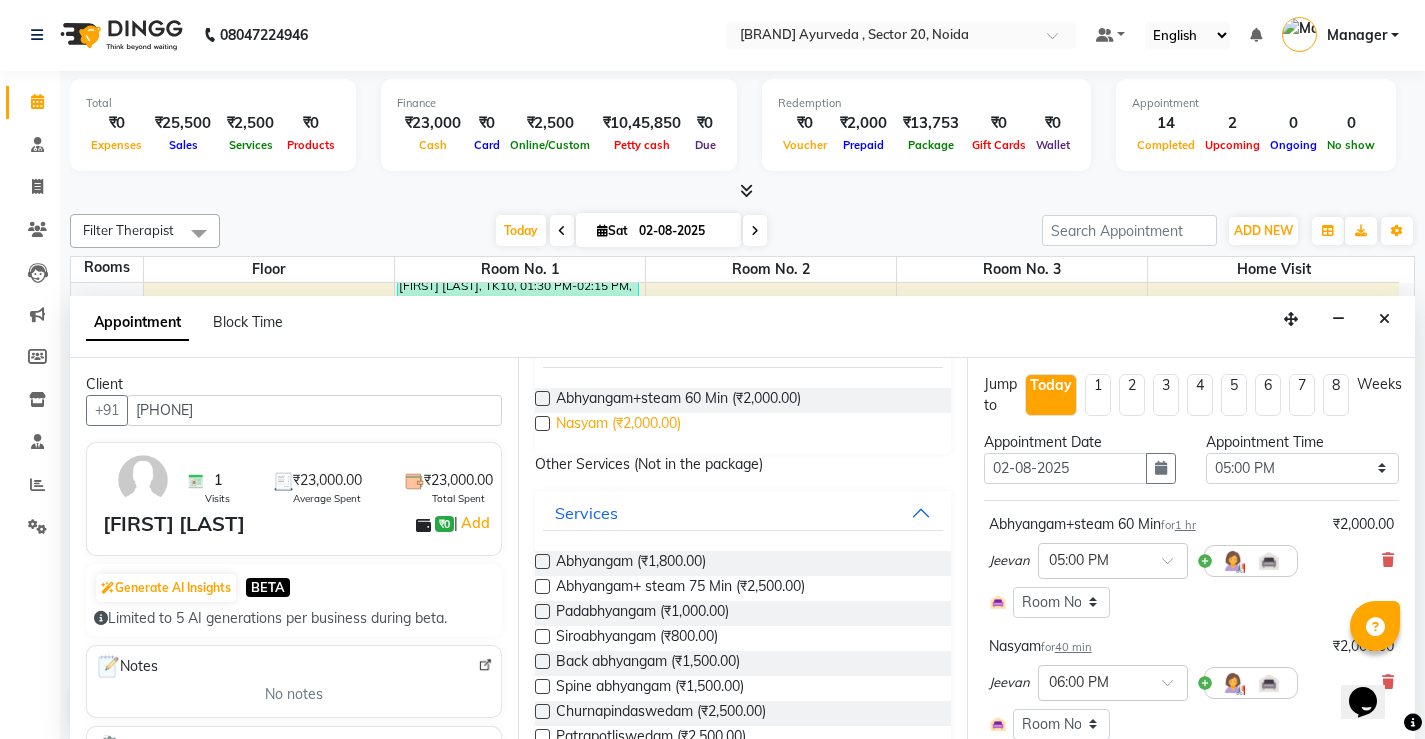 checkbox on "false" 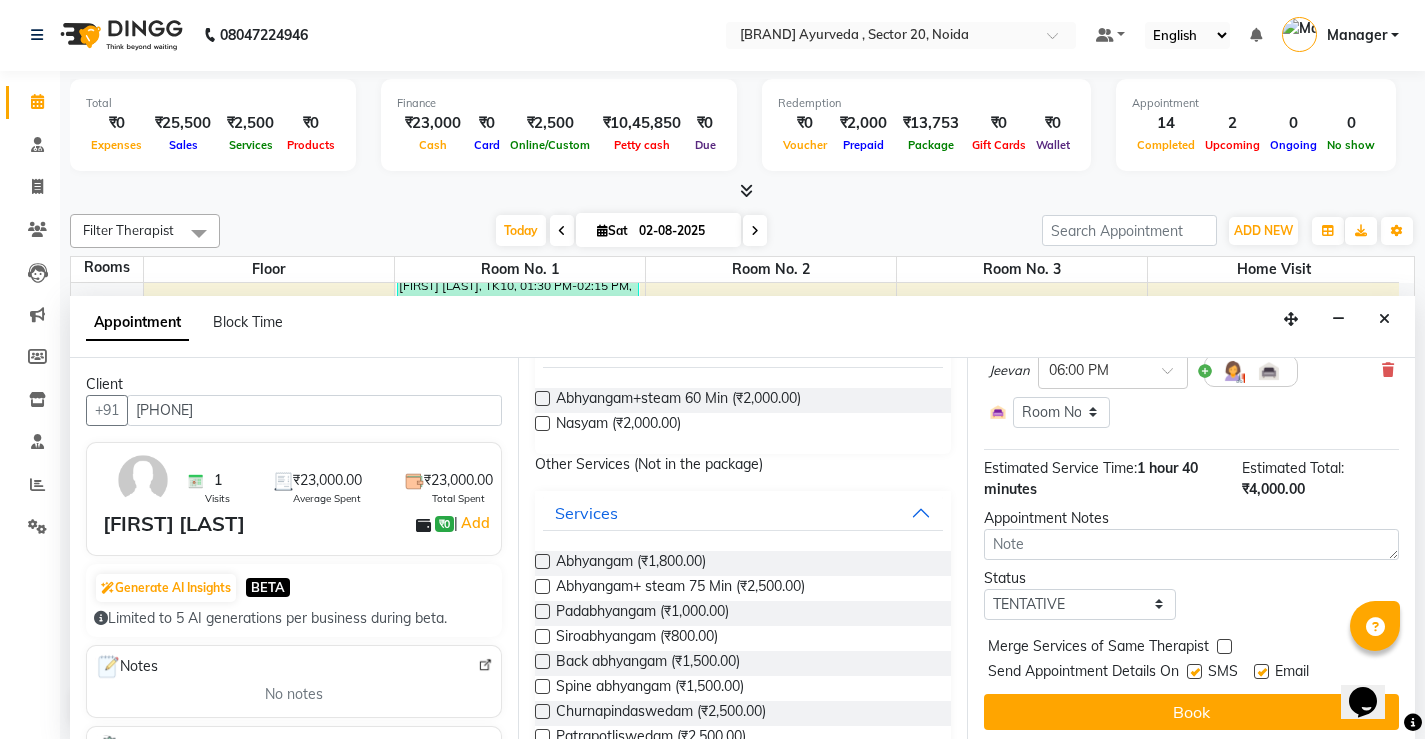 scroll, scrollTop: 319, scrollLeft: 0, axis: vertical 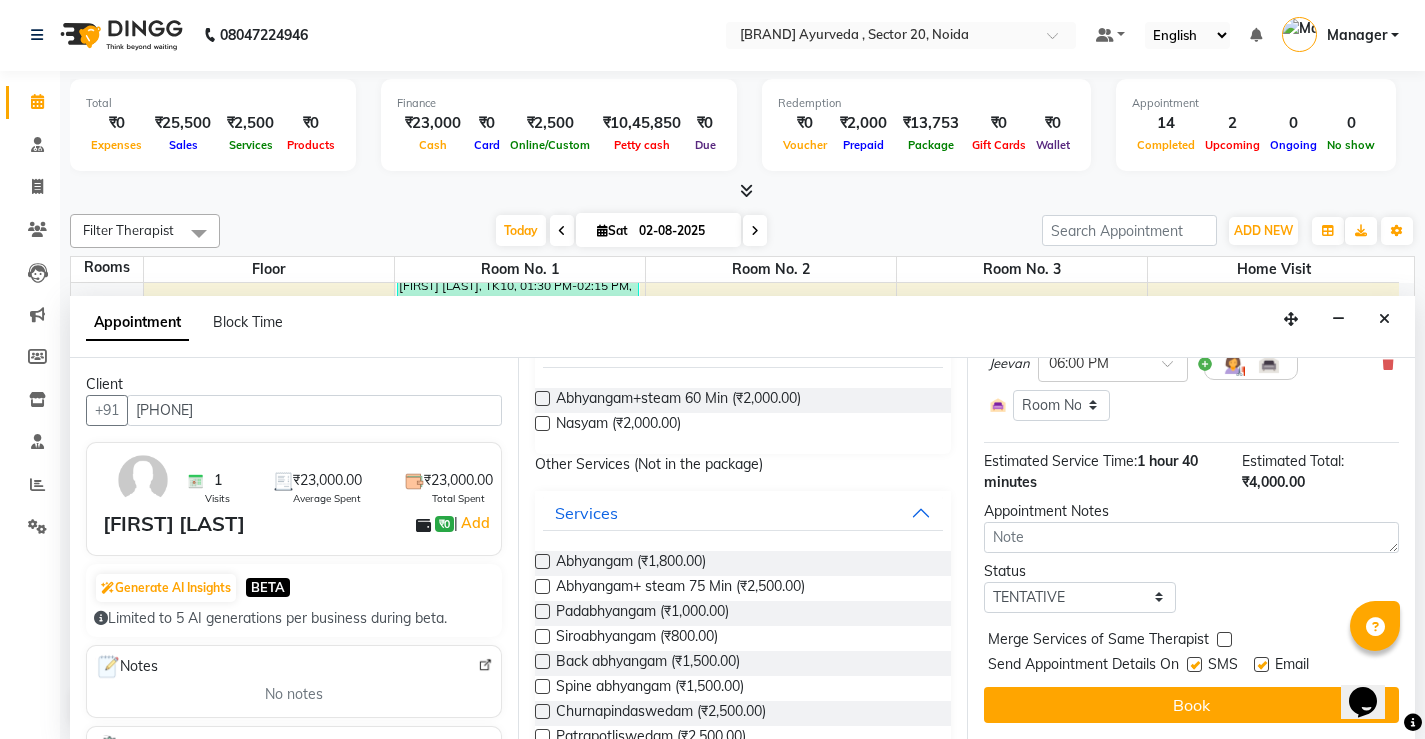 click on "SMS" at bounding box center [1220, 666] 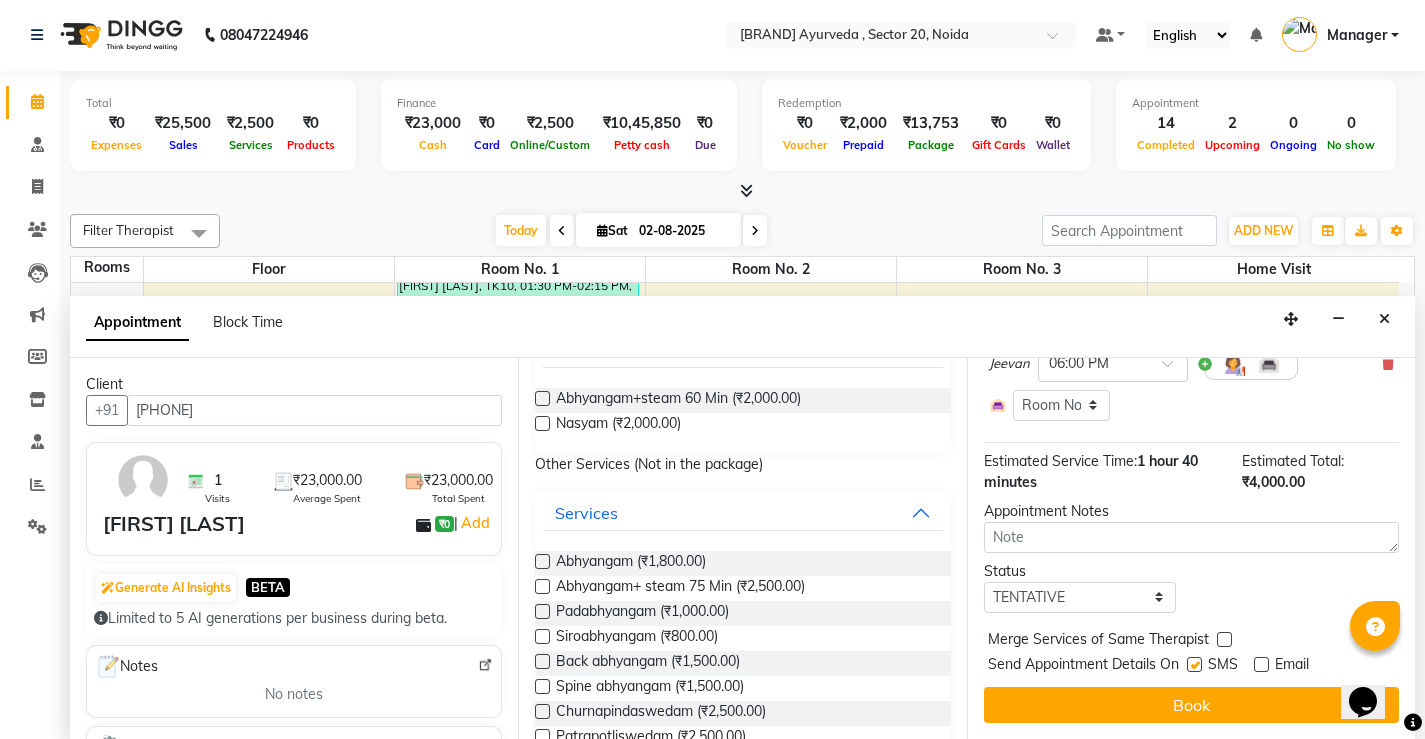 click at bounding box center [1194, 664] 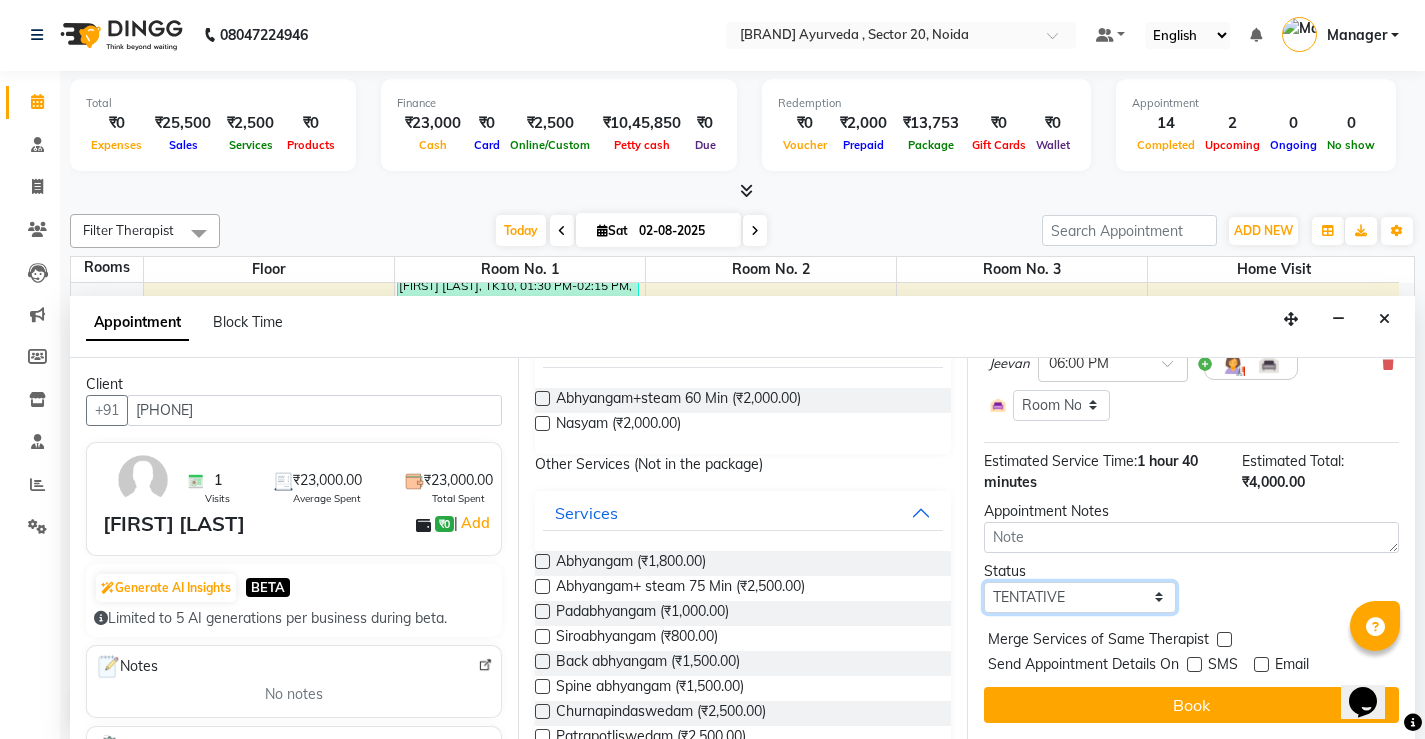 click on "Select TENTATIVE CONFIRM CHECK-IN UPCOMING" at bounding box center (1080, 597) 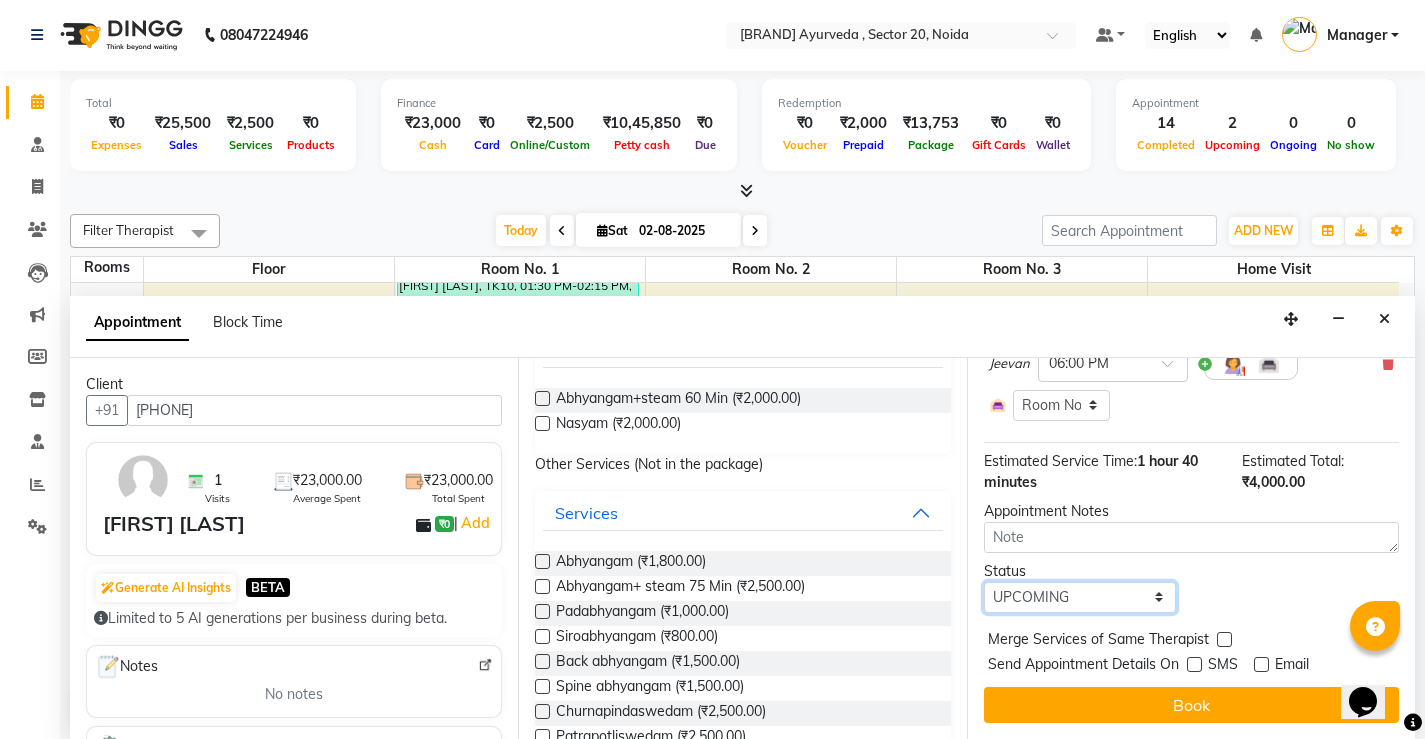 click on "Select TENTATIVE CONFIRM CHECK-IN UPCOMING" at bounding box center [1080, 597] 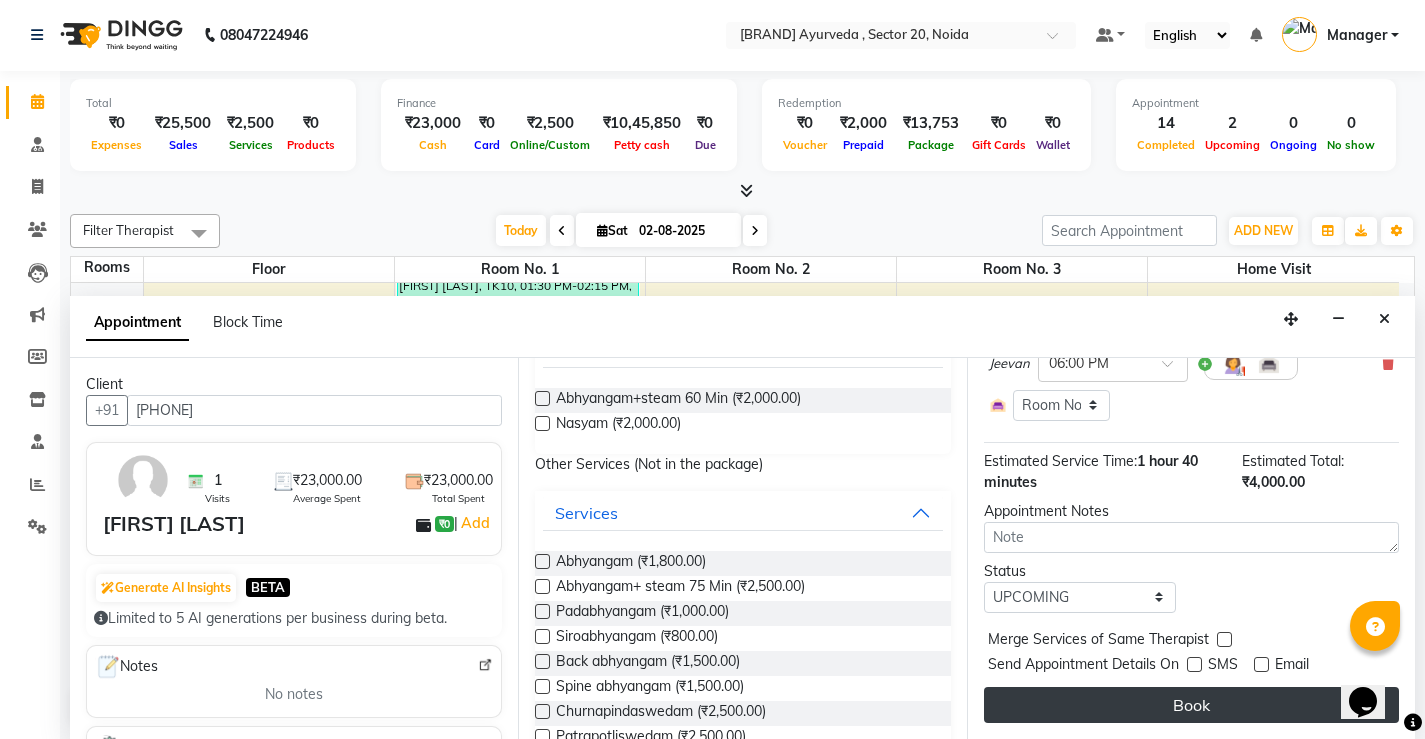 click on "Book" at bounding box center (1191, 705) 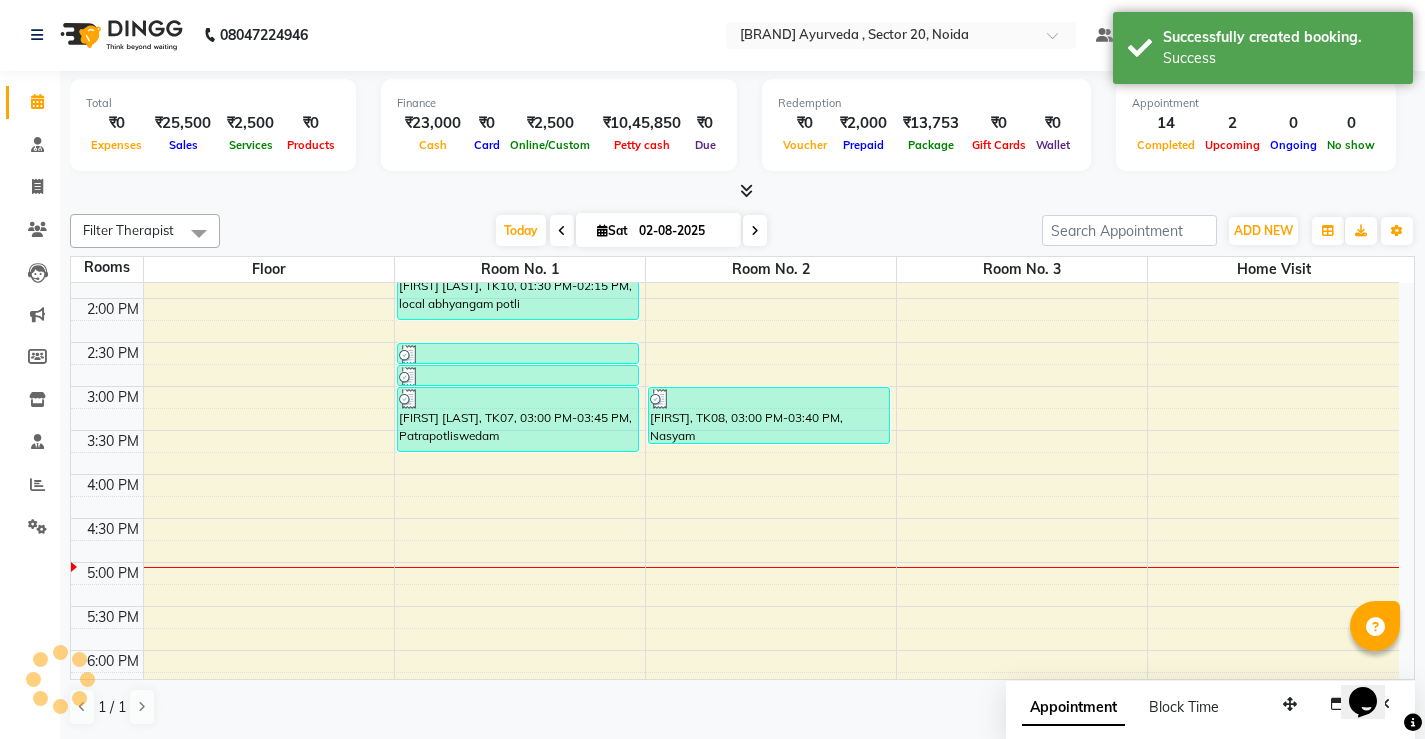 scroll, scrollTop: 0, scrollLeft: 0, axis: both 